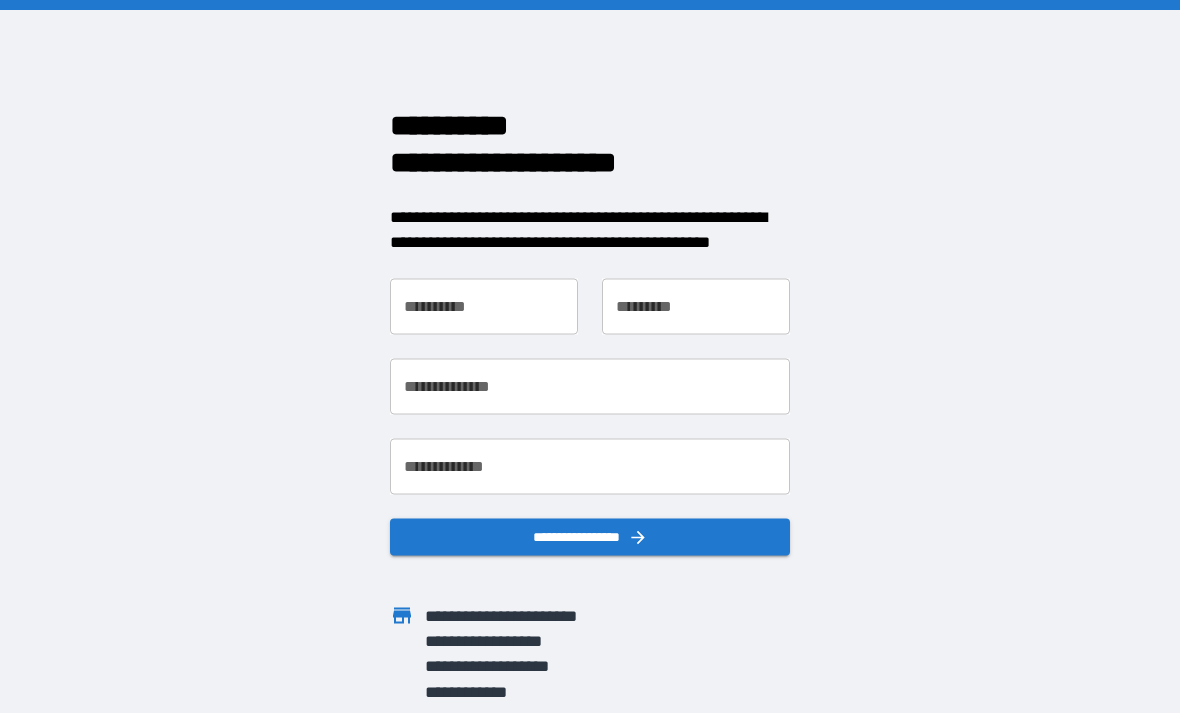 scroll, scrollTop: 0, scrollLeft: 0, axis: both 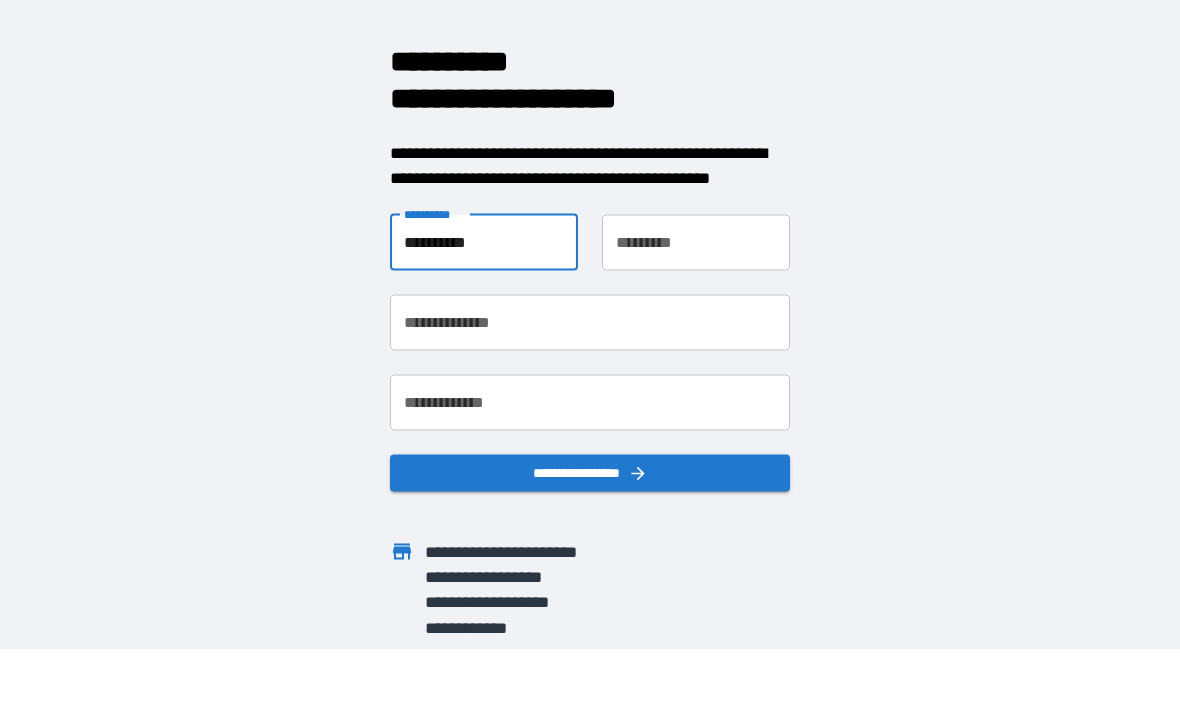 type on "**********" 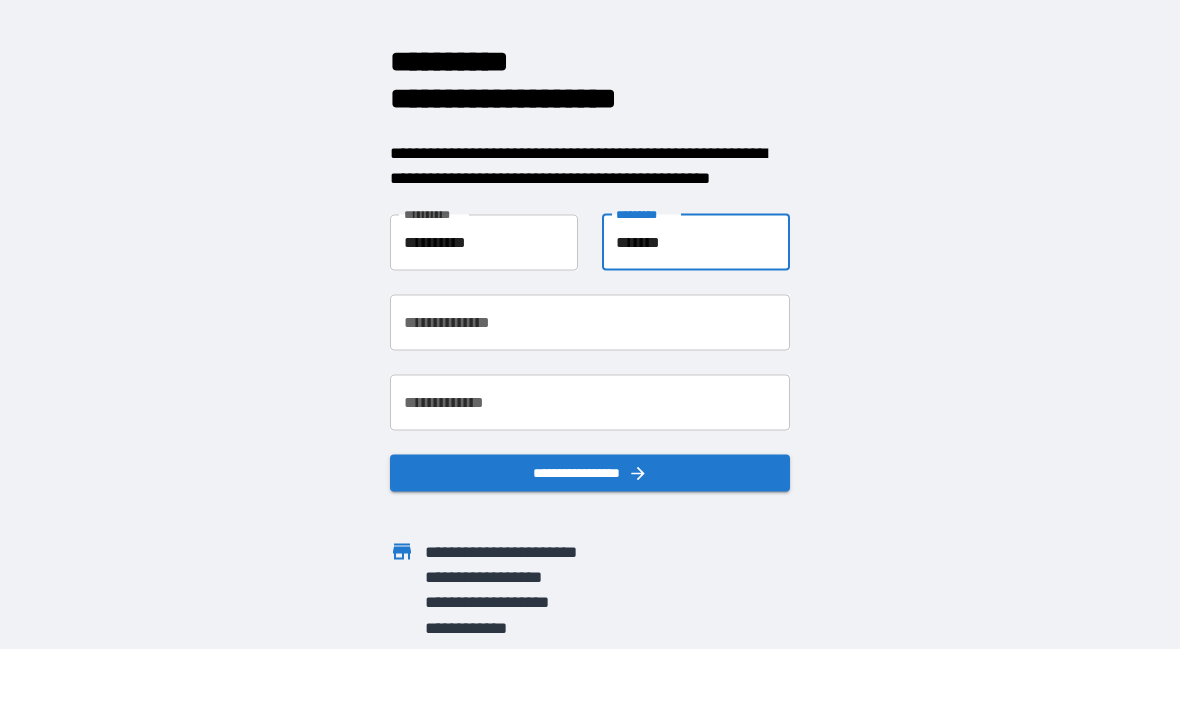 type on "*******" 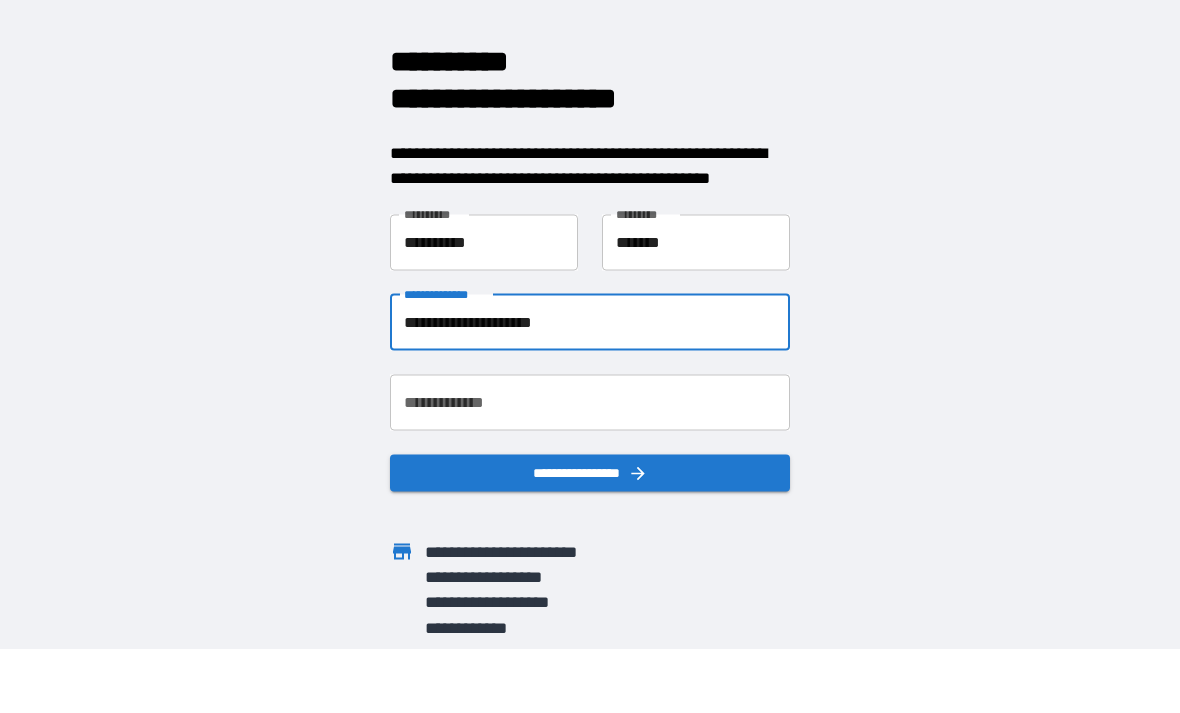 type on "**********" 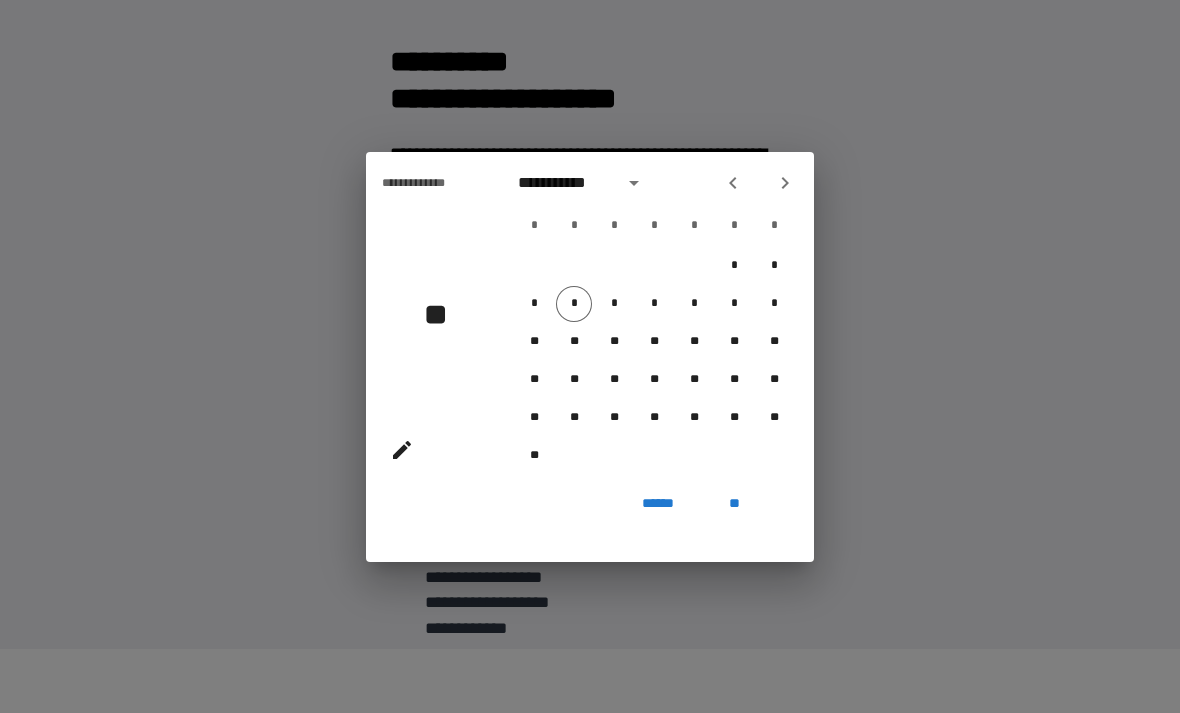 click on "*" at bounding box center [574, 304] 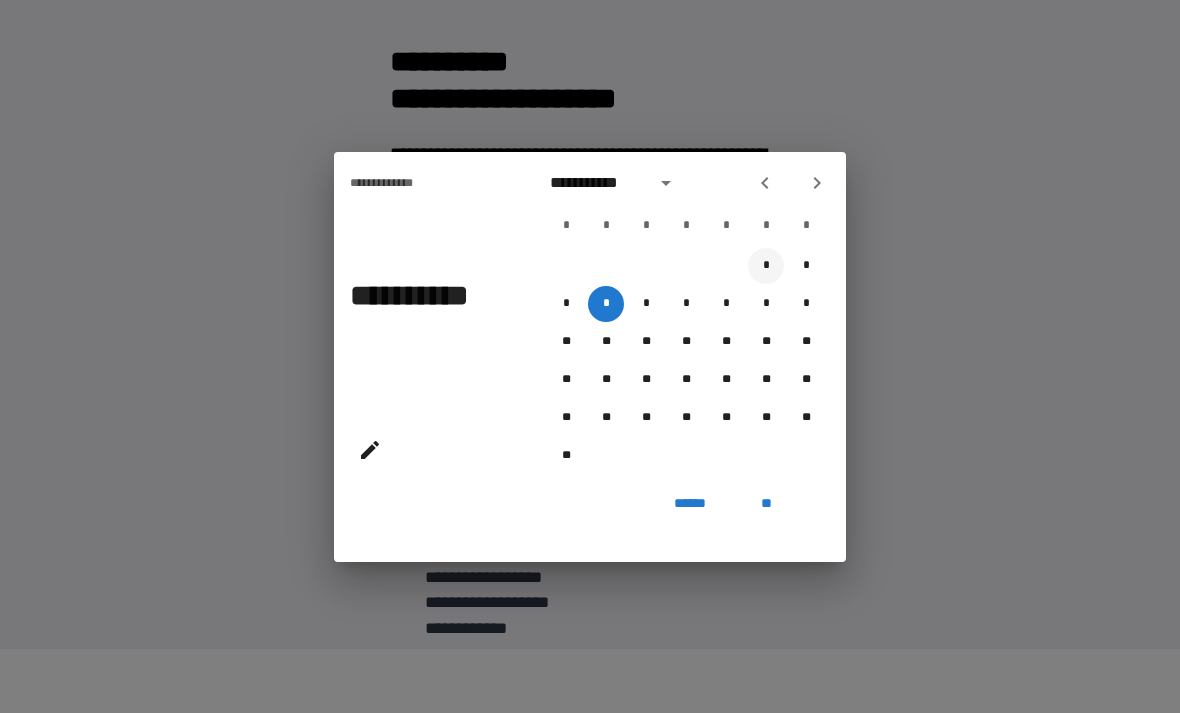 click on "*" at bounding box center [766, 266] 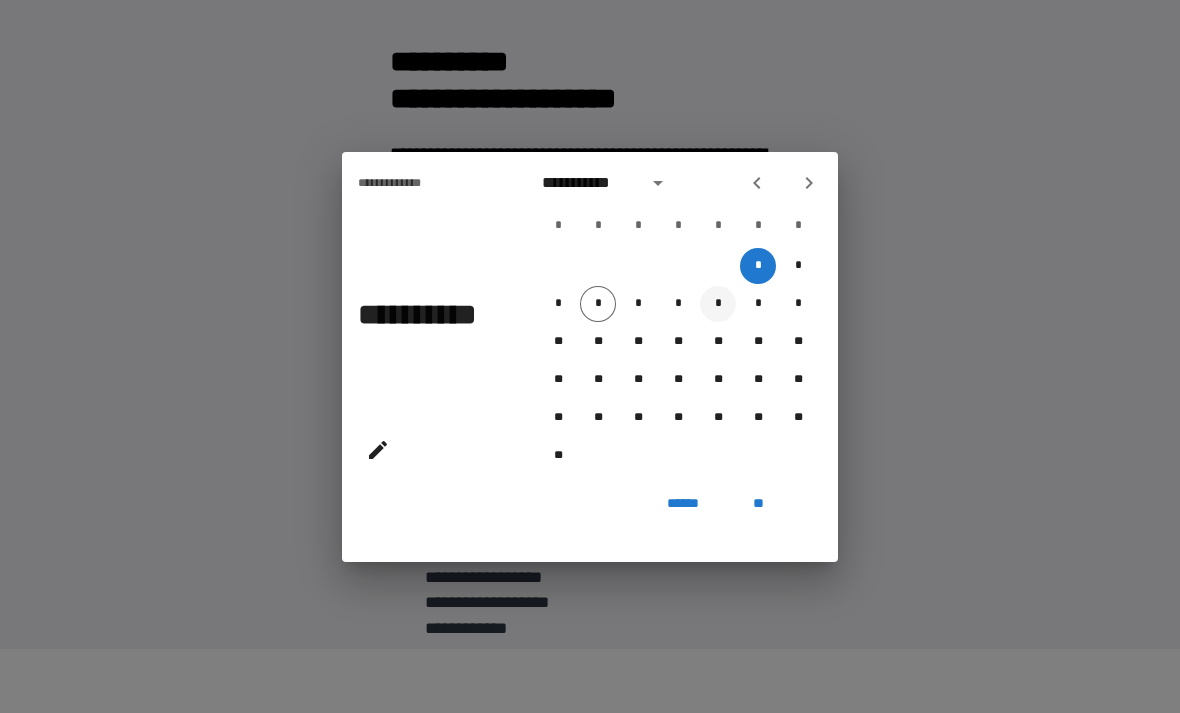 click on "*" at bounding box center [718, 304] 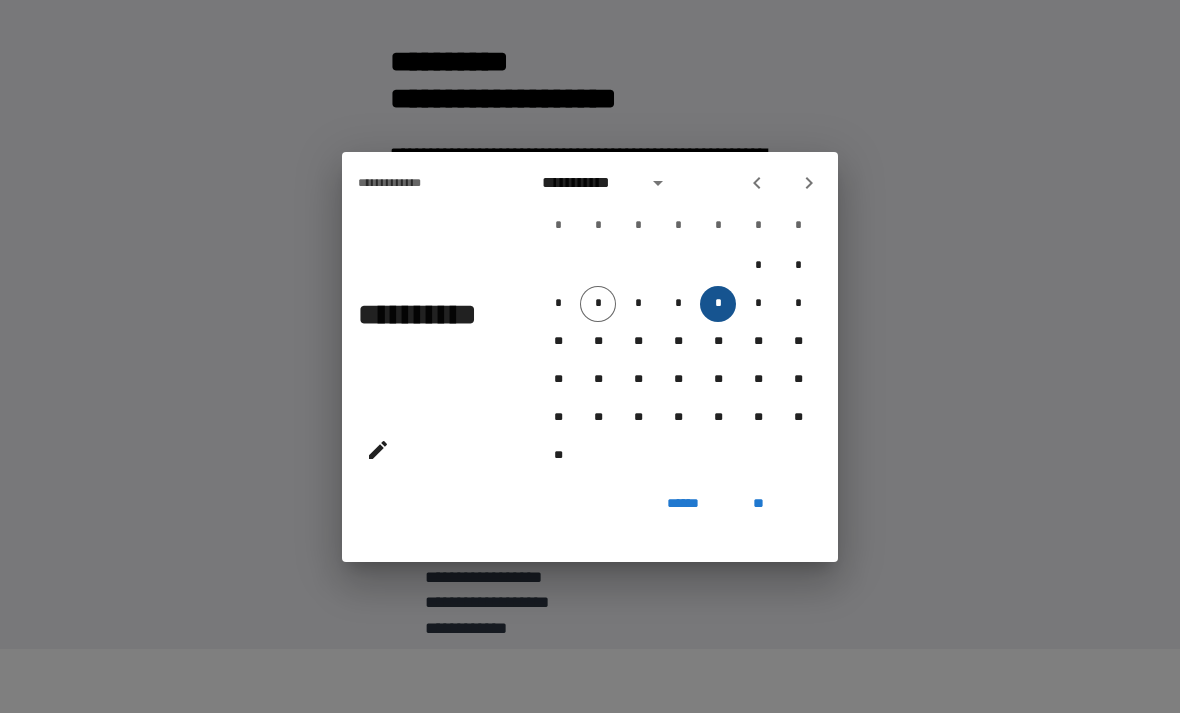 type on "**********" 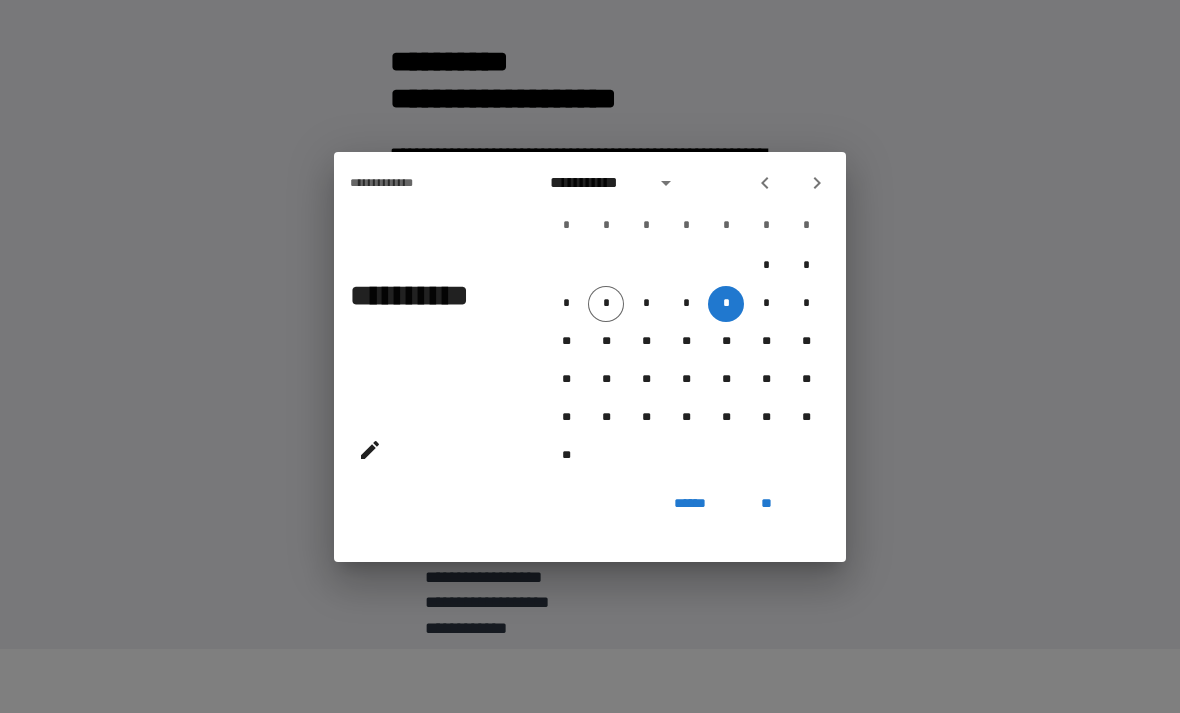 click 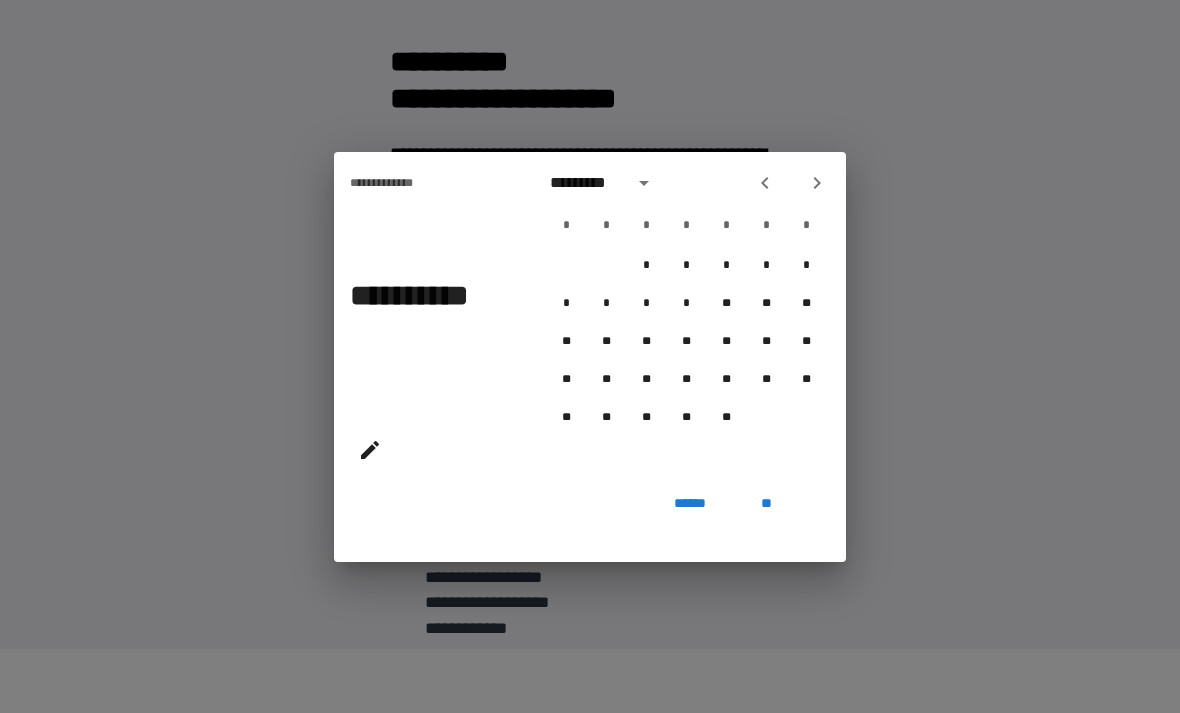 type 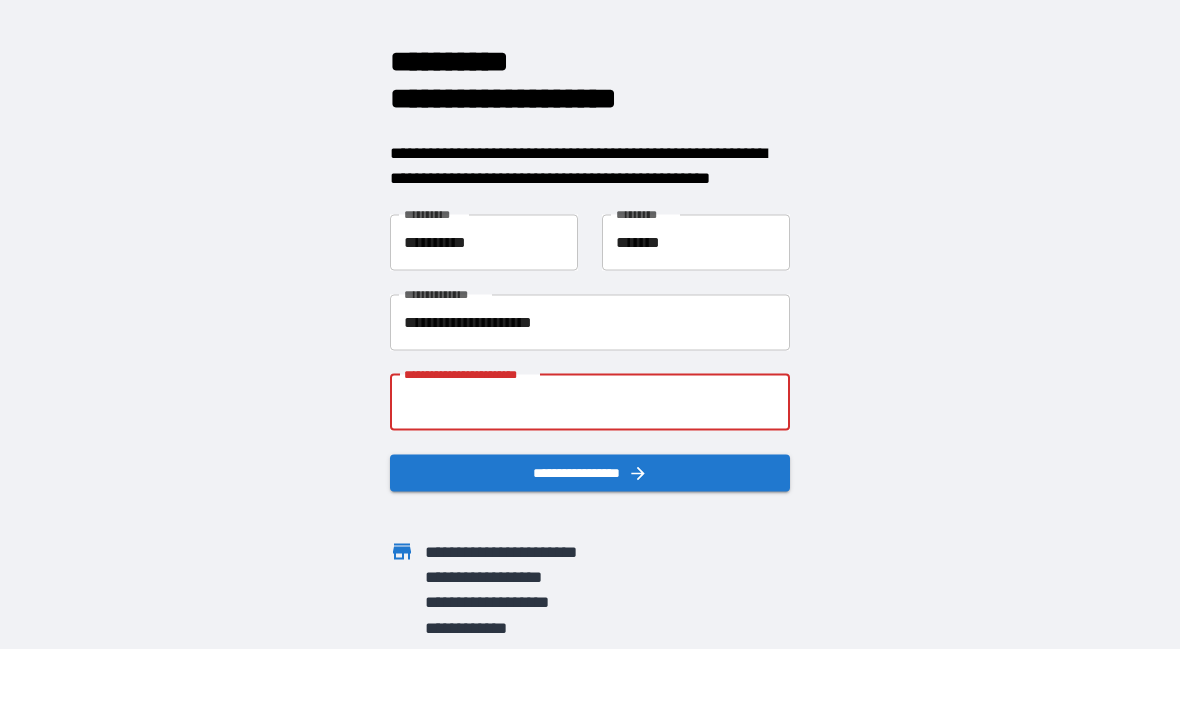 click on "**********" at bounding box center (590, 402) 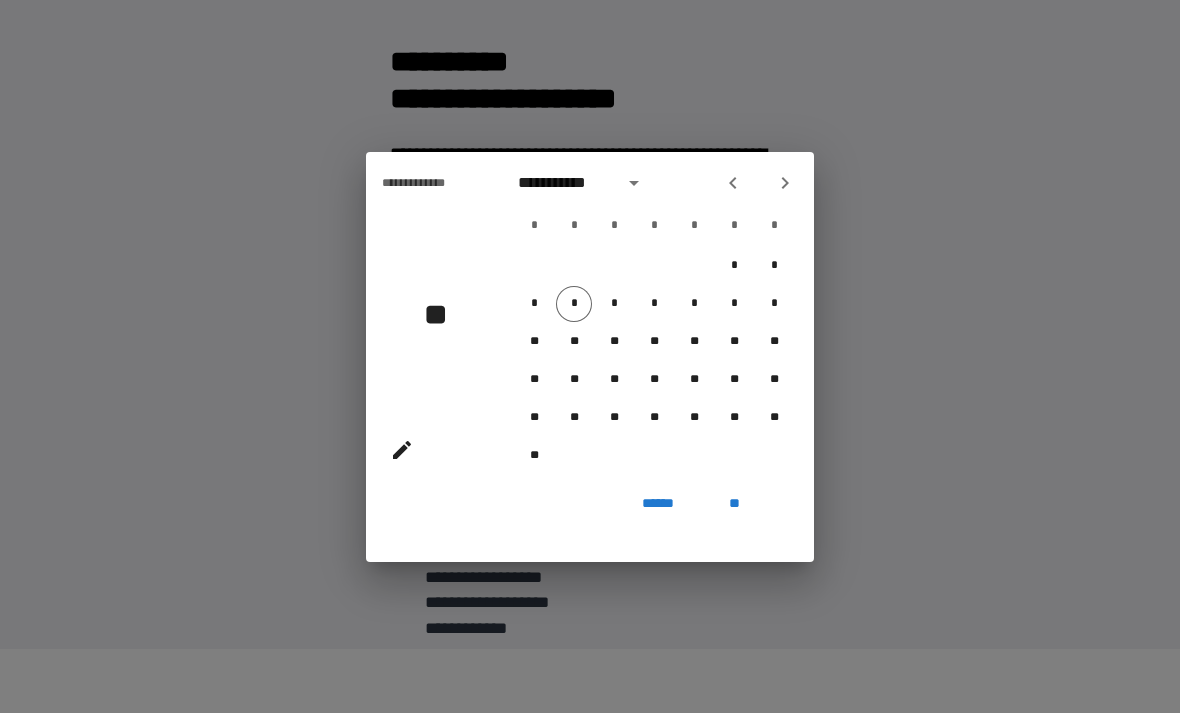 type 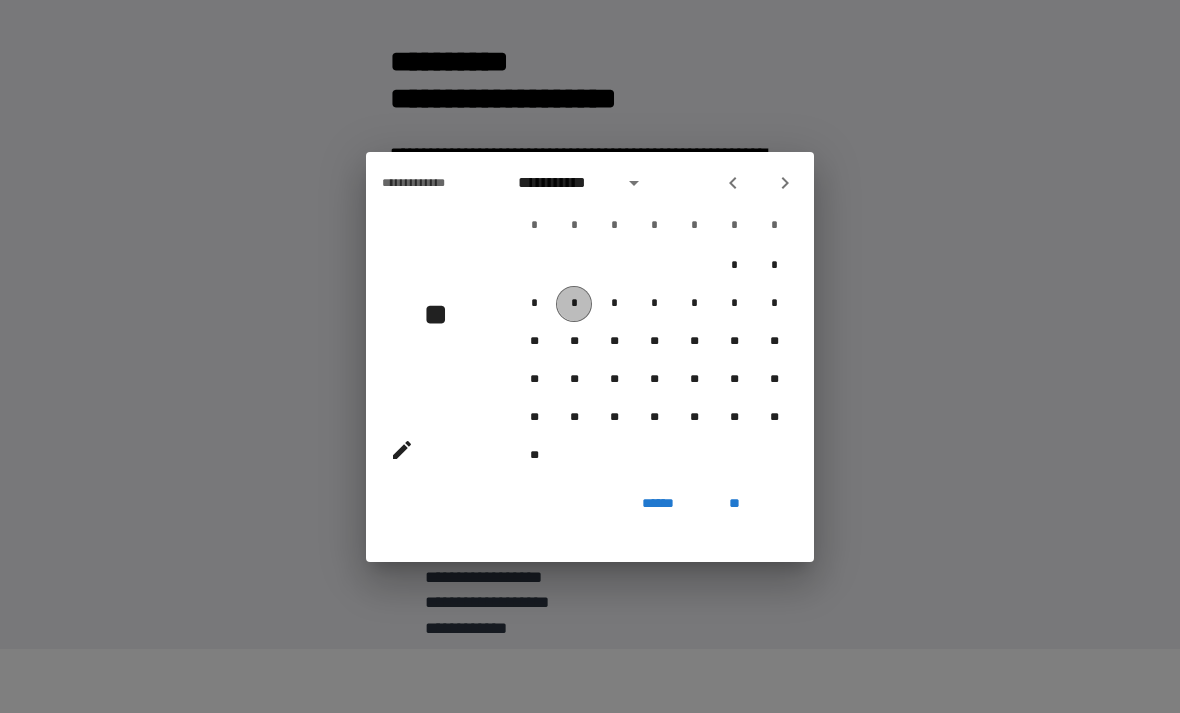 click on "*" at bounding box center (574, 304) 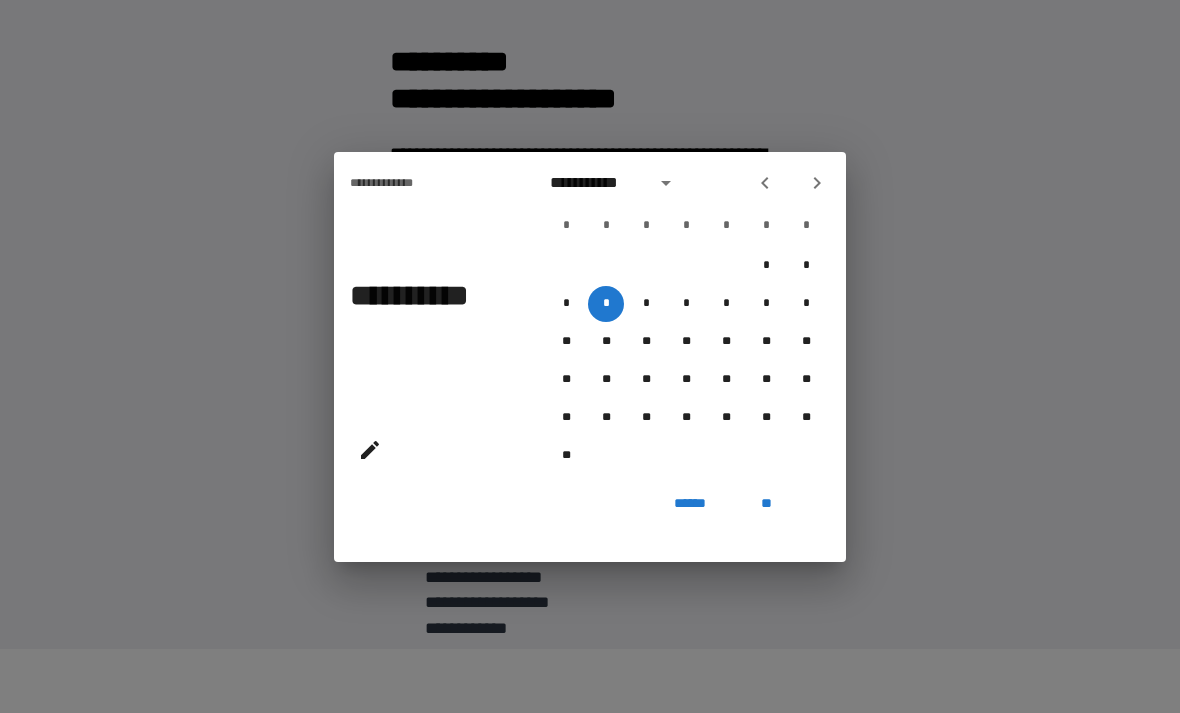 click on "*" at bounding box center [606, 304] 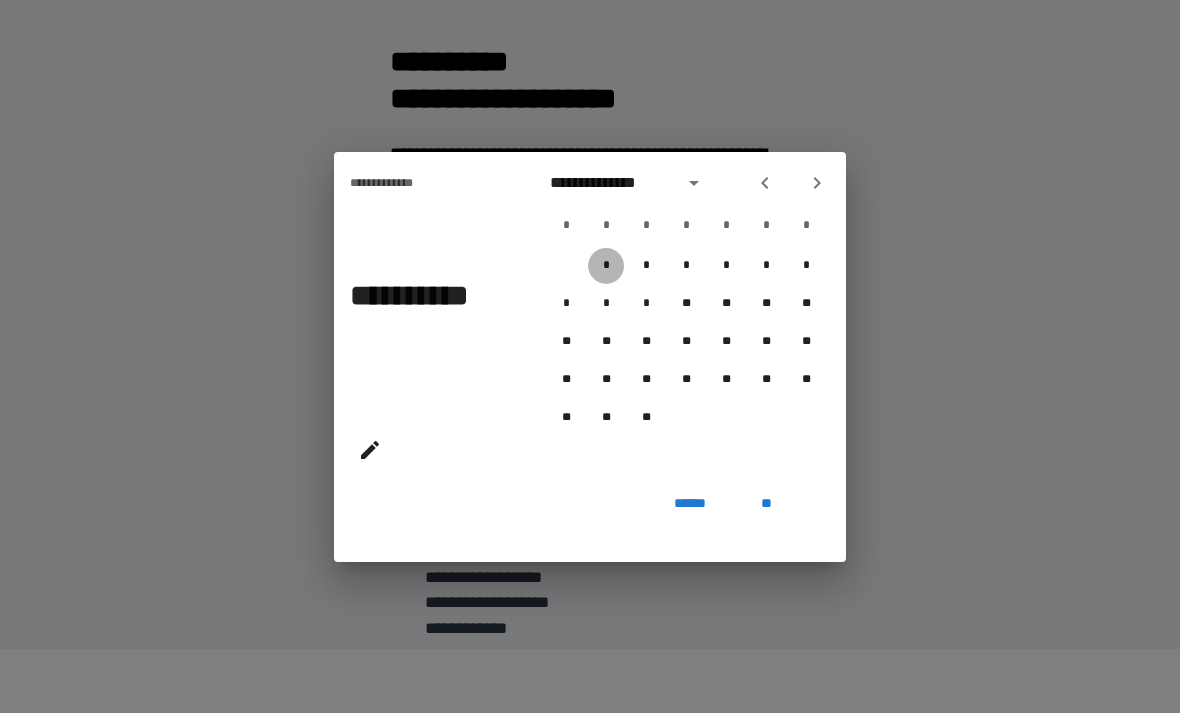 click on "*" at bounding box center (606, 266) 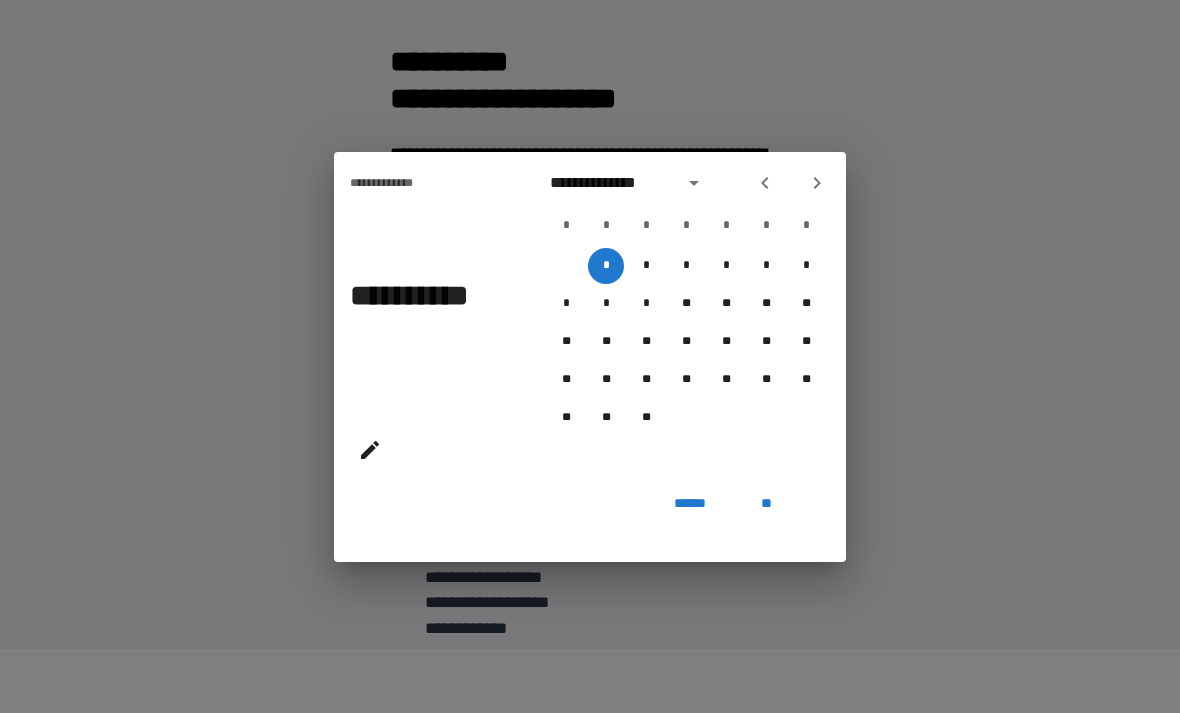 click 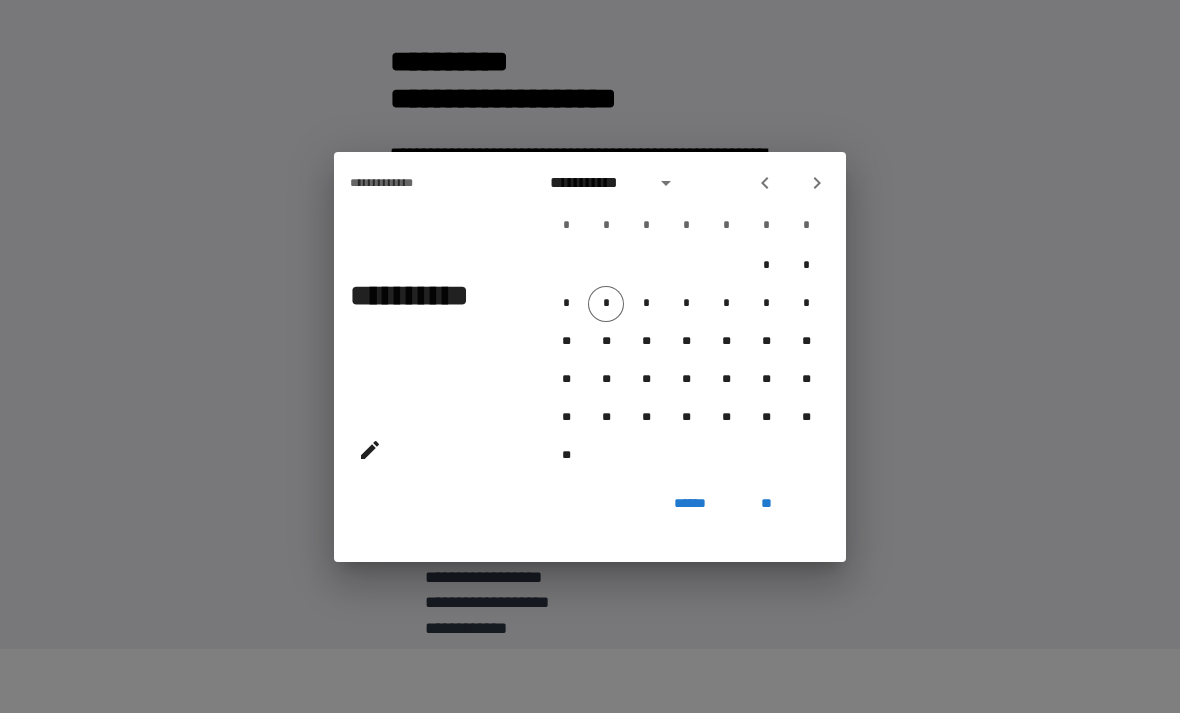click 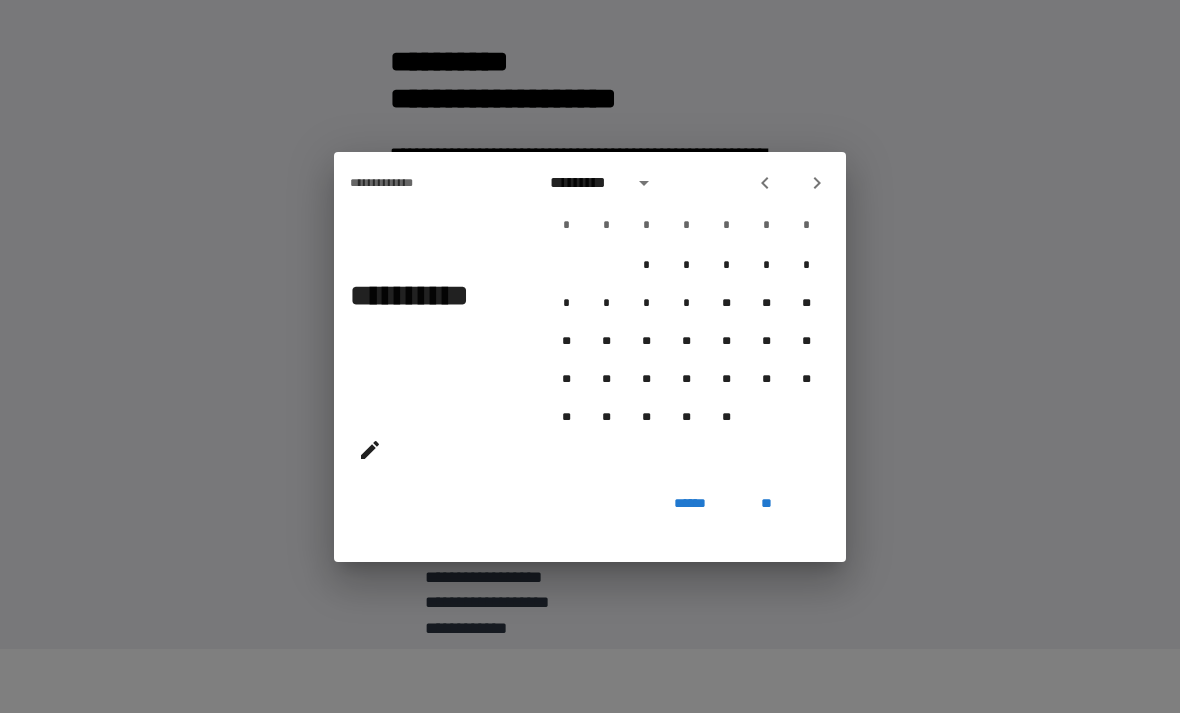 click at bounding box center (765, 183) 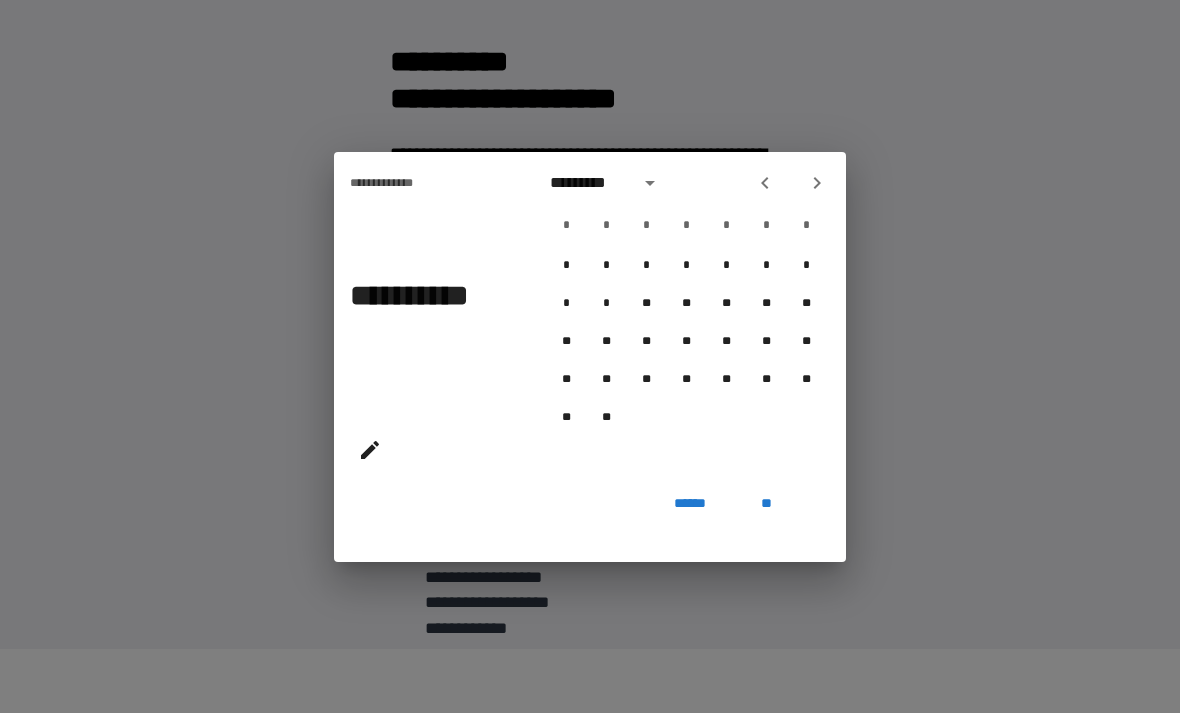 click on "******" at bounding box center (690, 504) 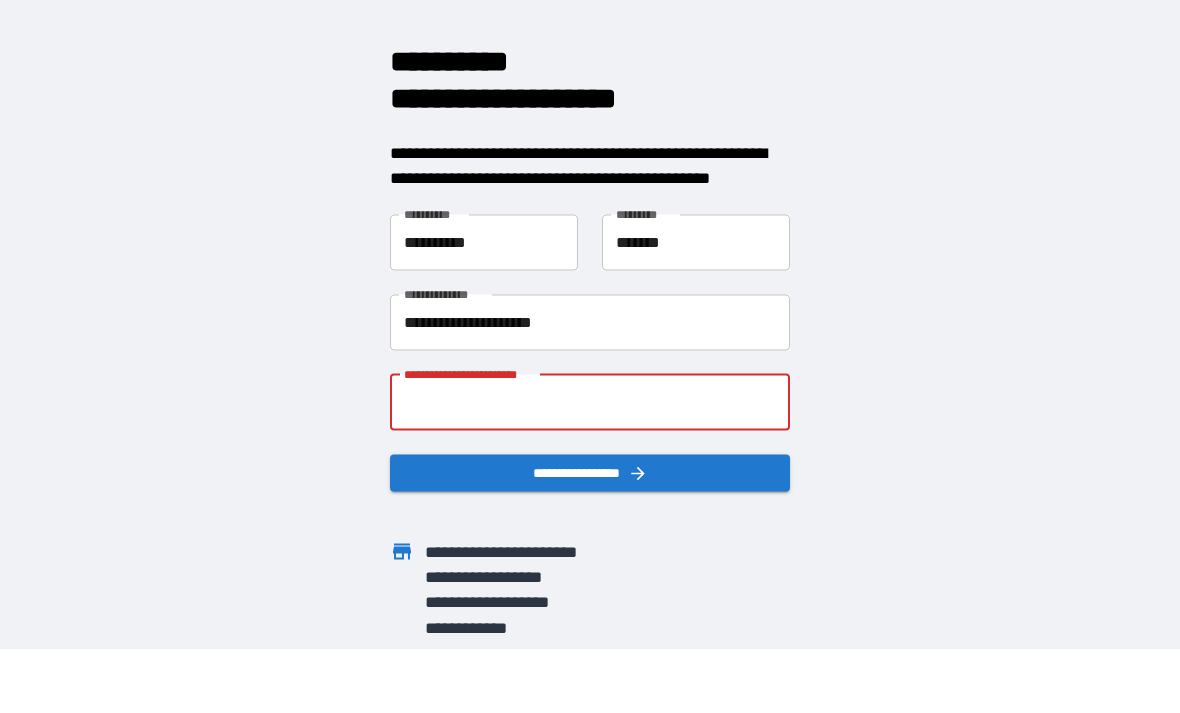 click on "**********" at bounding box center (590, 402) 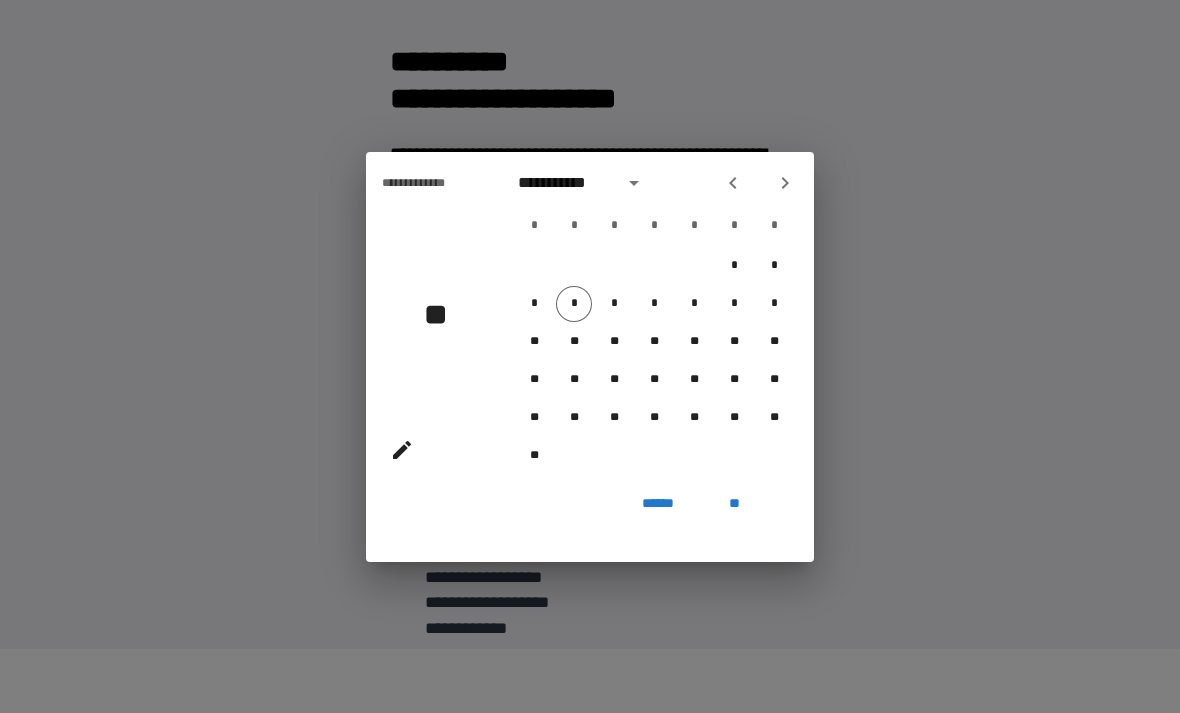 click on "*" at bounding box center (574, 304) 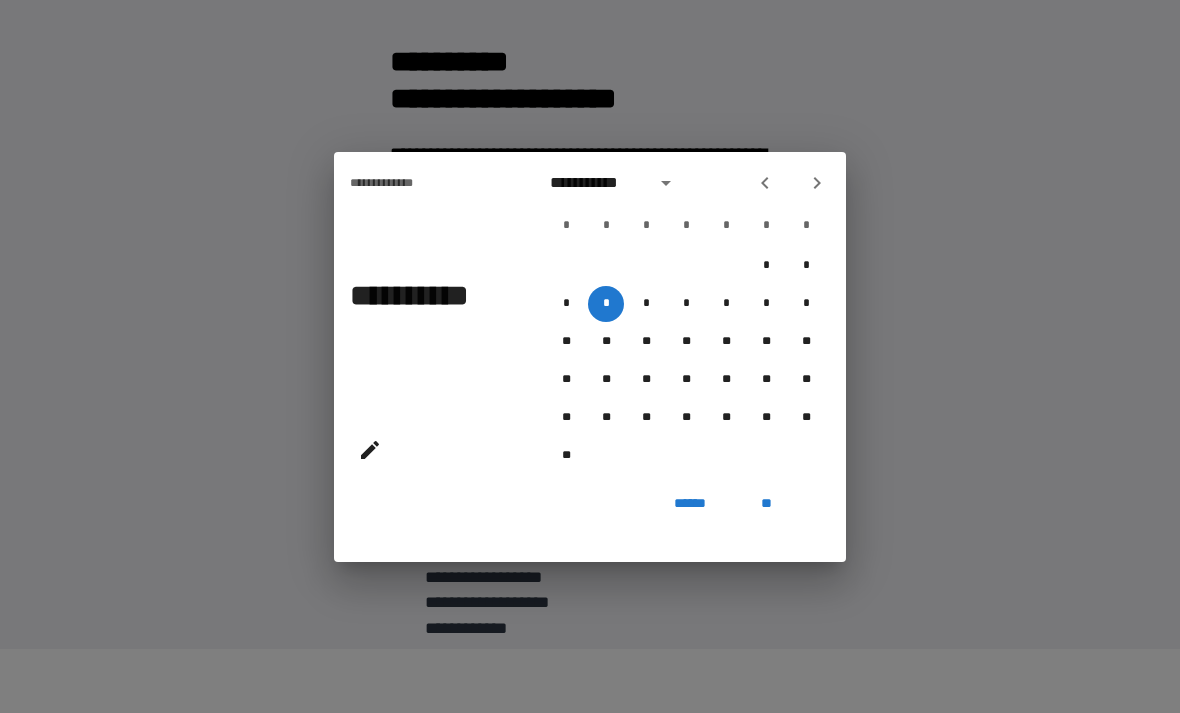 click 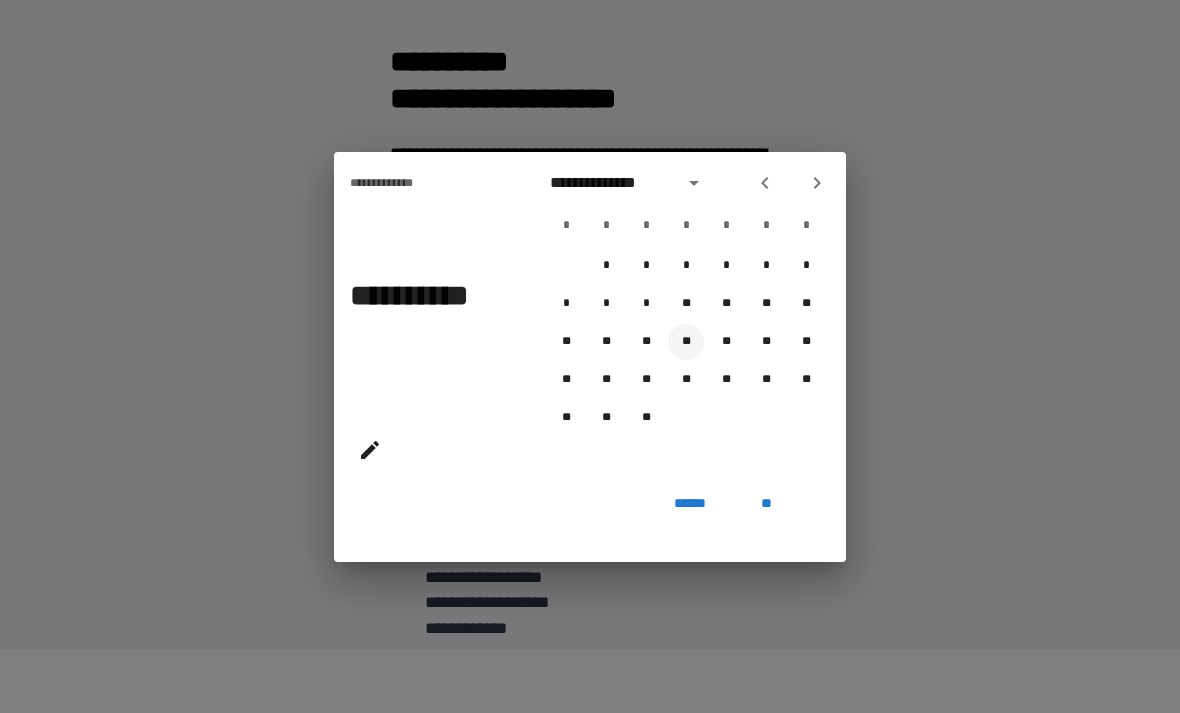 click on "**" at bounding box center [686, 342] 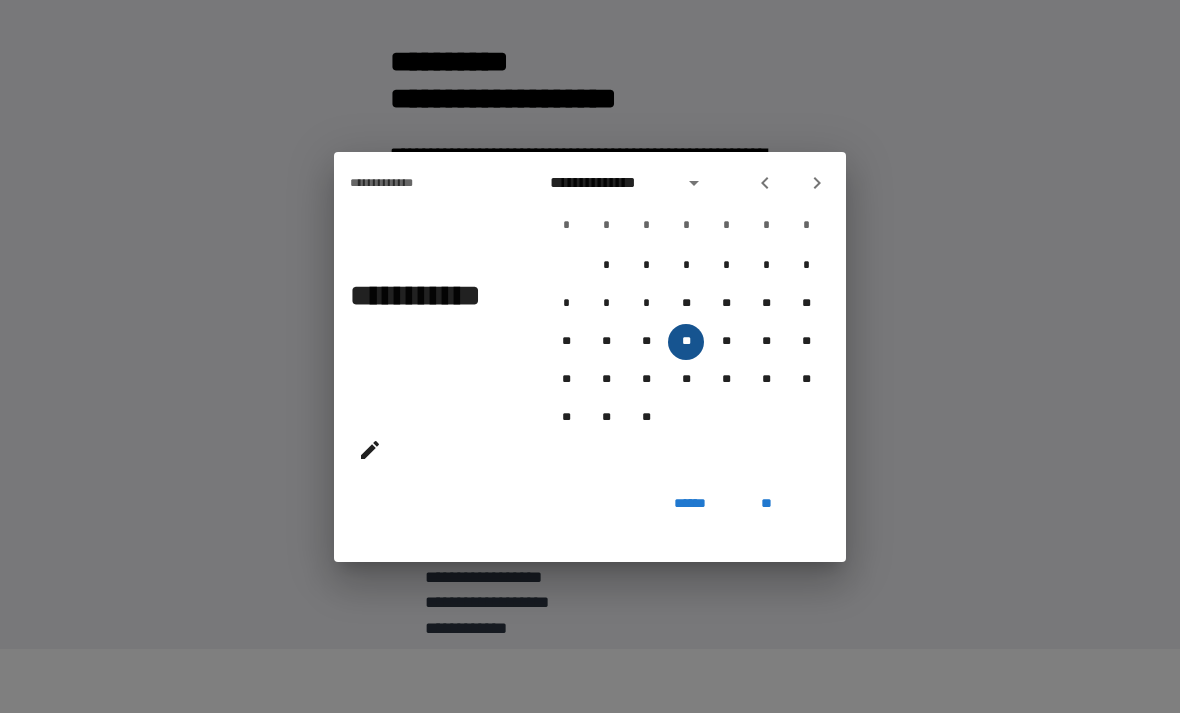 type on "**********" 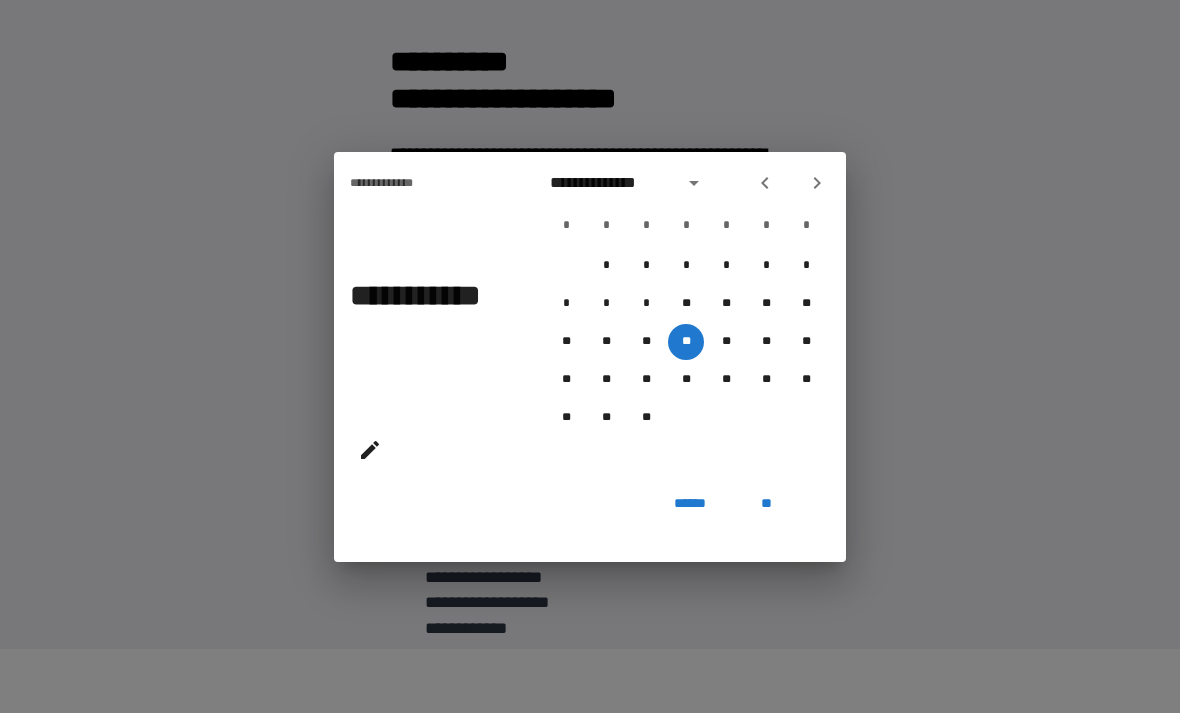 click at bounding box center [817, 183] 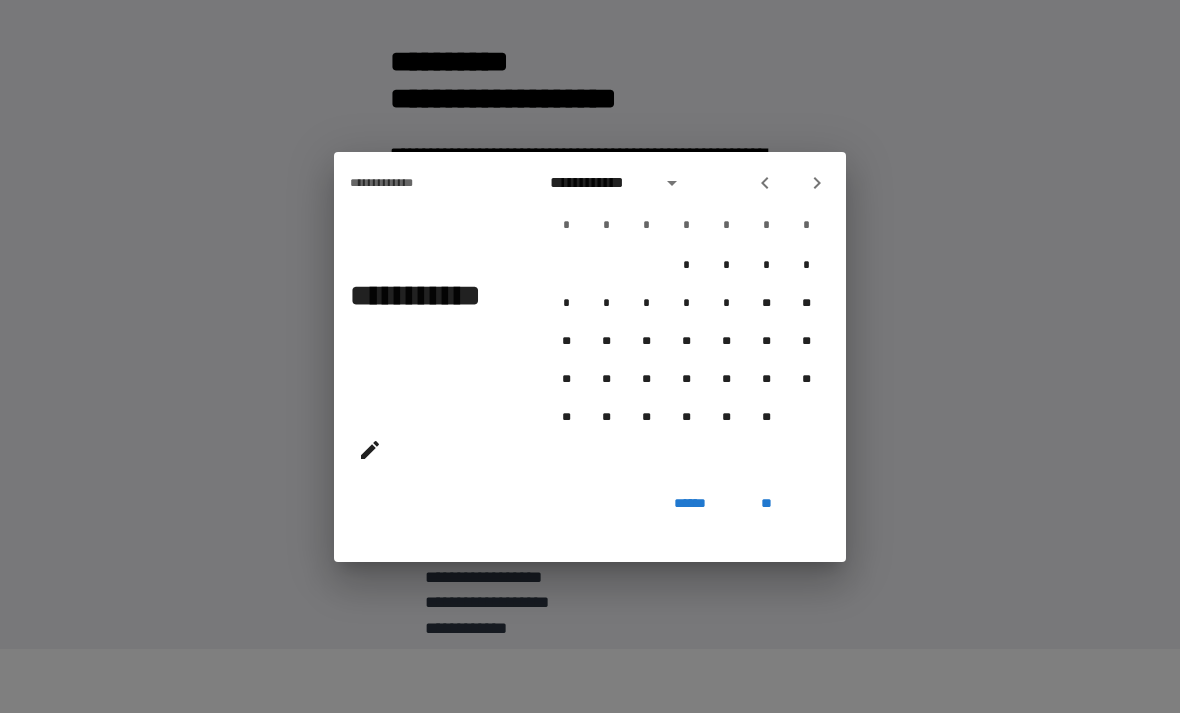 click on "**" at bounding box center (766, 504) 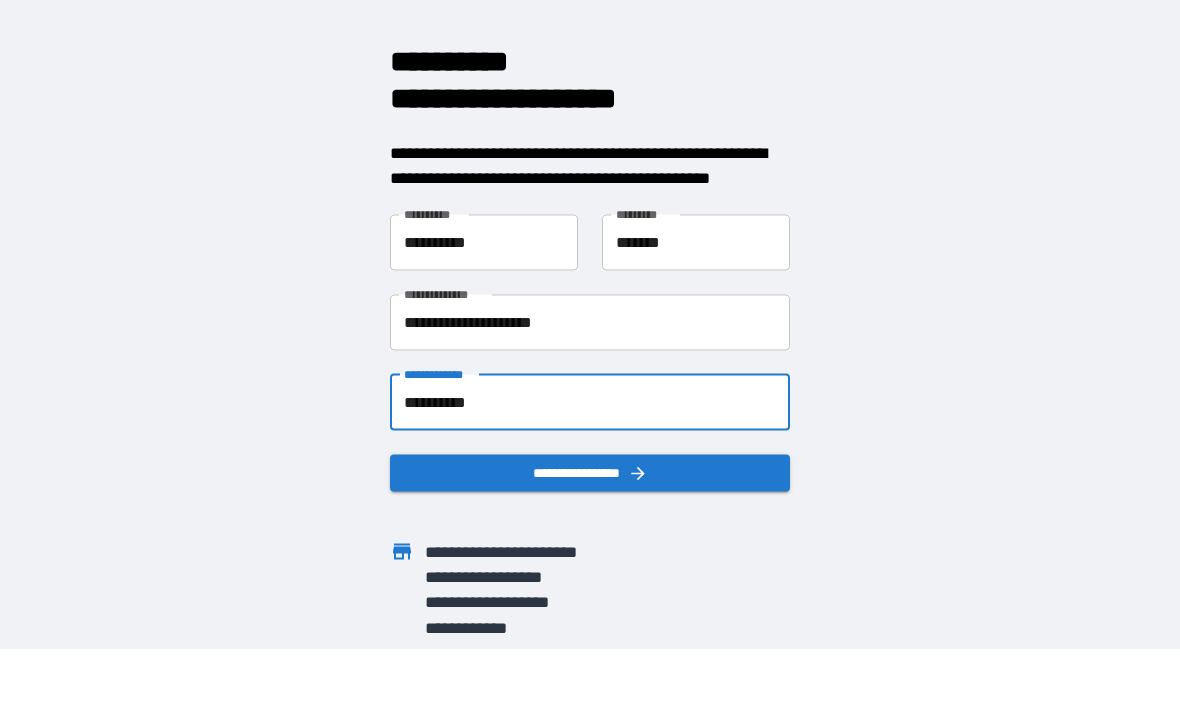 click on "**********" at bounding box center [590, 402] 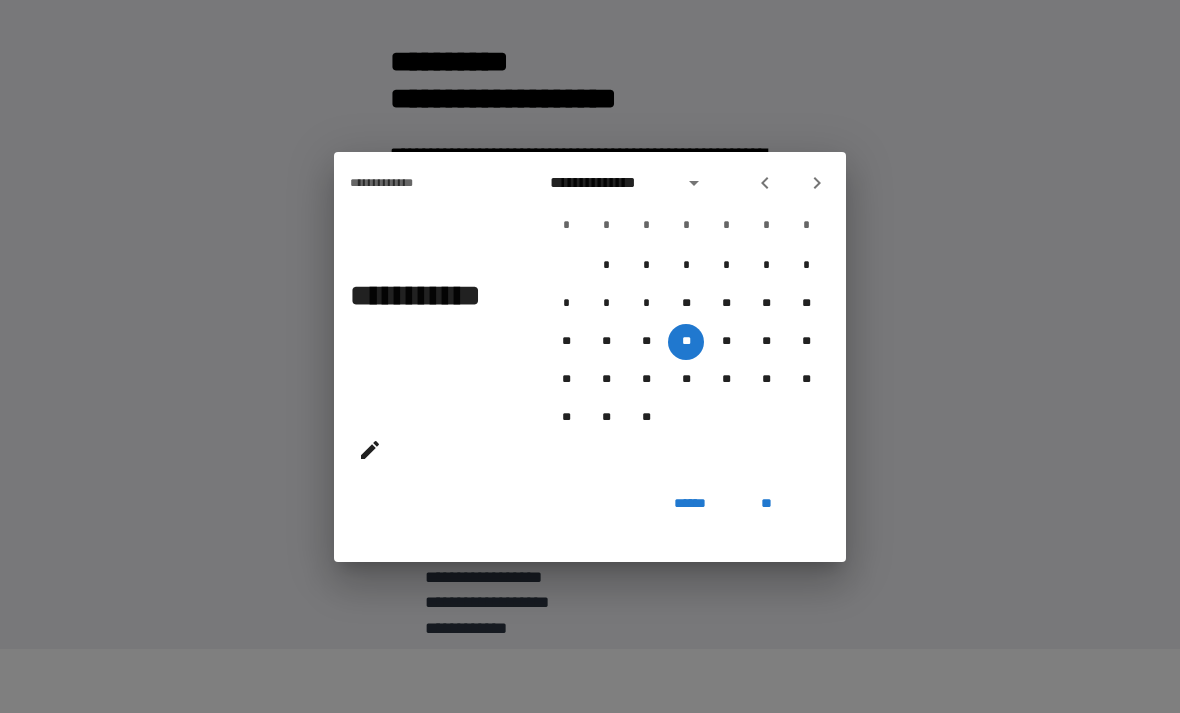 click on "******" at bounding box center (690, 504) 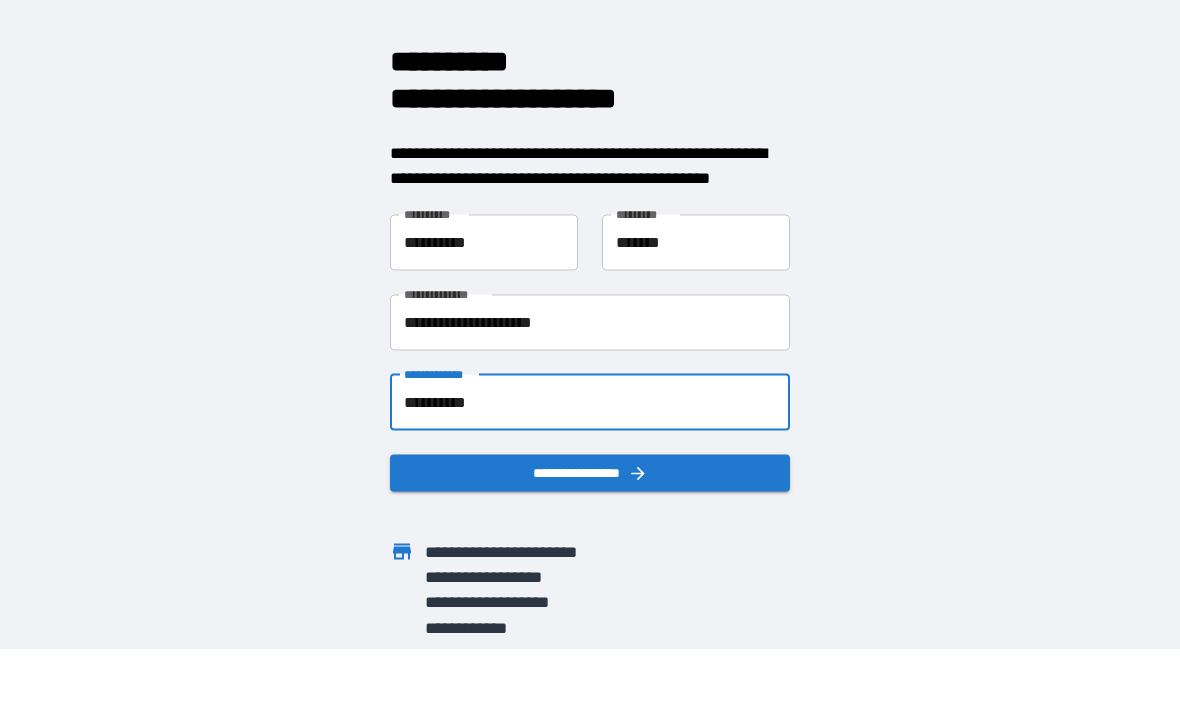 click on "**********" at bounding box center (590, 402) 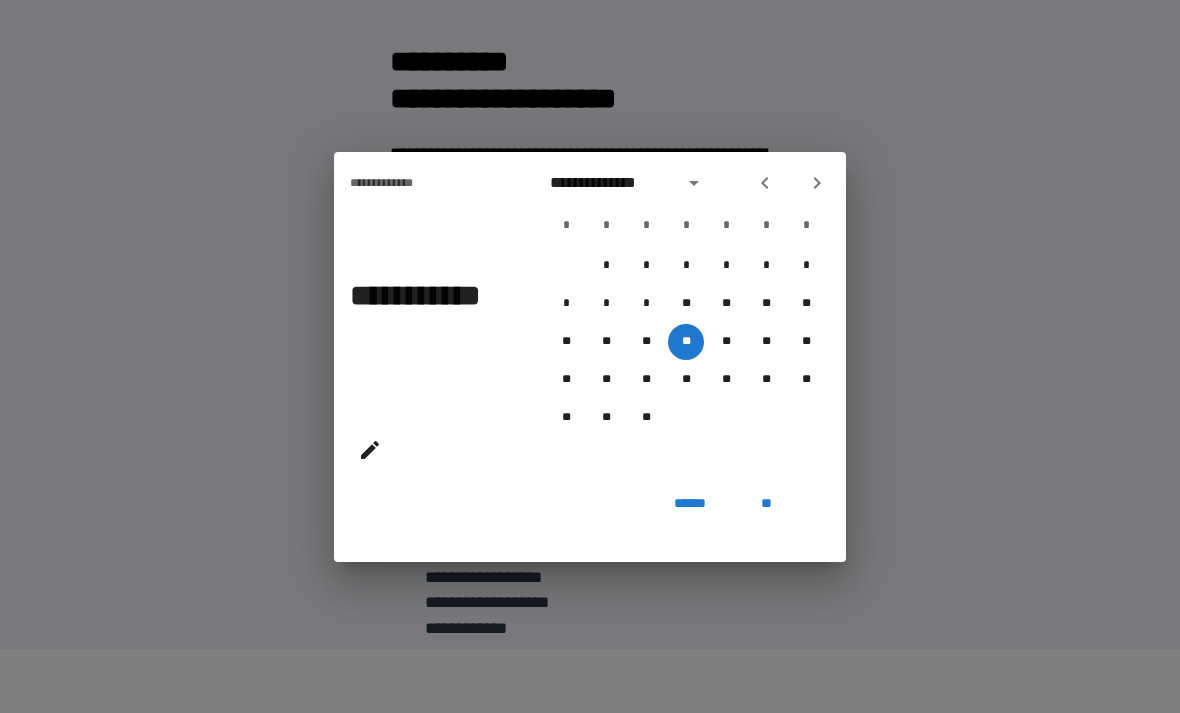 click on "******" at bounding box center [690, 504] 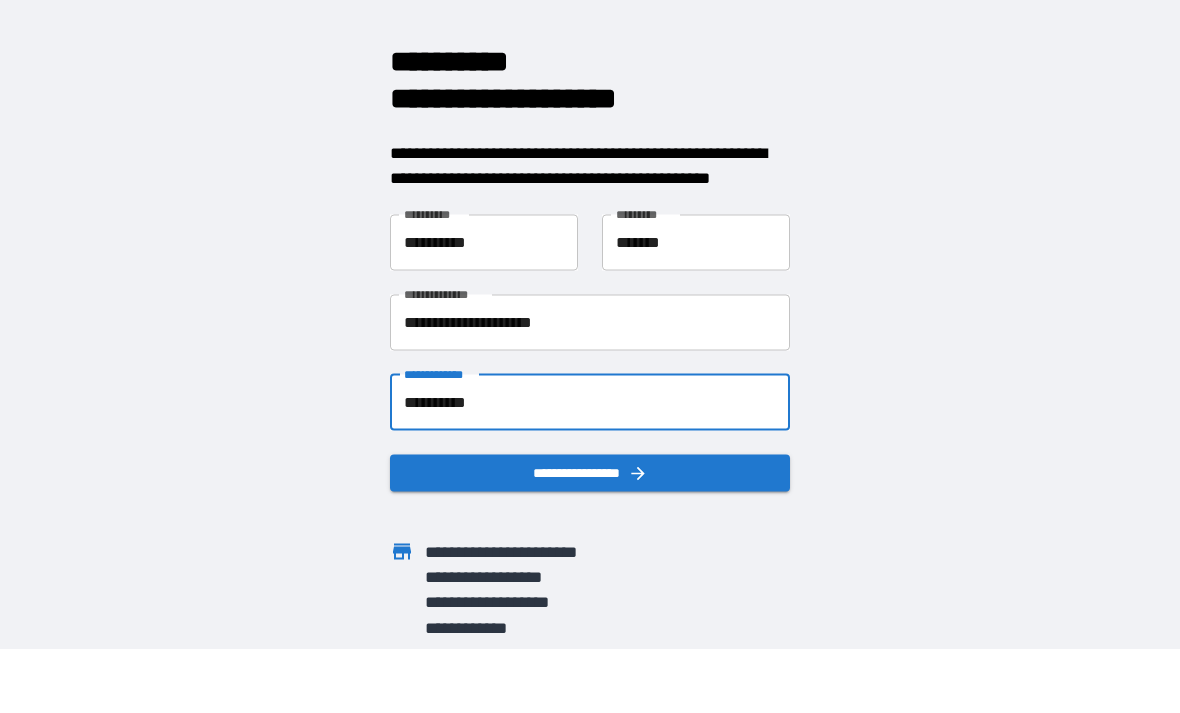 click on "**********" at bounding box center (590, 402) 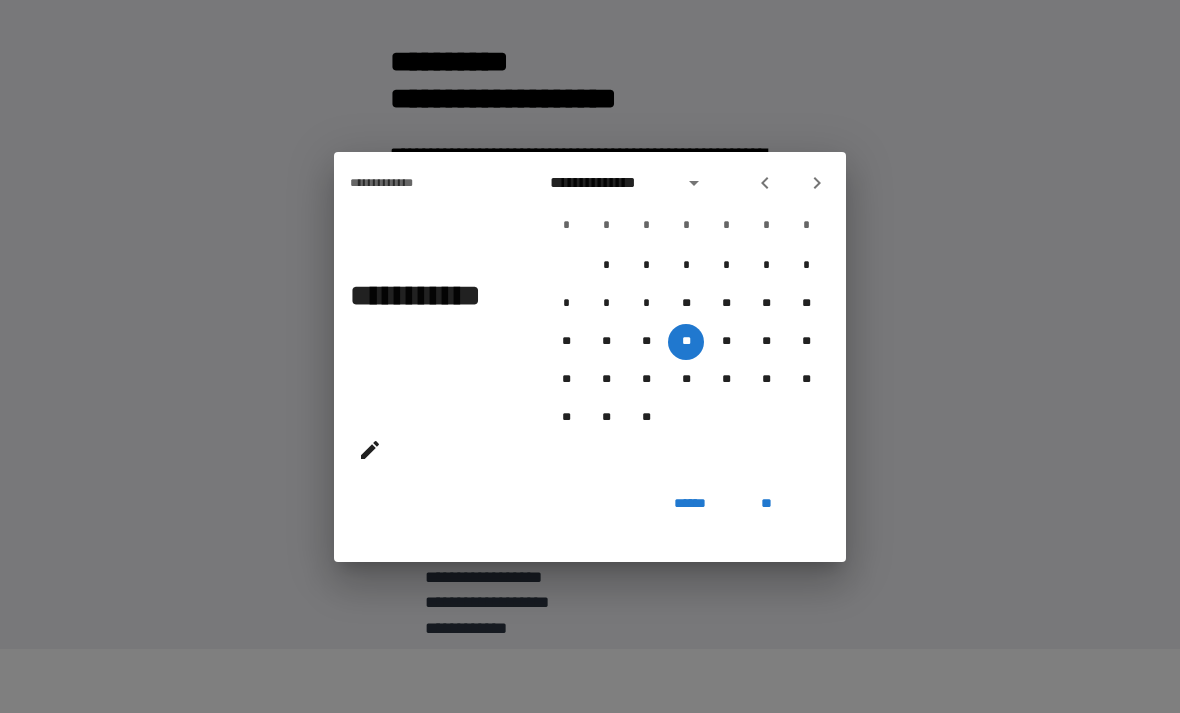 type 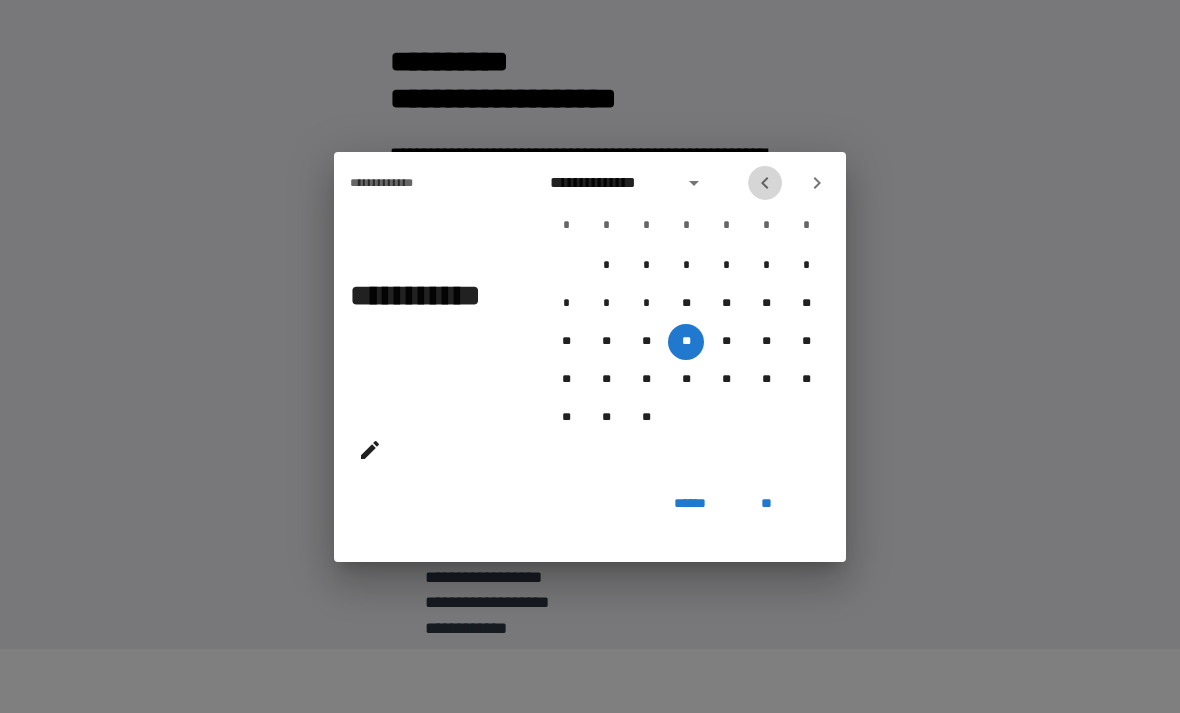 click 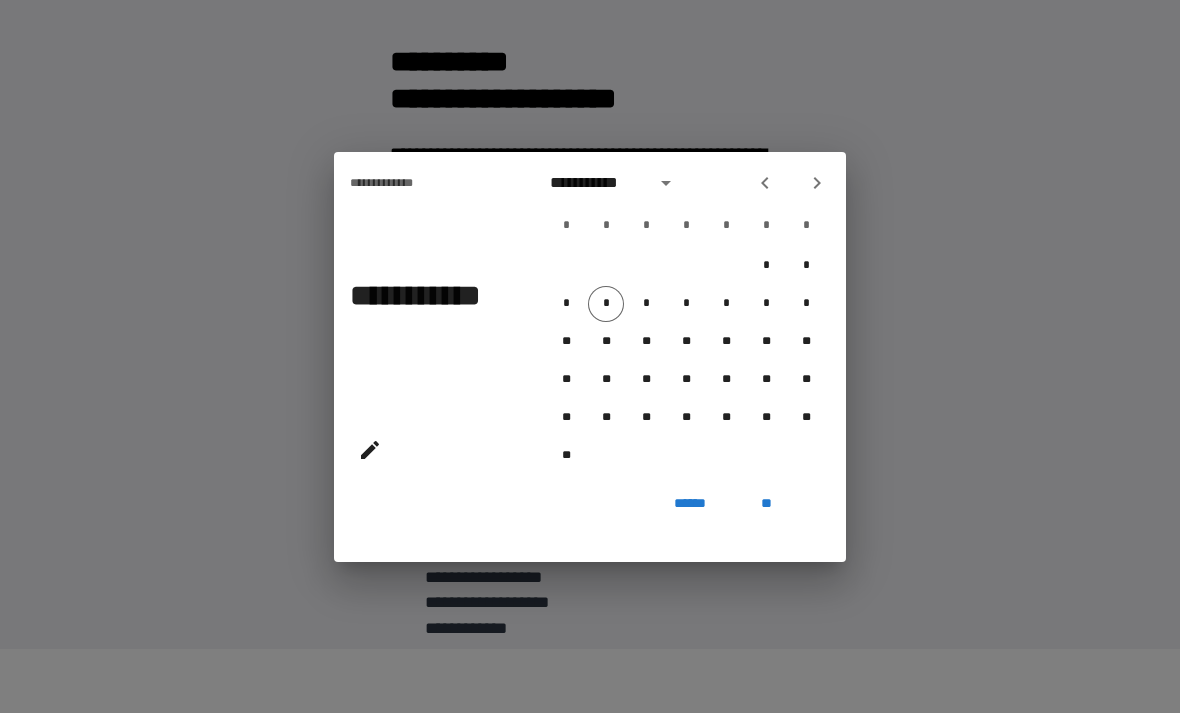 click 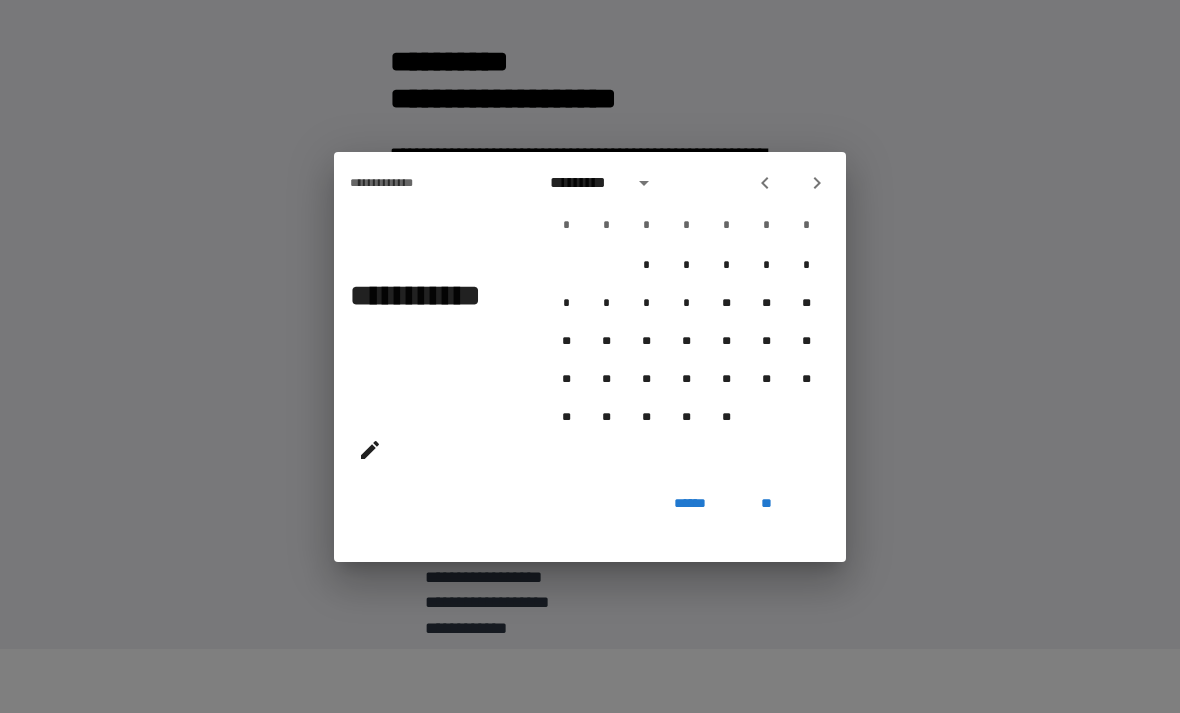 click 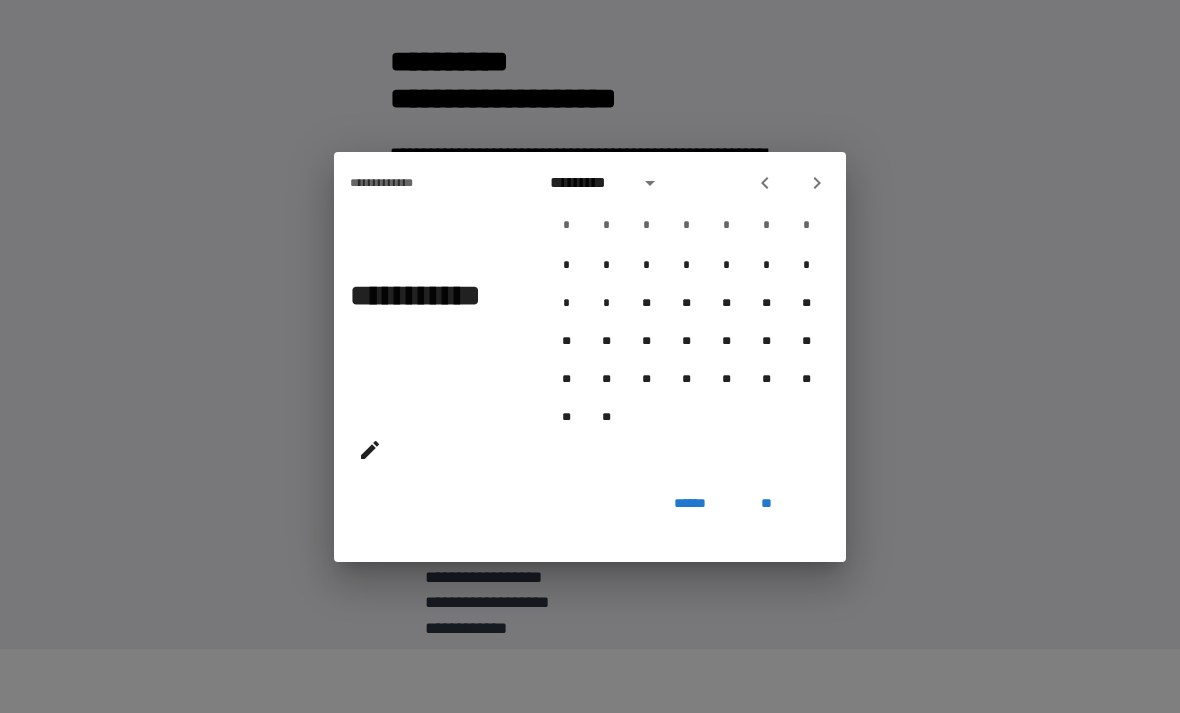 click 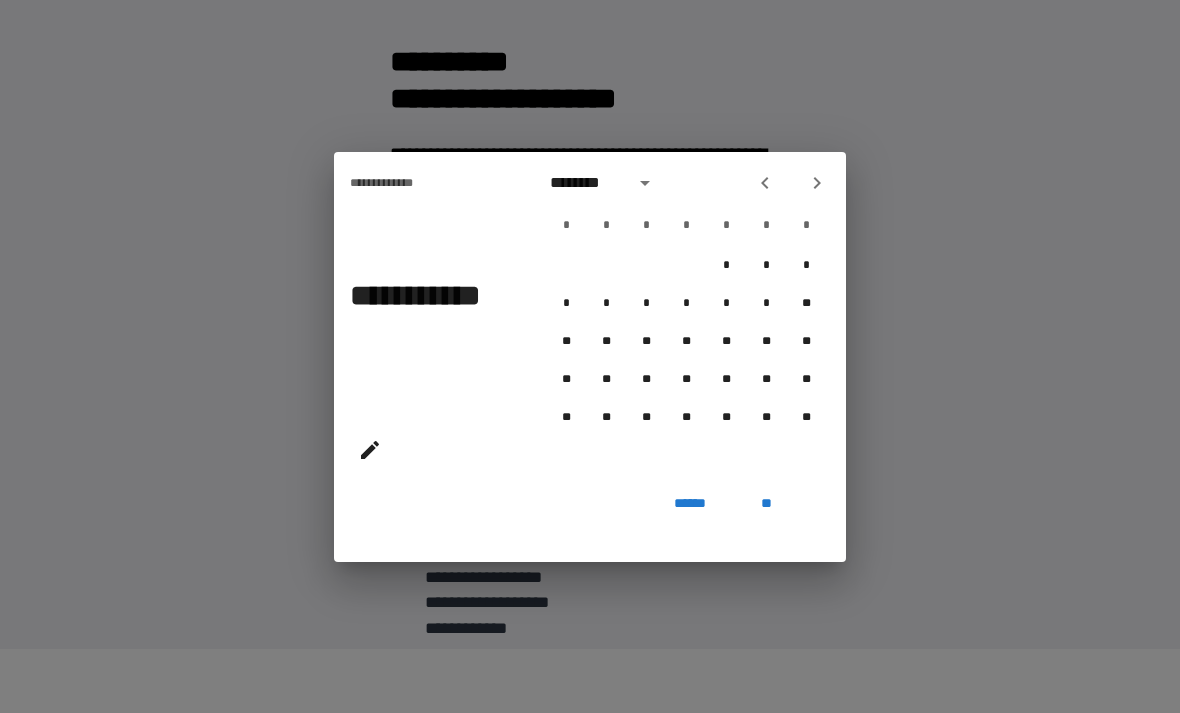 click 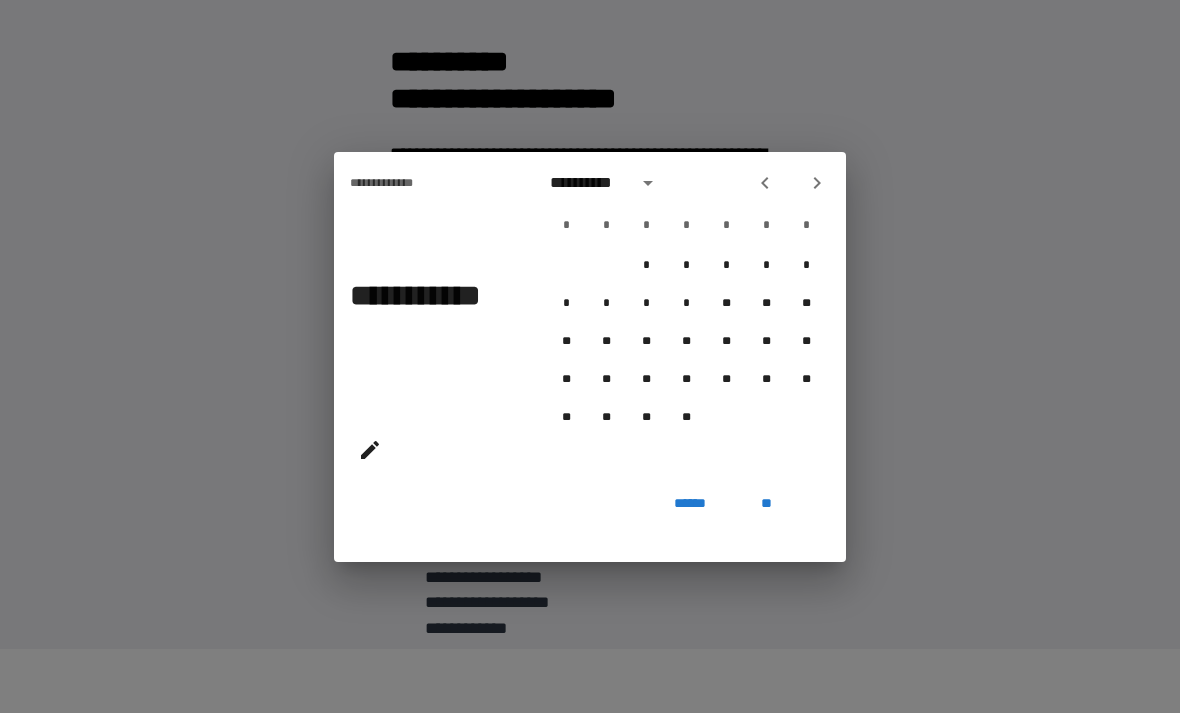 click 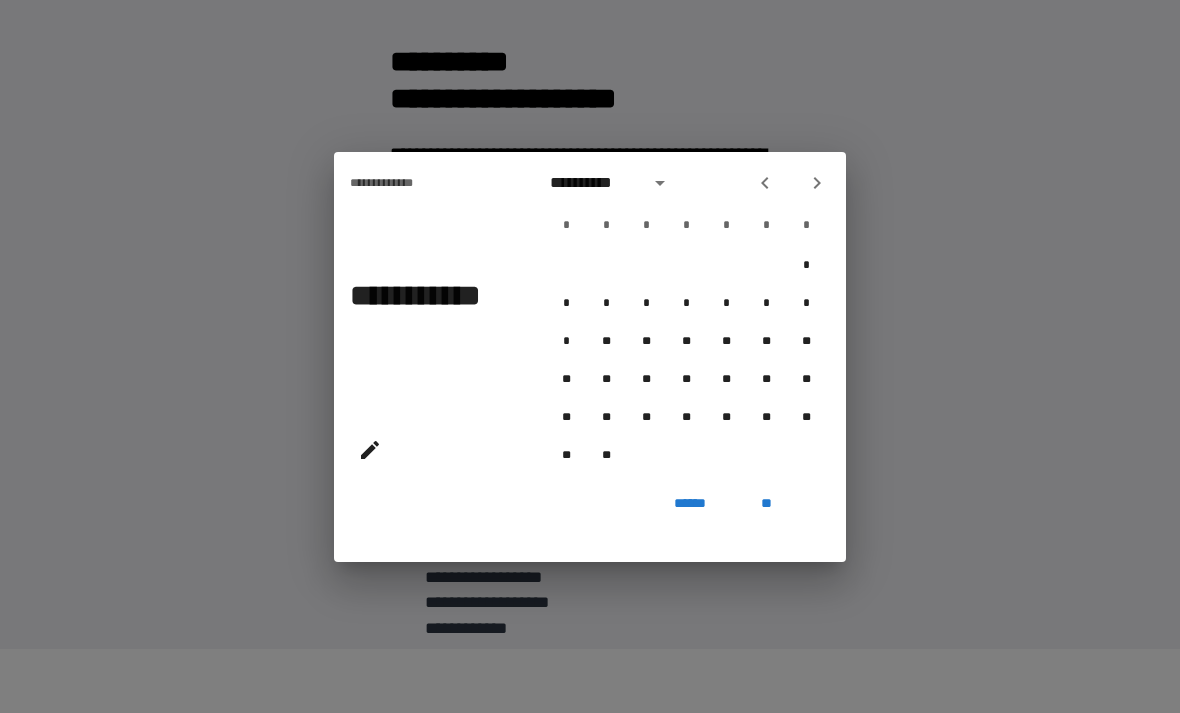 click 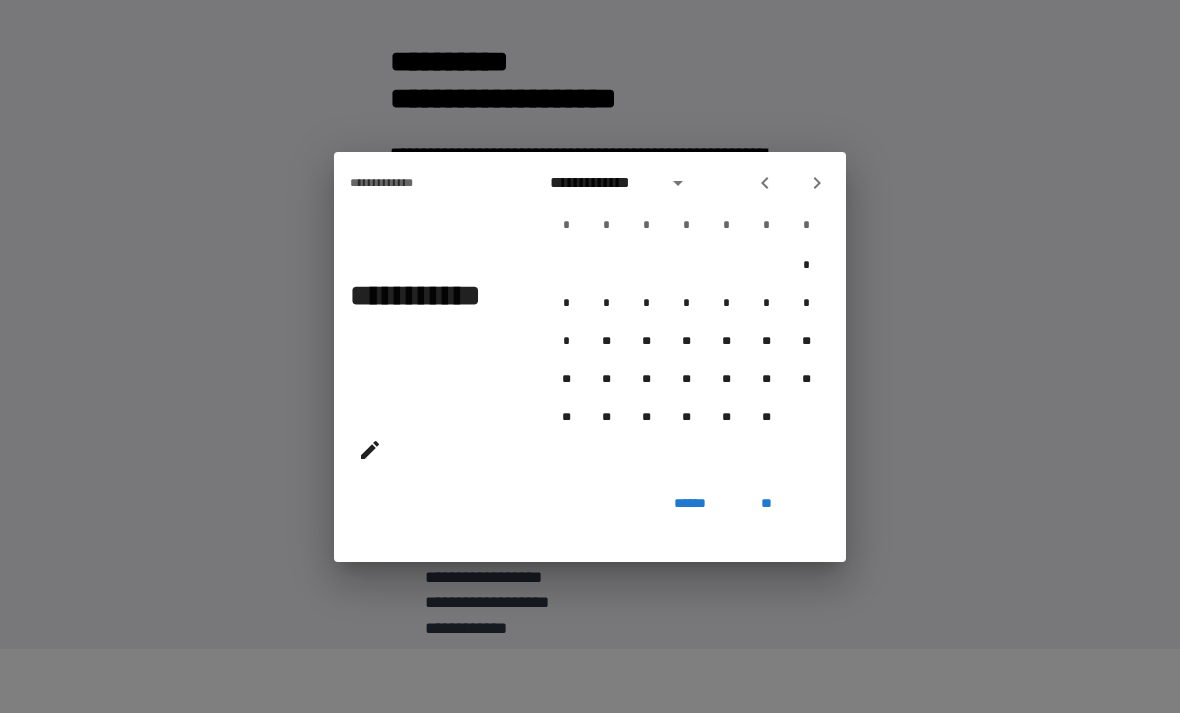 click 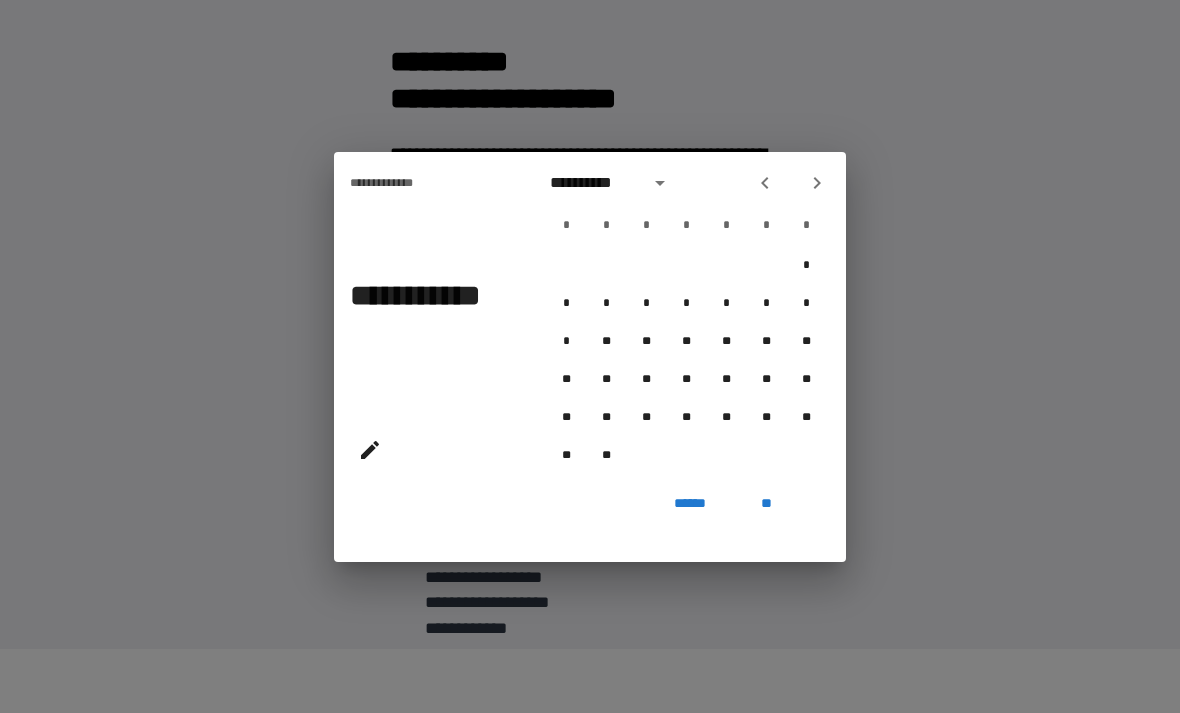 click at bounding box center (817, 183) 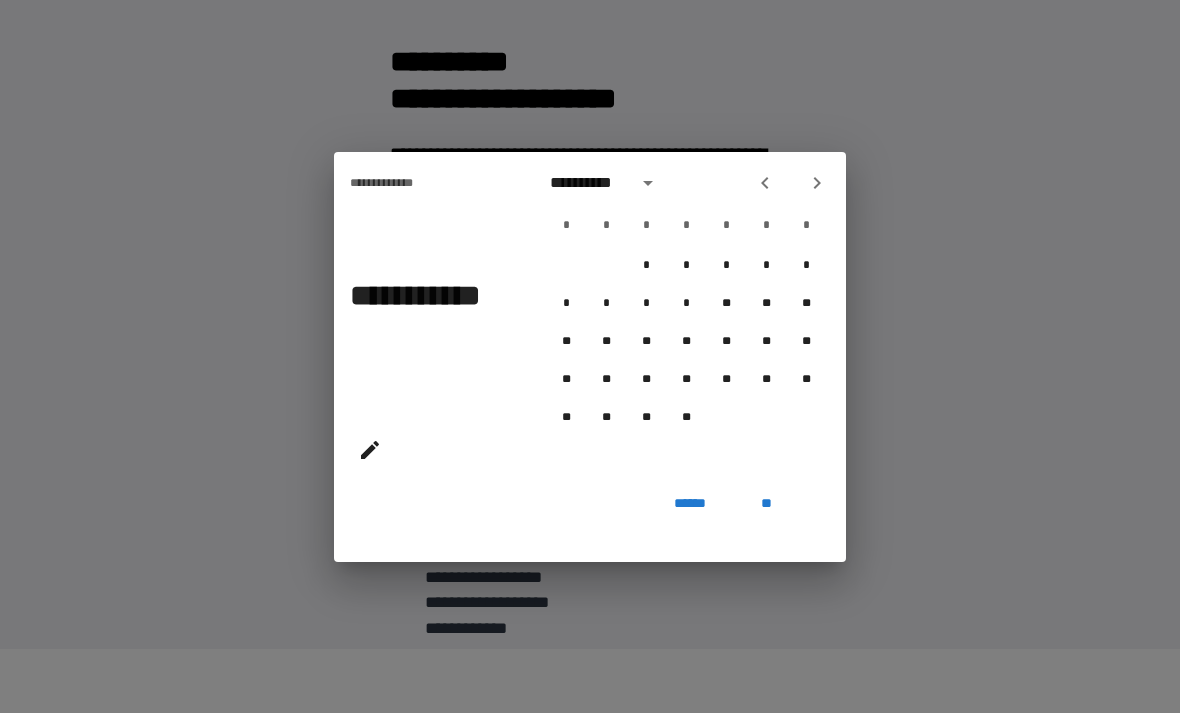 click on "**********" at bounding box center (587, 183) 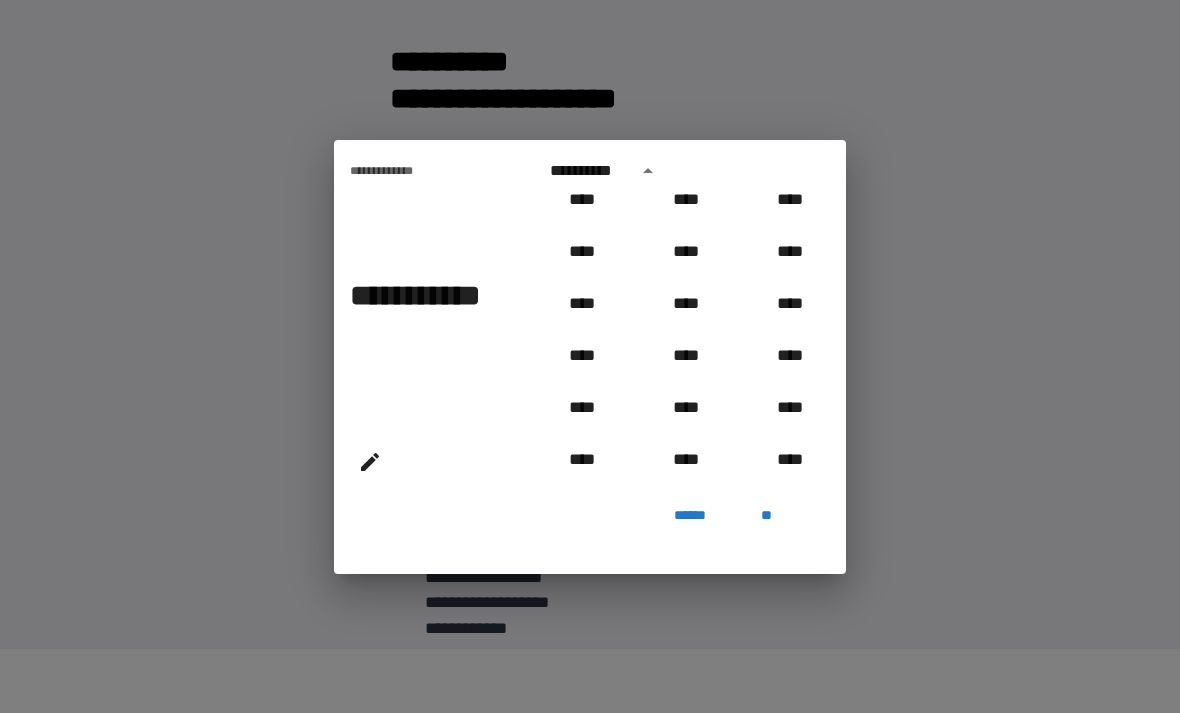 scroll, scrollTop: 1064, scrollLeft: 0, axis: vertical 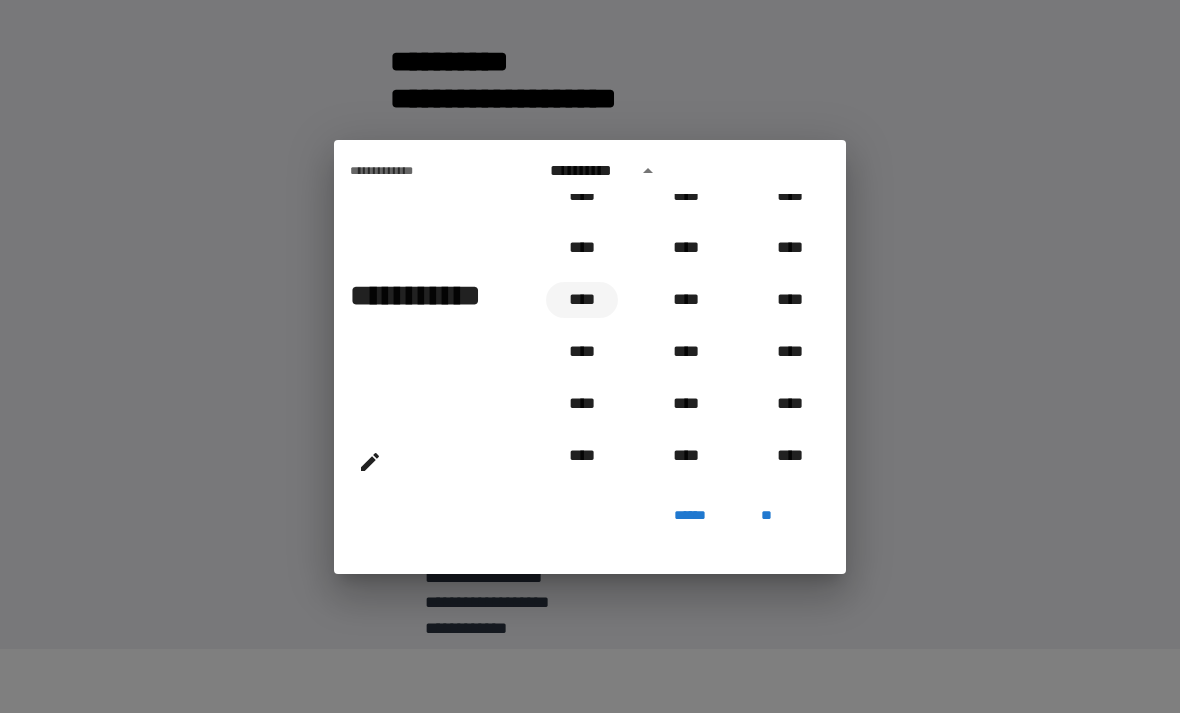 click on "****" at bounding box center (582, 300) 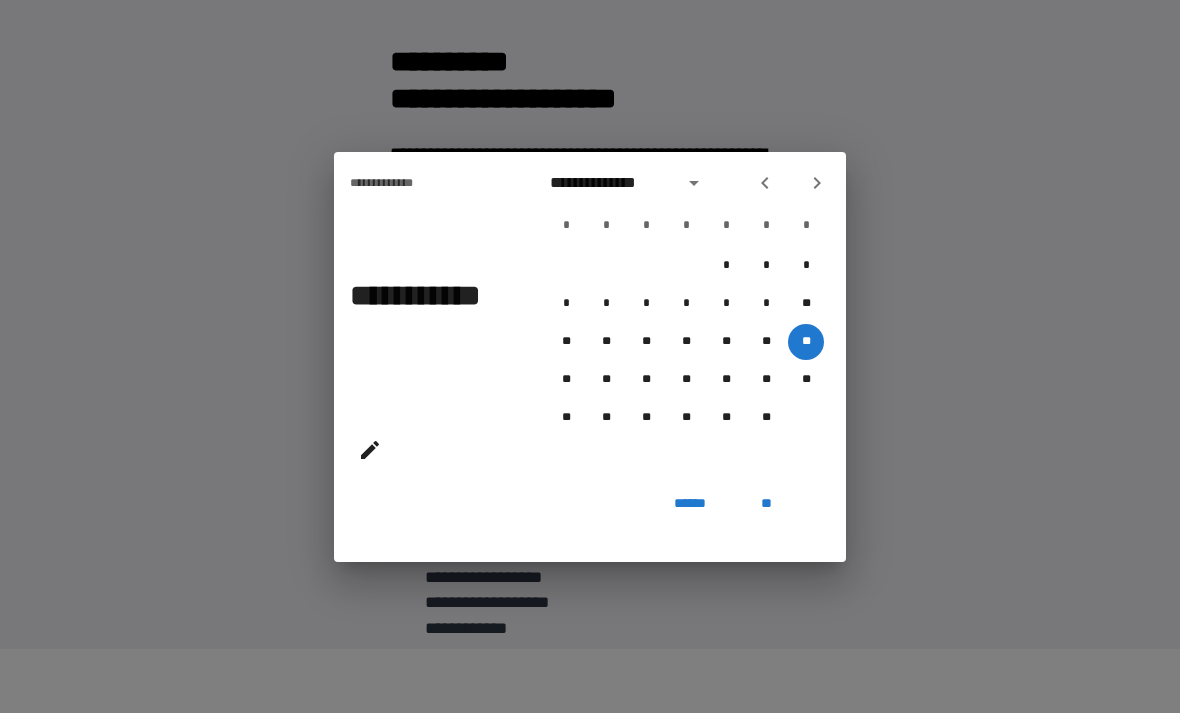 click on "**********" at bounding box center [610, 183] 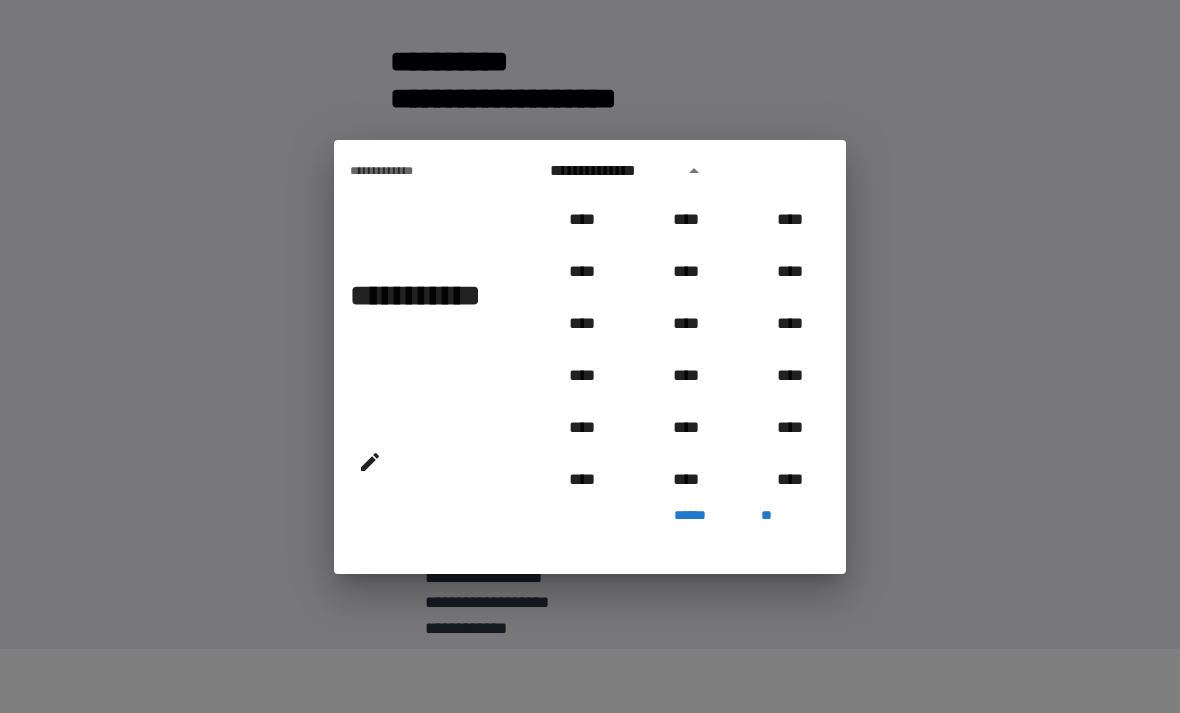 scroll, scrollTop: 1018, scrollLeft: 0, axis: vertical 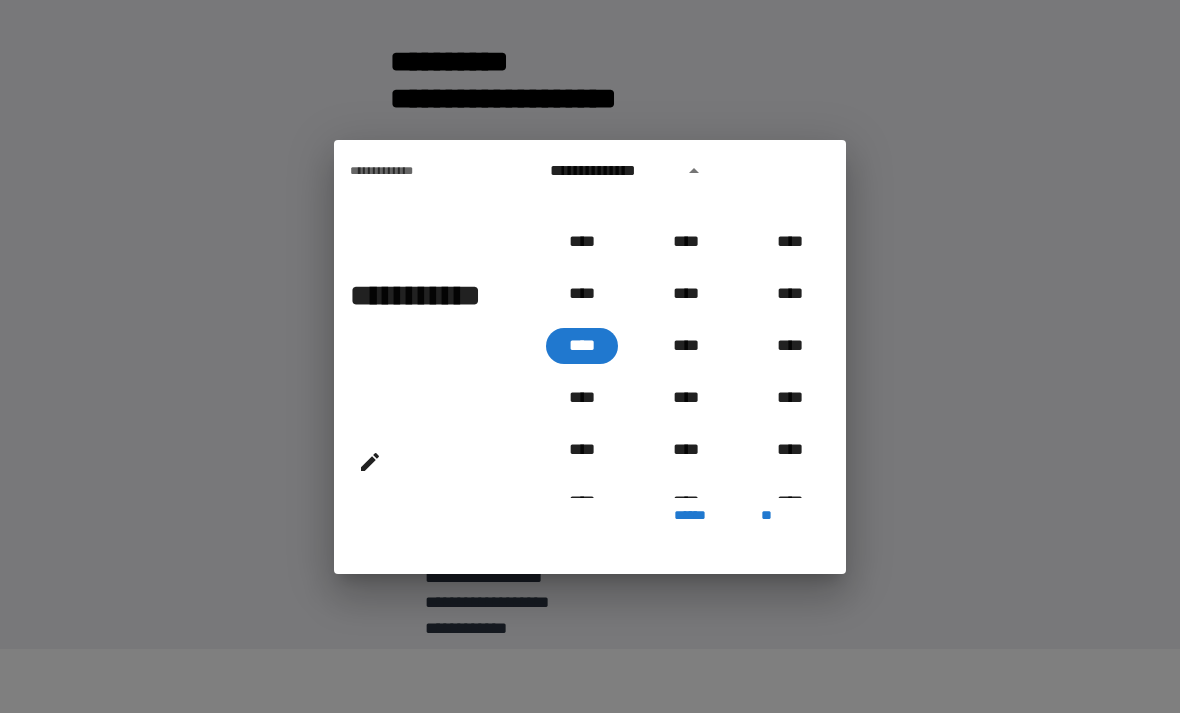 click on "[FIRST] [LAST] [LAST] [STREET] [CITY] [STATE]" at bounding box center (590, 356) 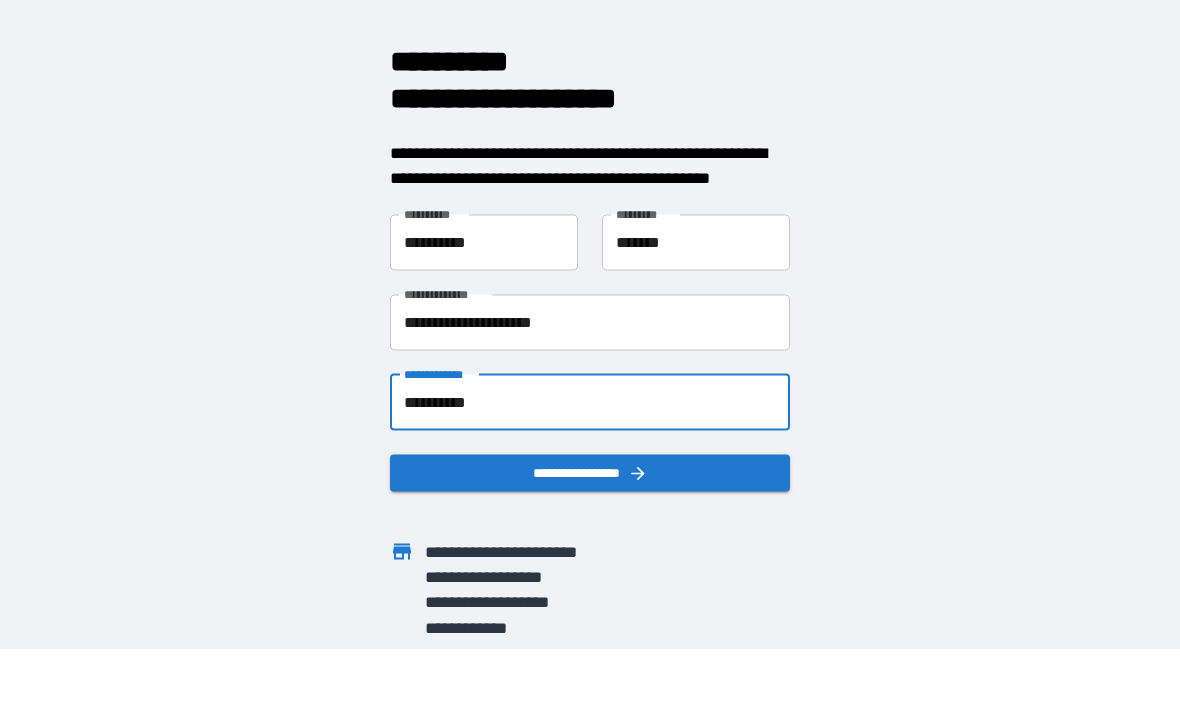 click on "**********" at bounding box center (590, 402) 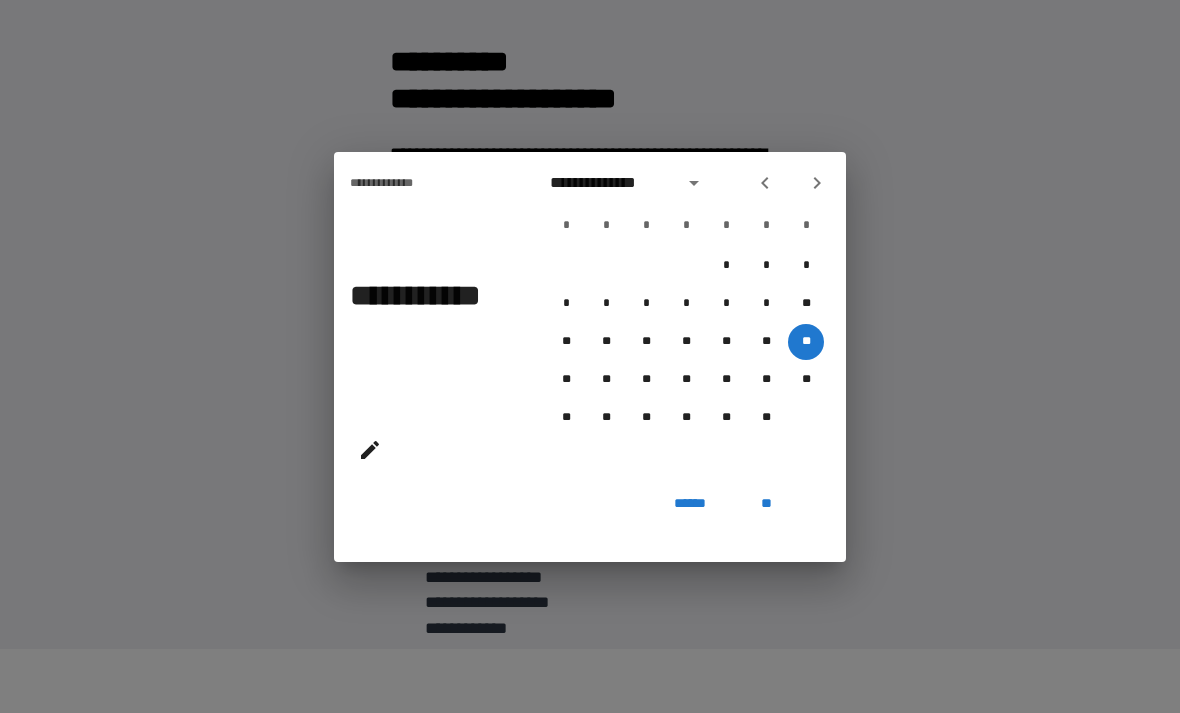 click on "**********" at bounding box center (422, 314) 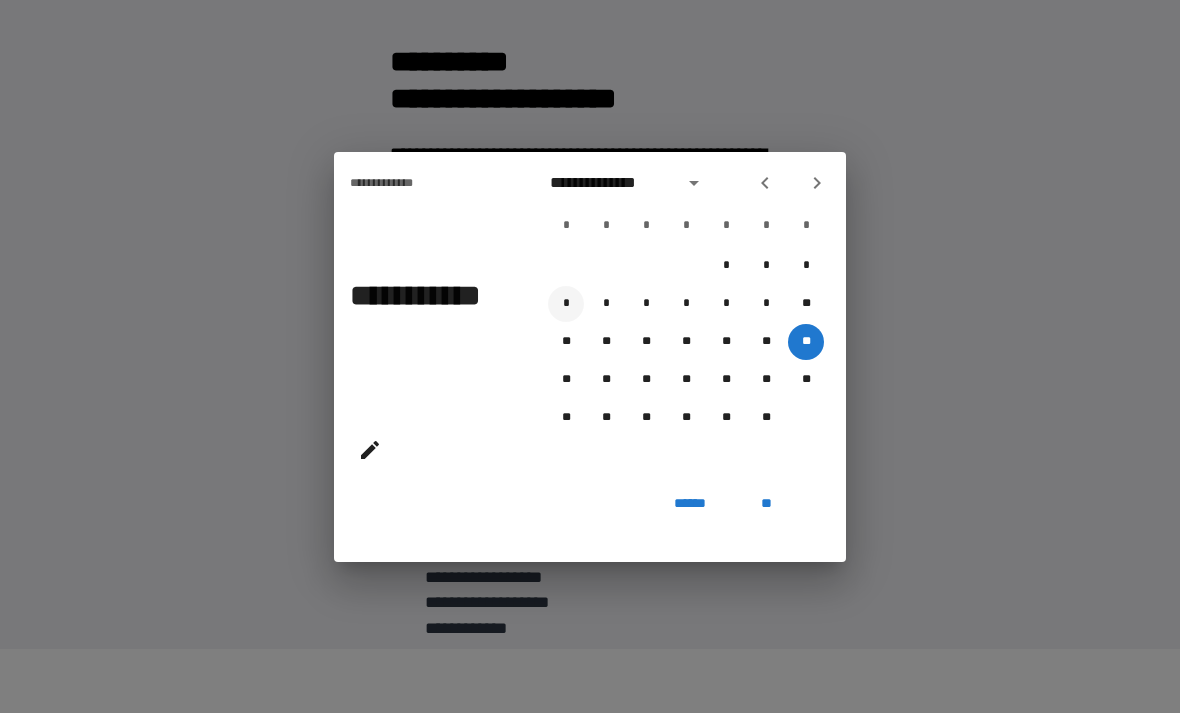 click on "*" at bounding box center (566, 304) 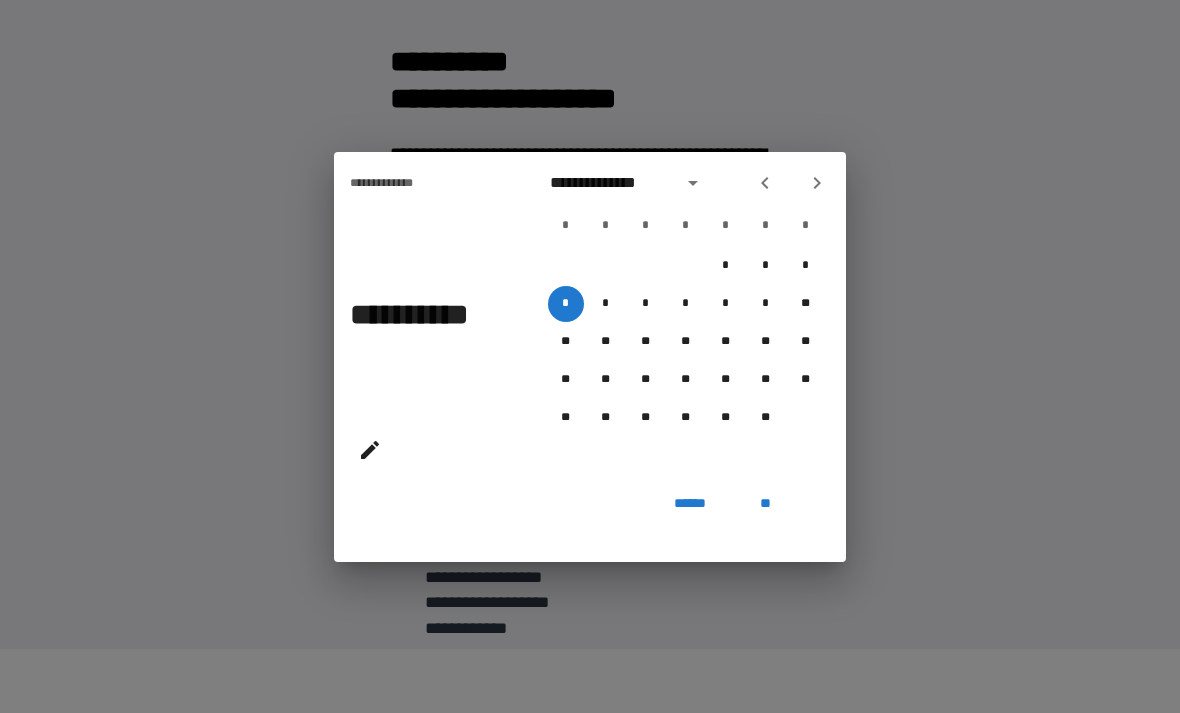 click on "**********" at bounding box center (610, 183) 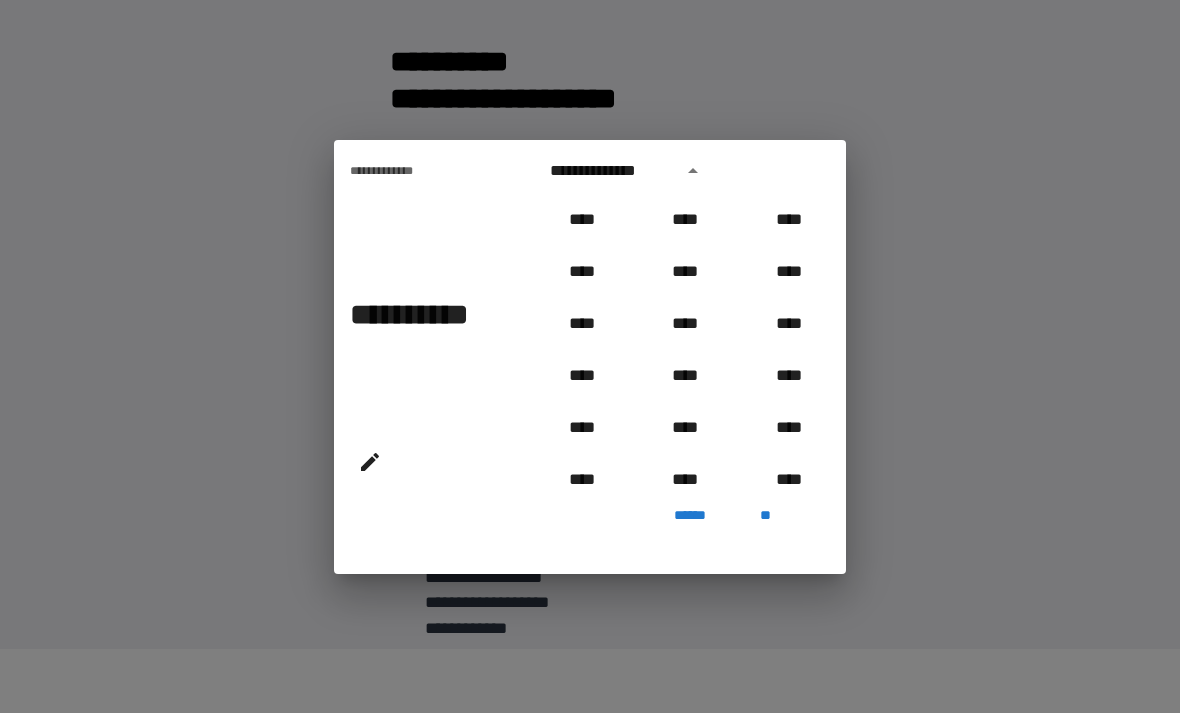 scroll, scrollTop: 1018, scrollLeft: 0, axis: vertical 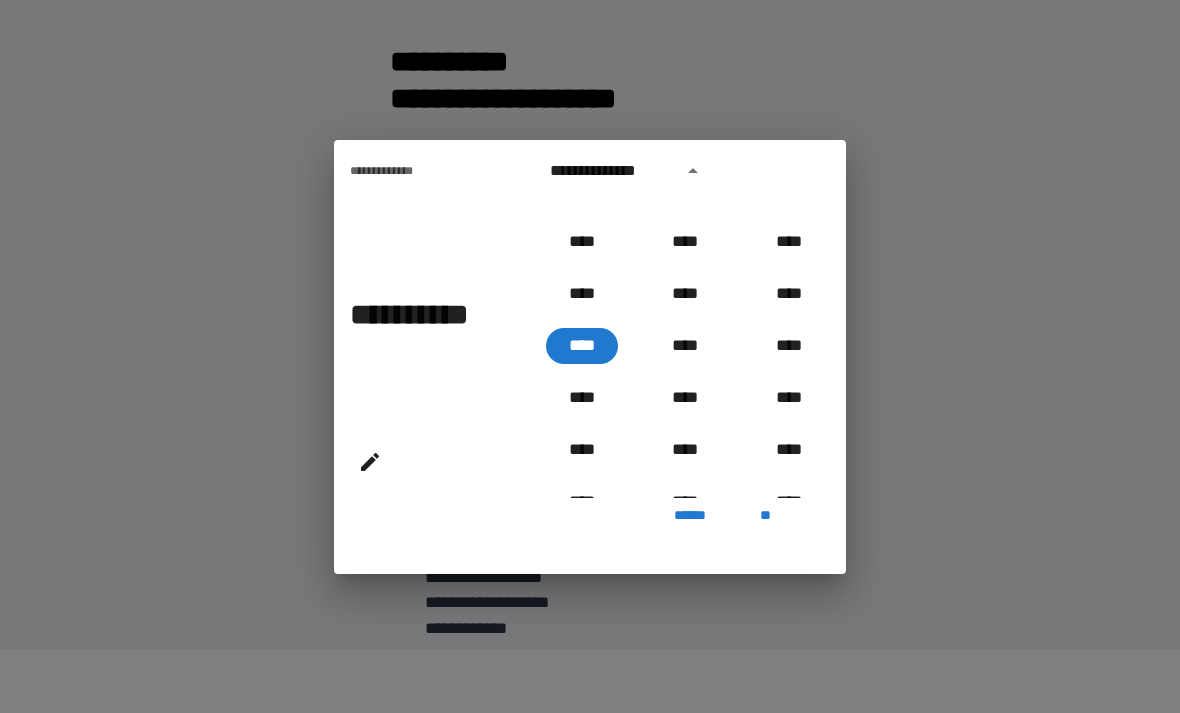 click 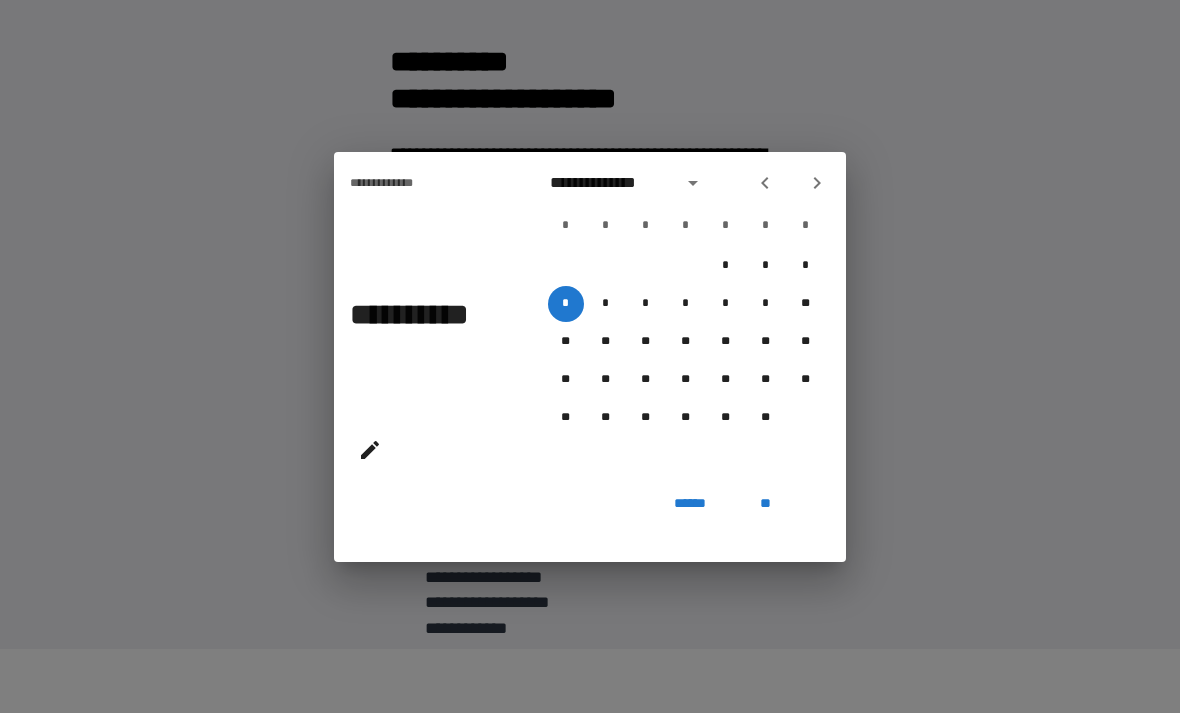 click 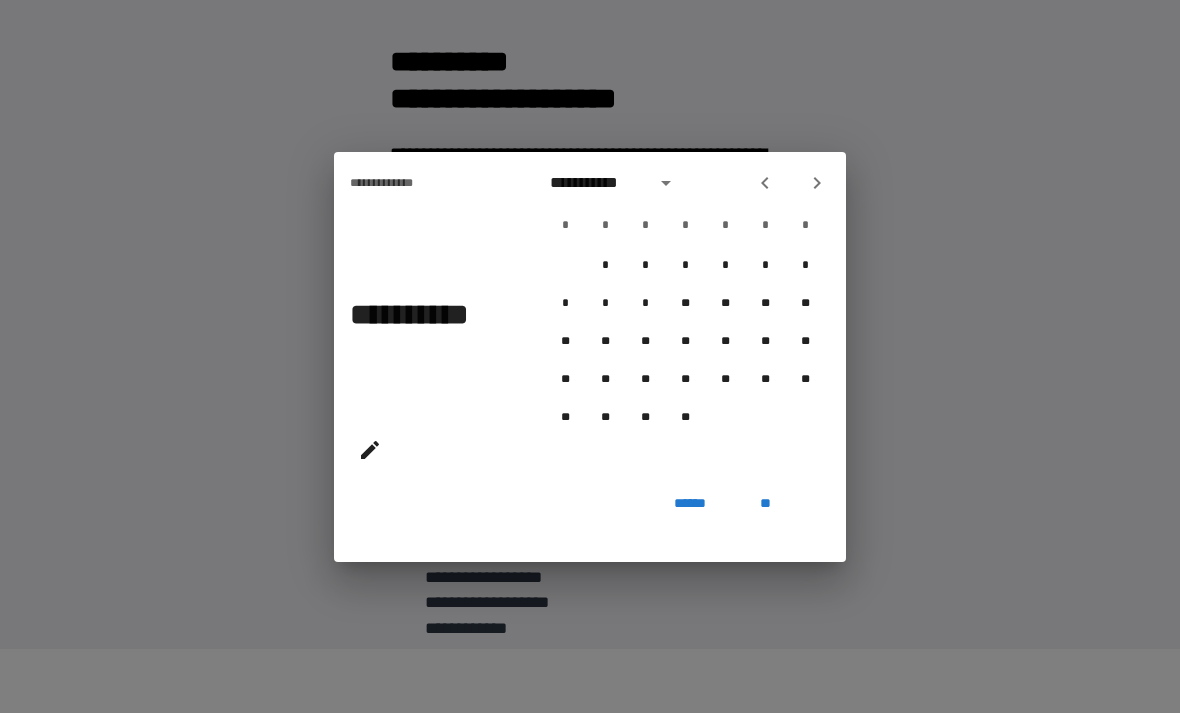 click 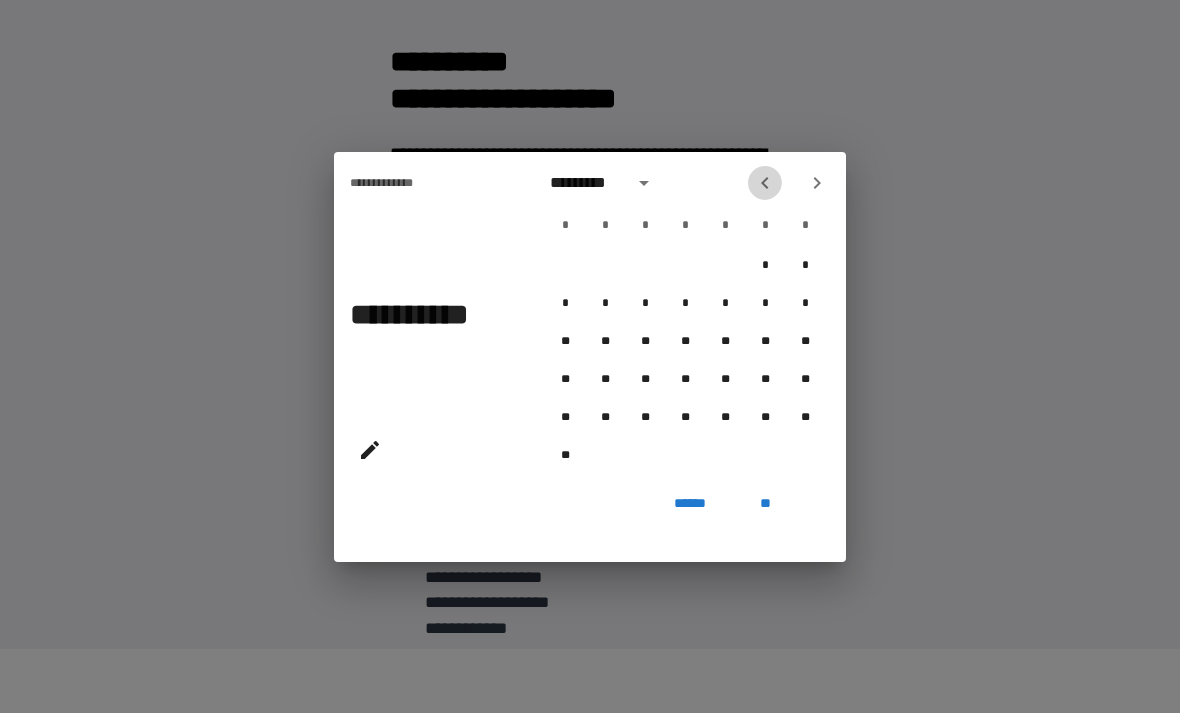 click 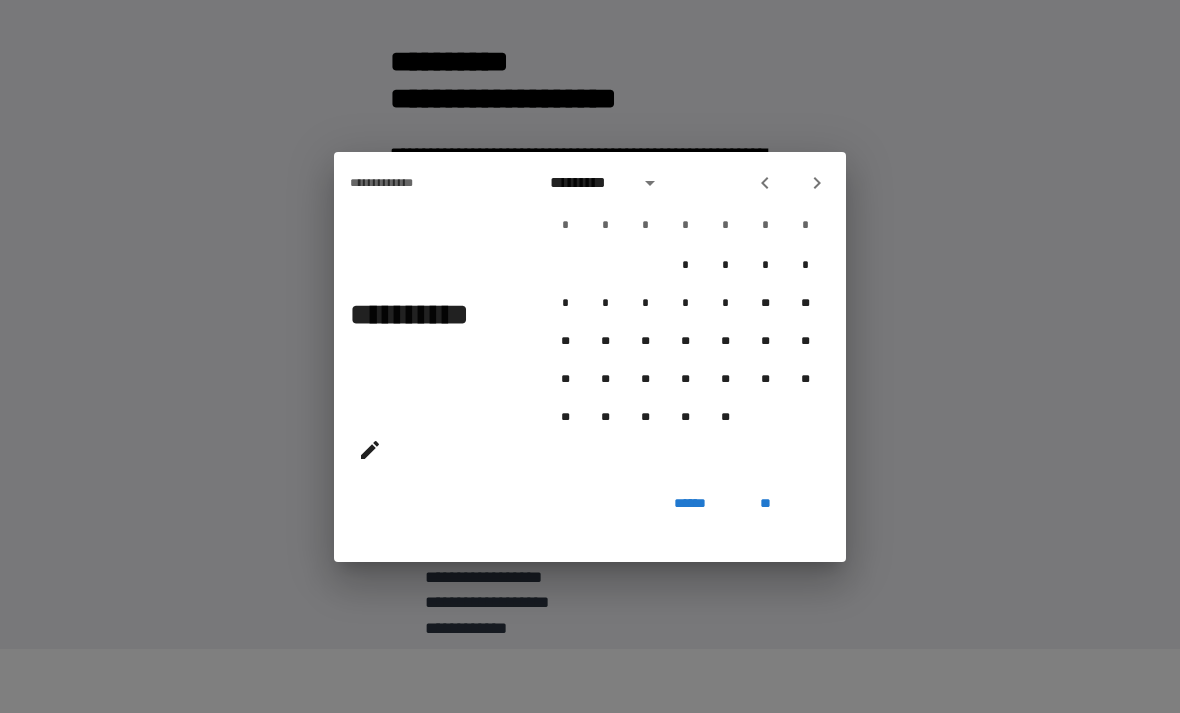 click 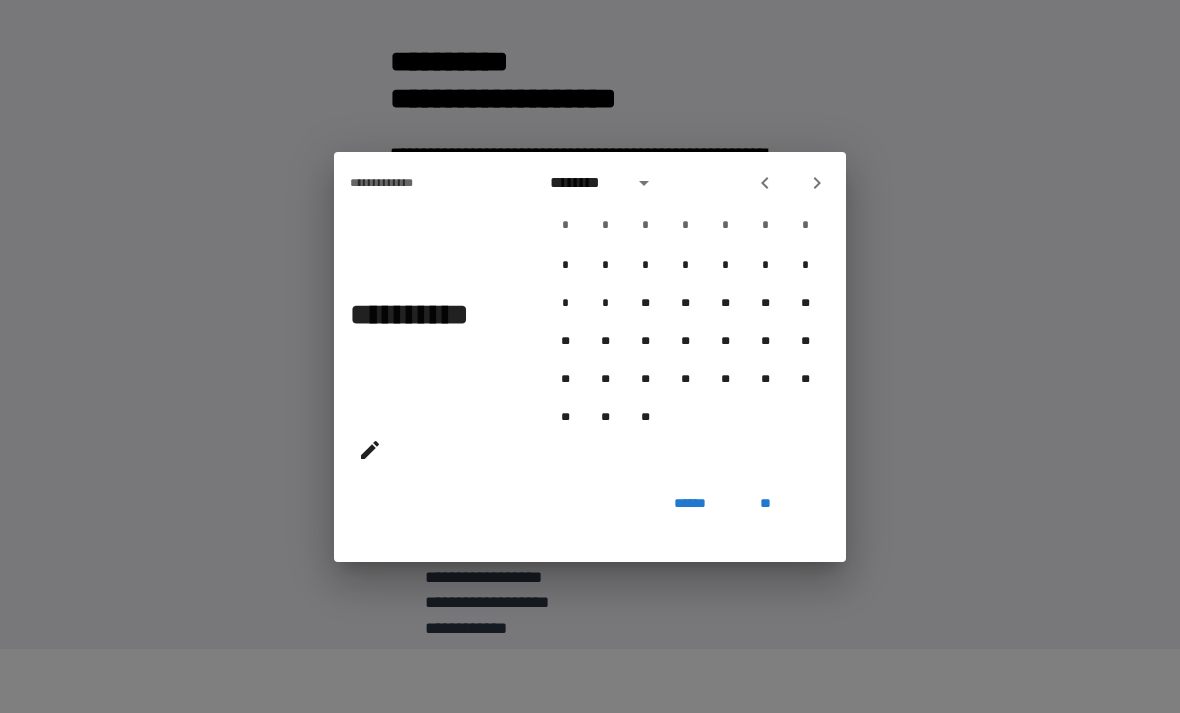 click 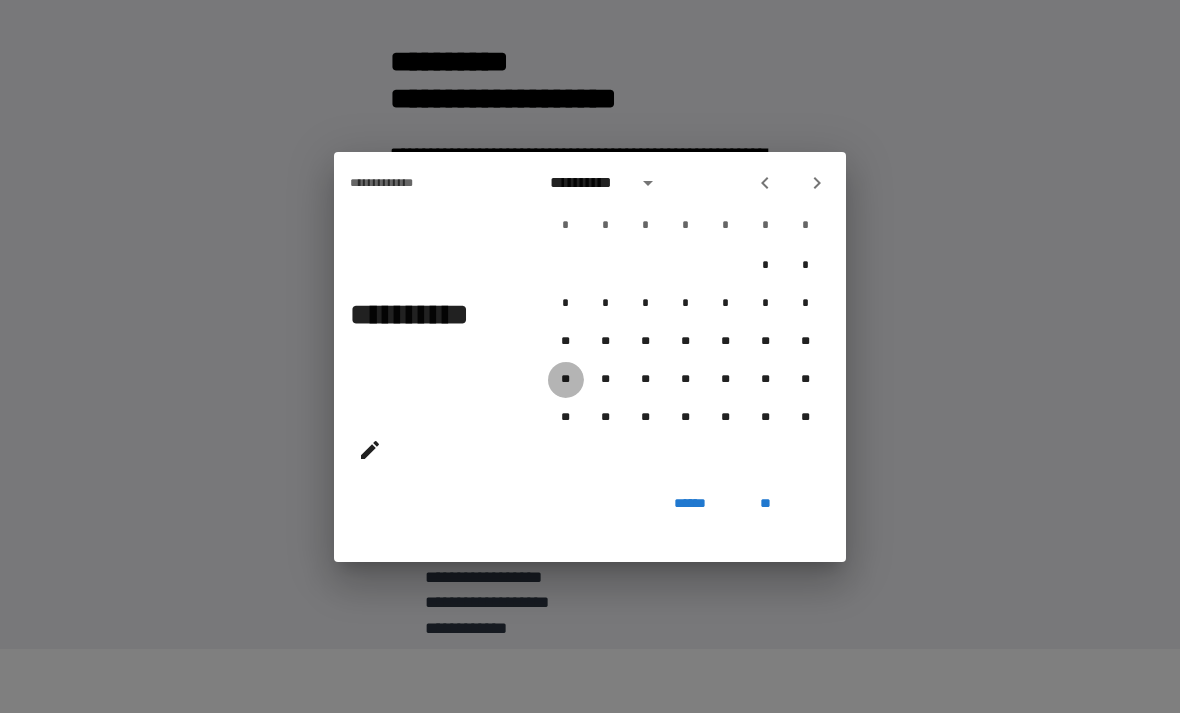 click on "**" at bounding box center (566, 380) 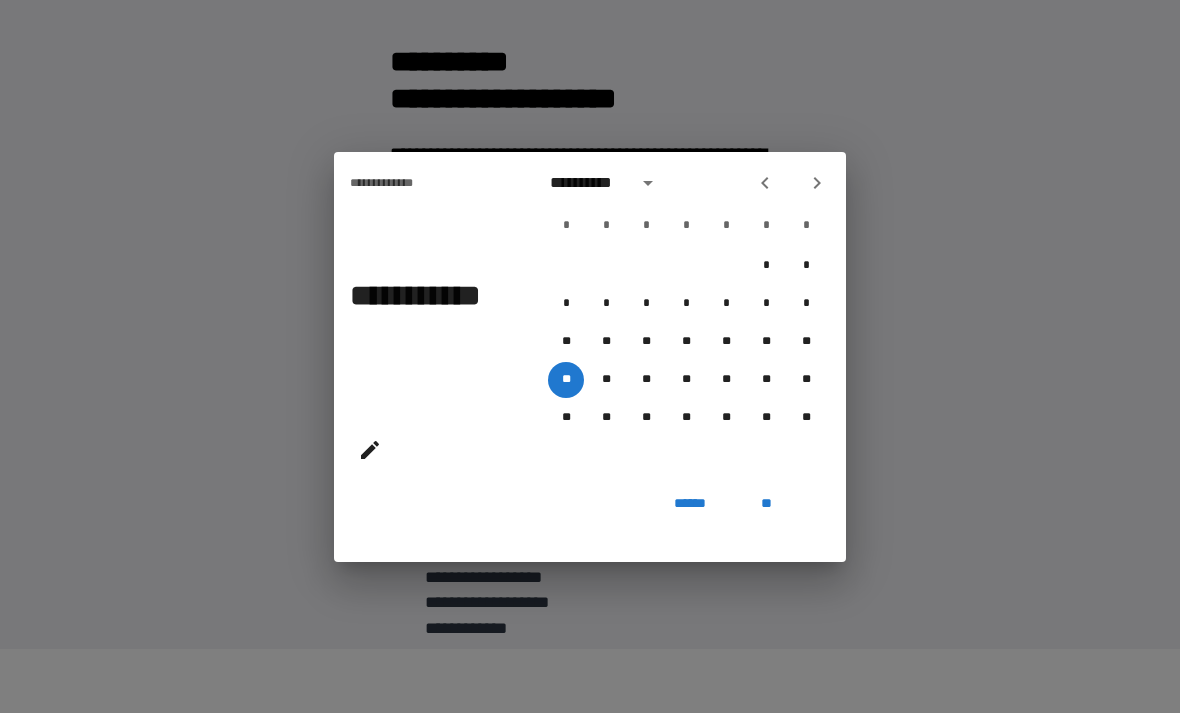 click on "**" at bounding box center (766, 504) 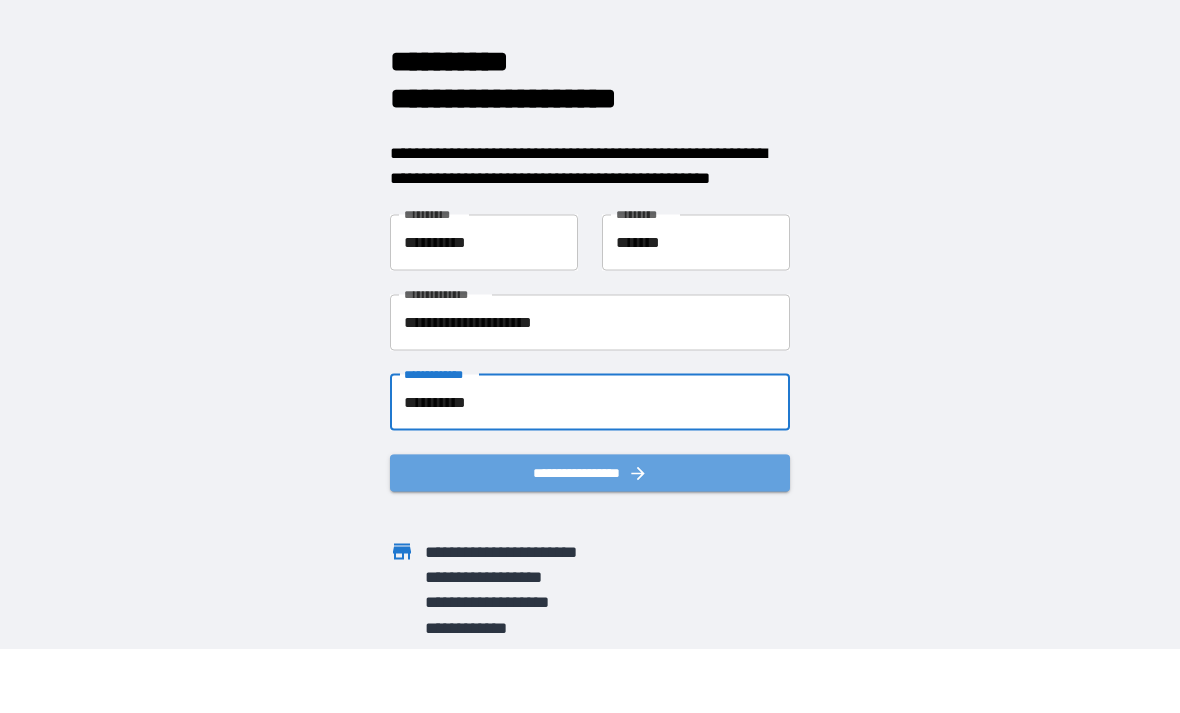 click on "**********" at bounding box center (590, 472) 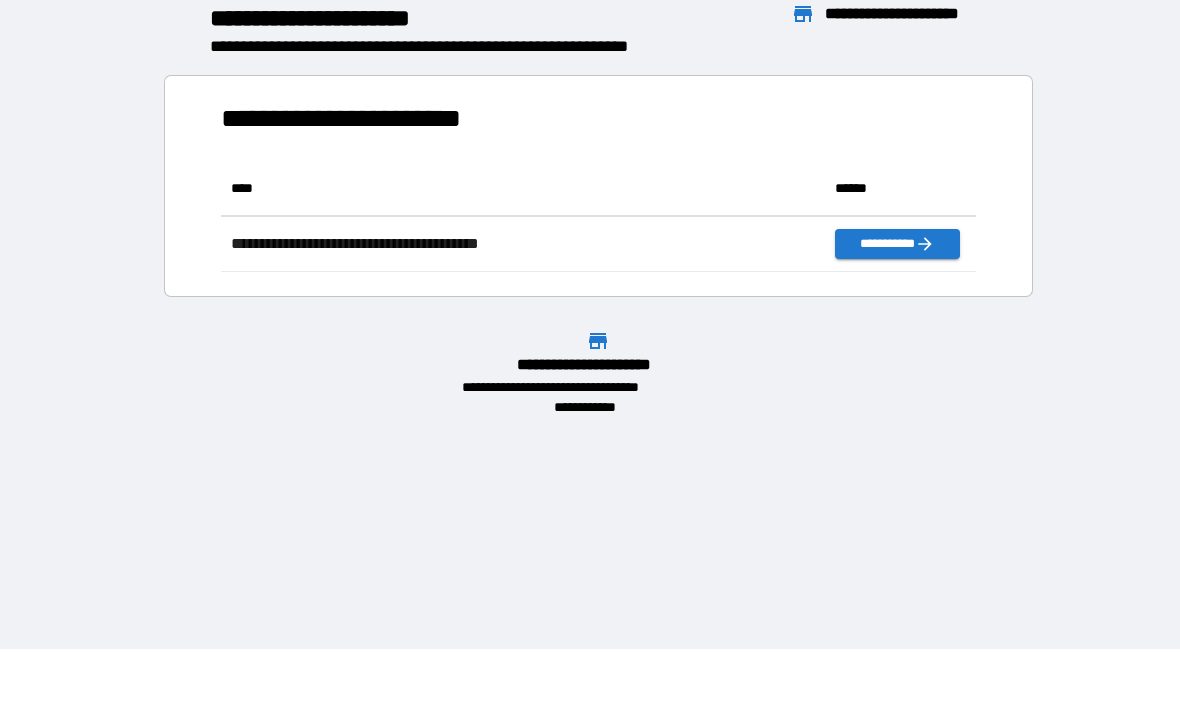 scroll, scrollTop: 111, scrollLeft: 755, axis: both 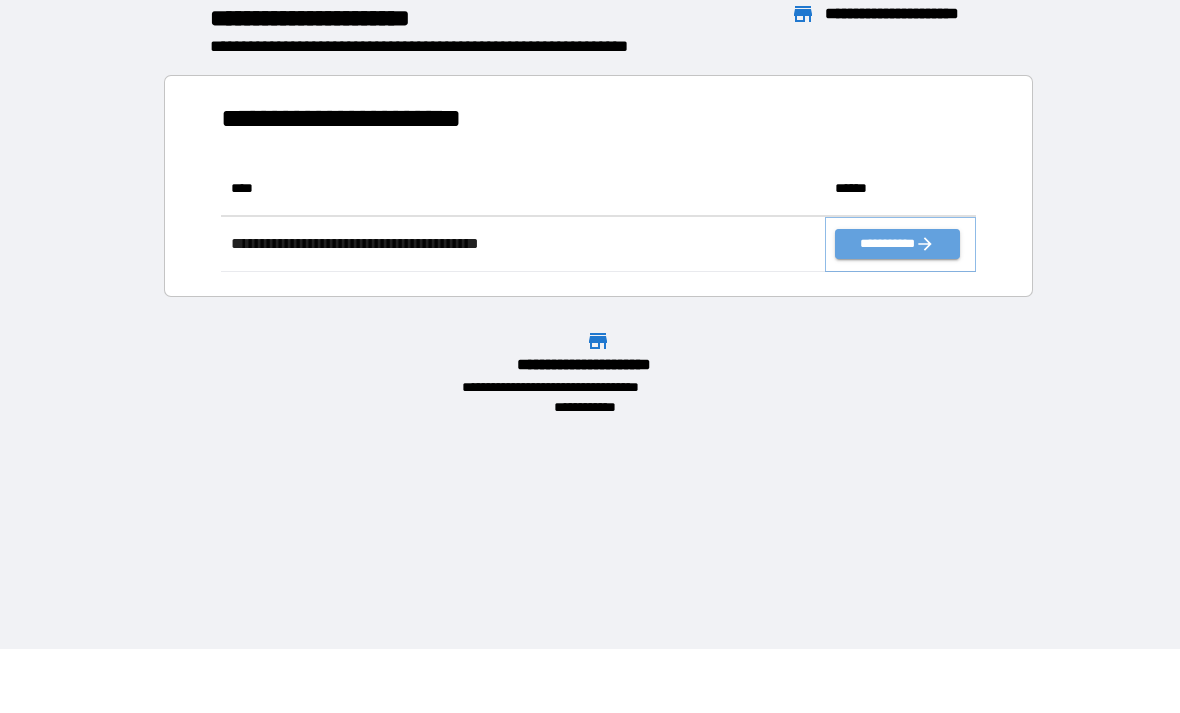 click on "**********" at bounding box center (897, 244) 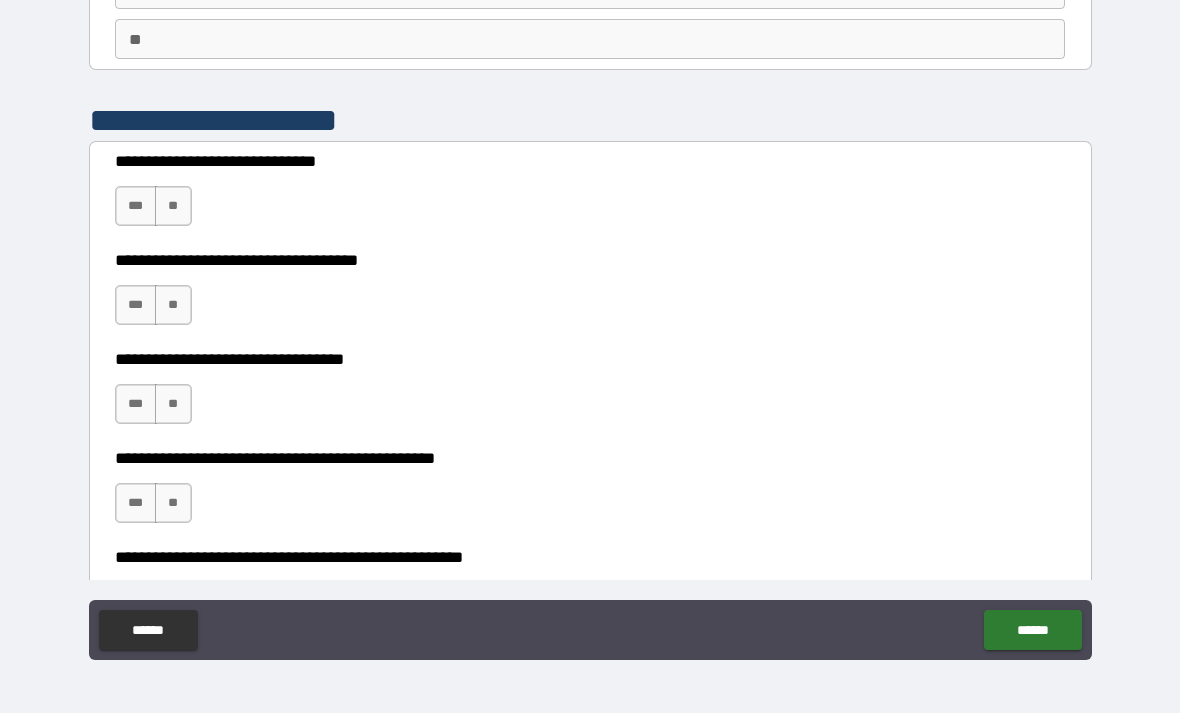 scroll, scrollTop: 173, scrollLeft: 0, axis: vertical 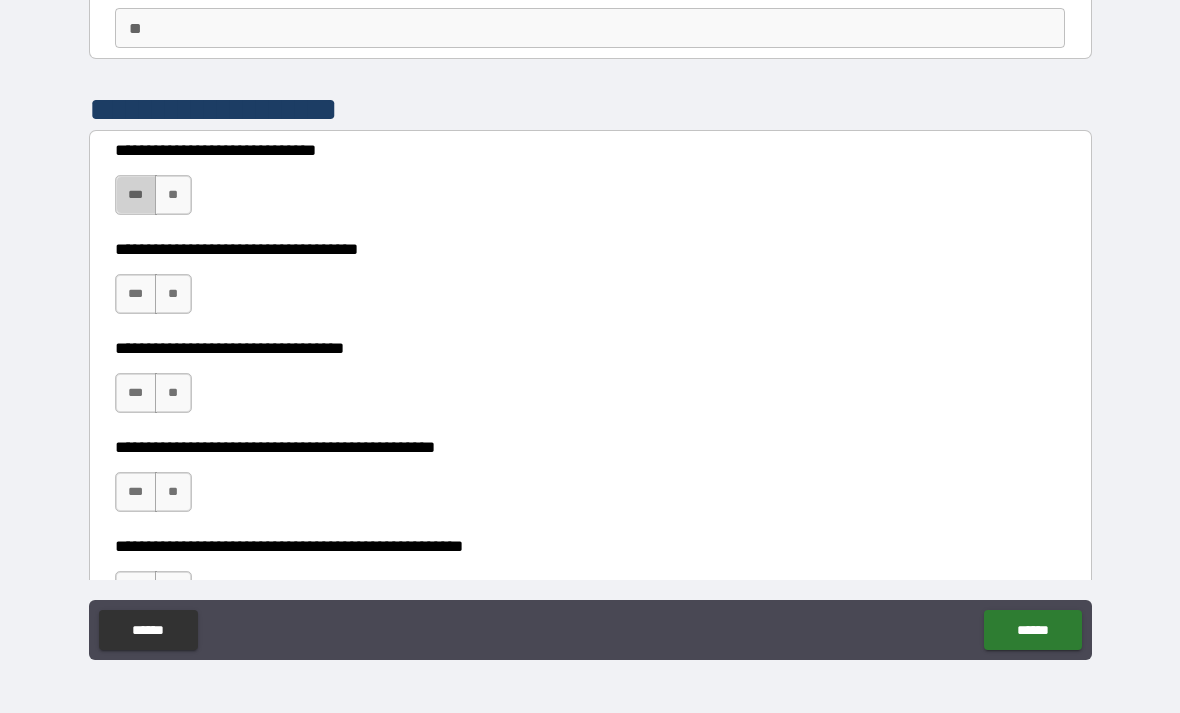 click on "***" at bounding box center (136, 195) 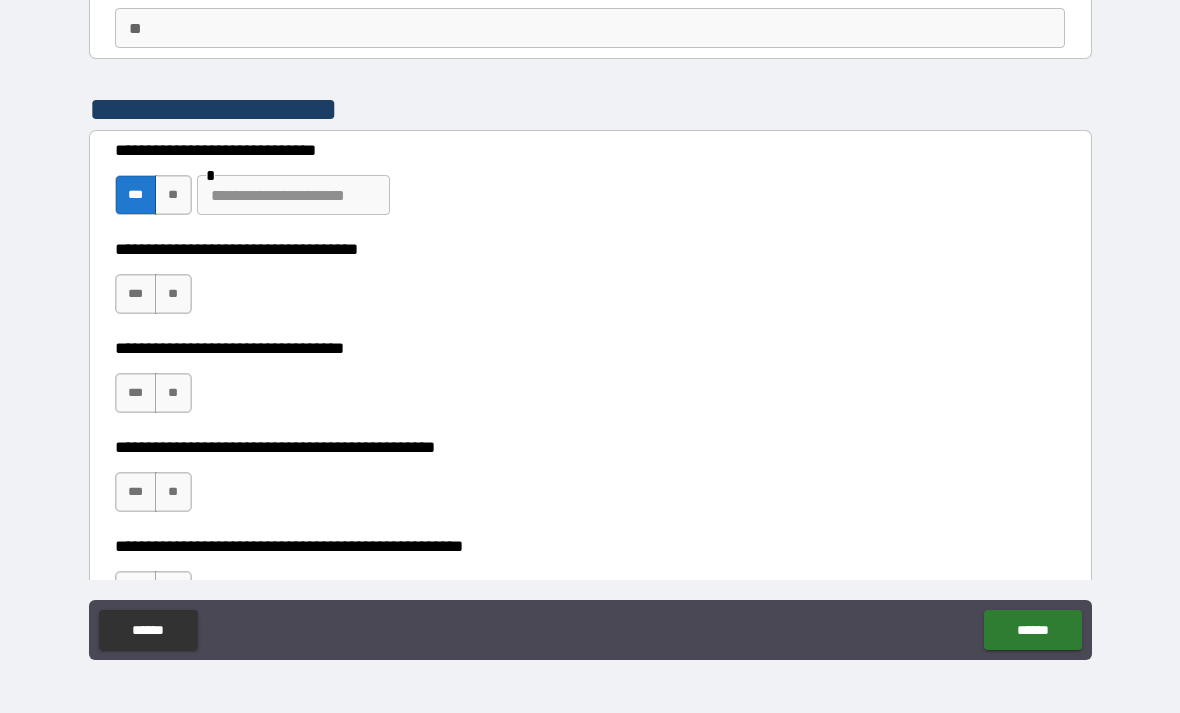 click at bounding box center [293, 195] 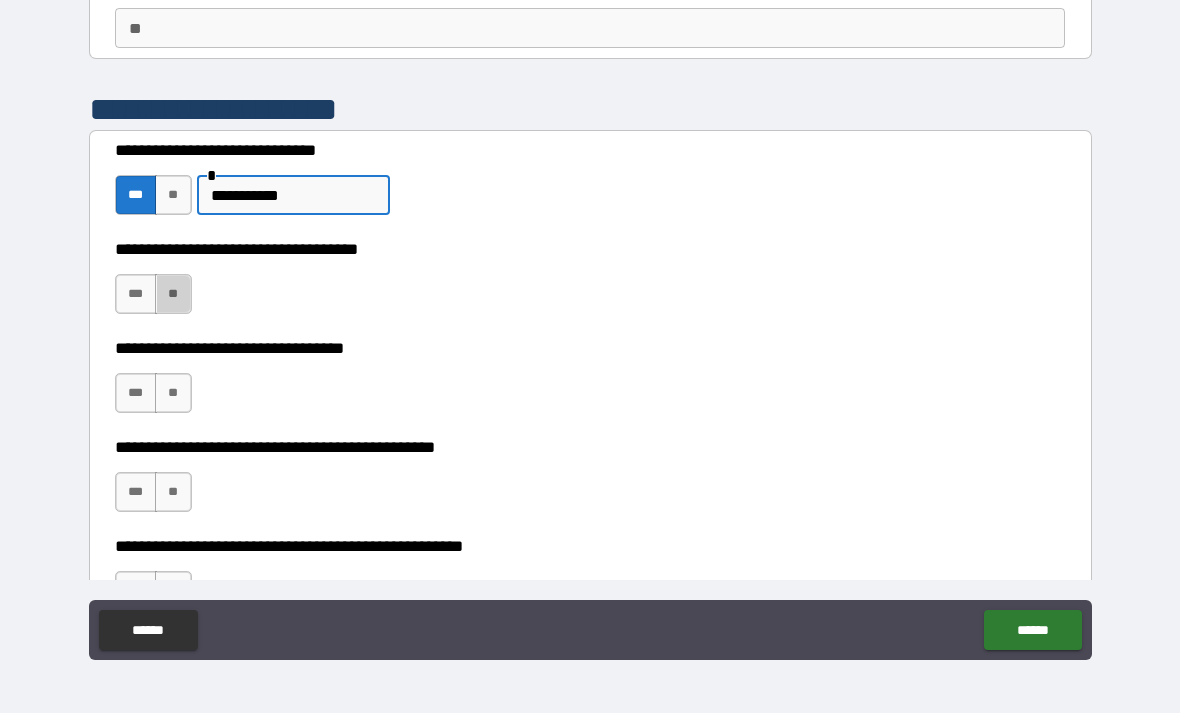 type on "**********" 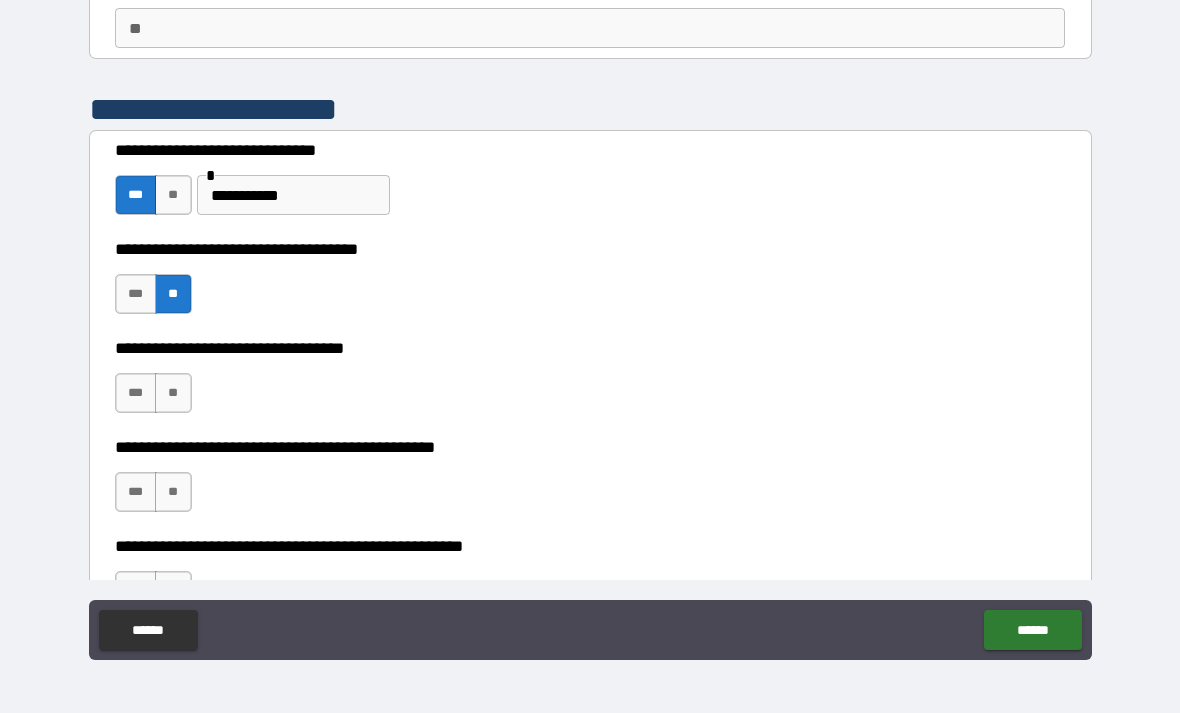 click on "**" at bounding box center [173, 393] 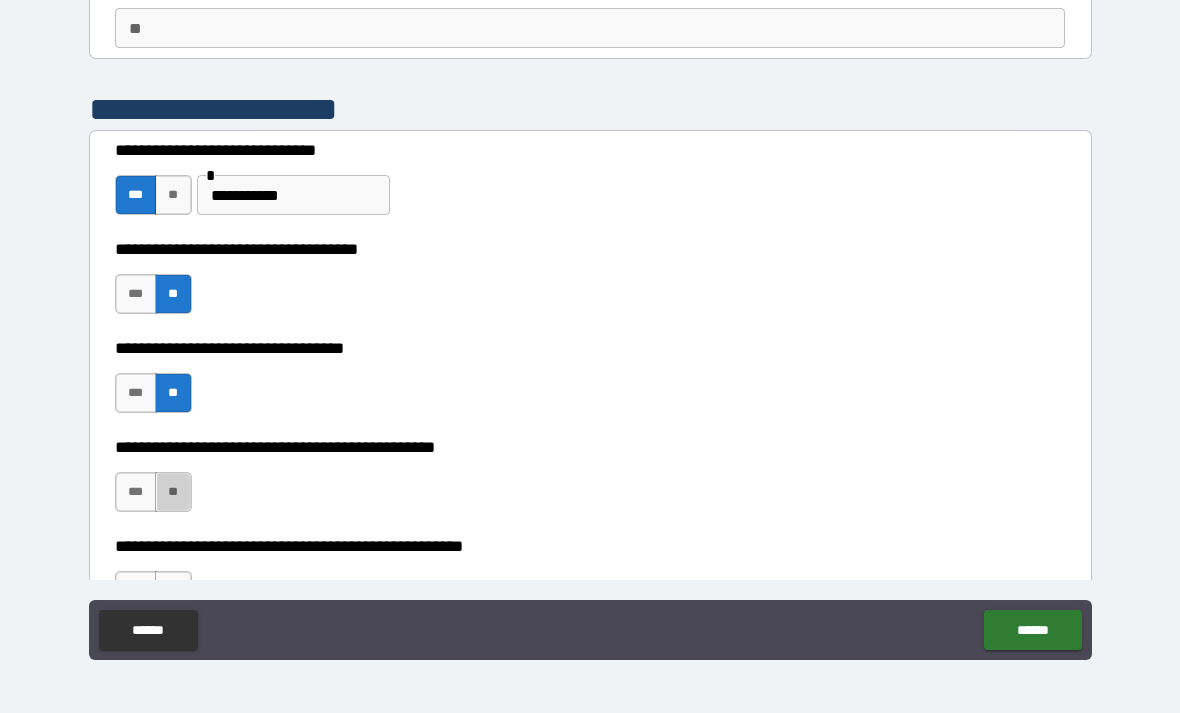 click on "**" at bounding box center [173, 492] 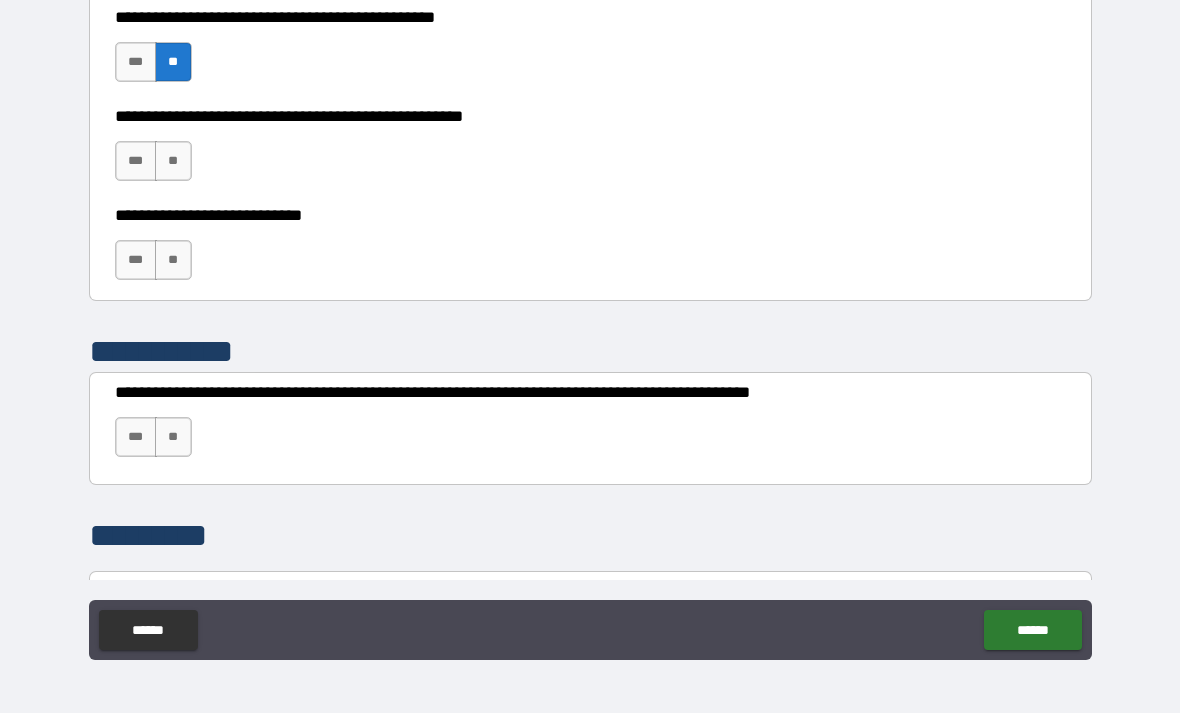 scroll, scrollTop: 604, scrollLeft: 0, axis: vertical 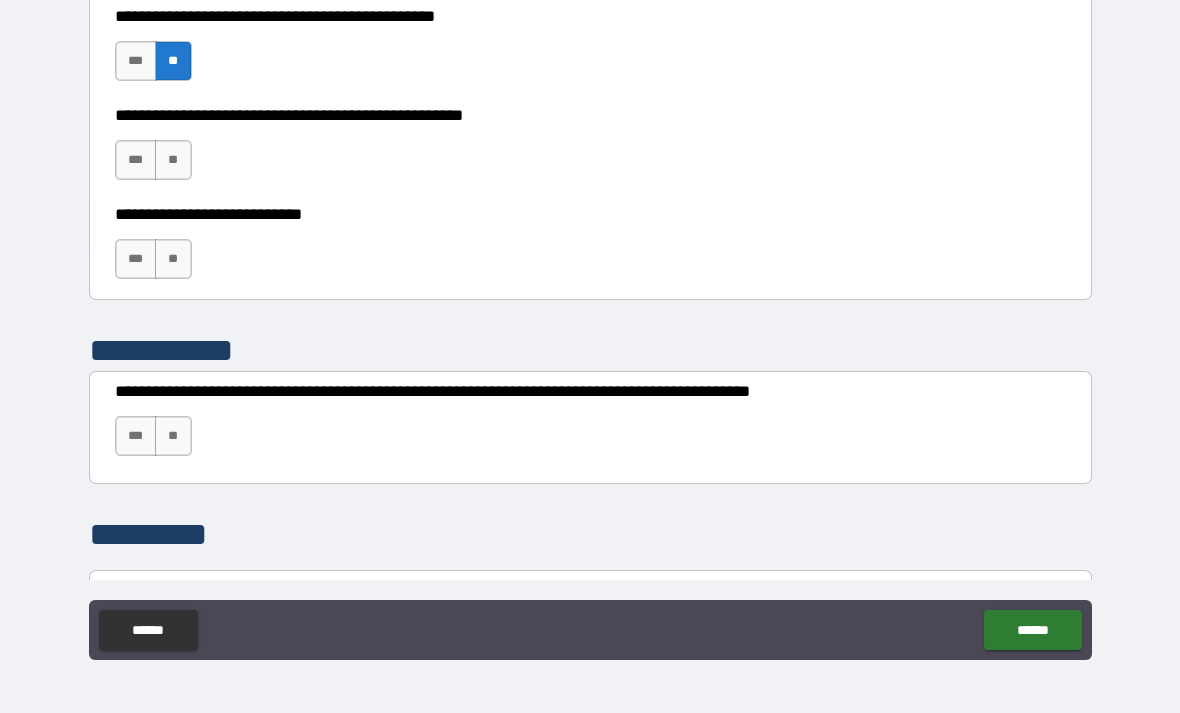 click on "**" at bounding box center [173, 160] 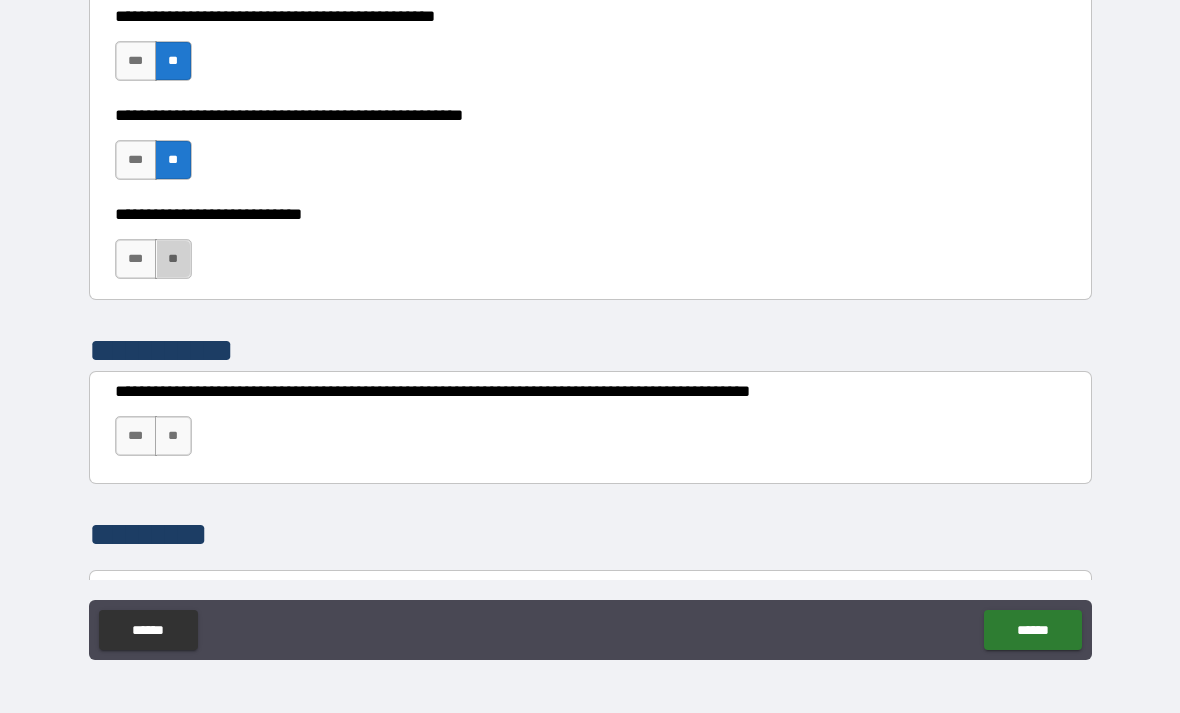 click on "**" at bounding box center (173, 259) 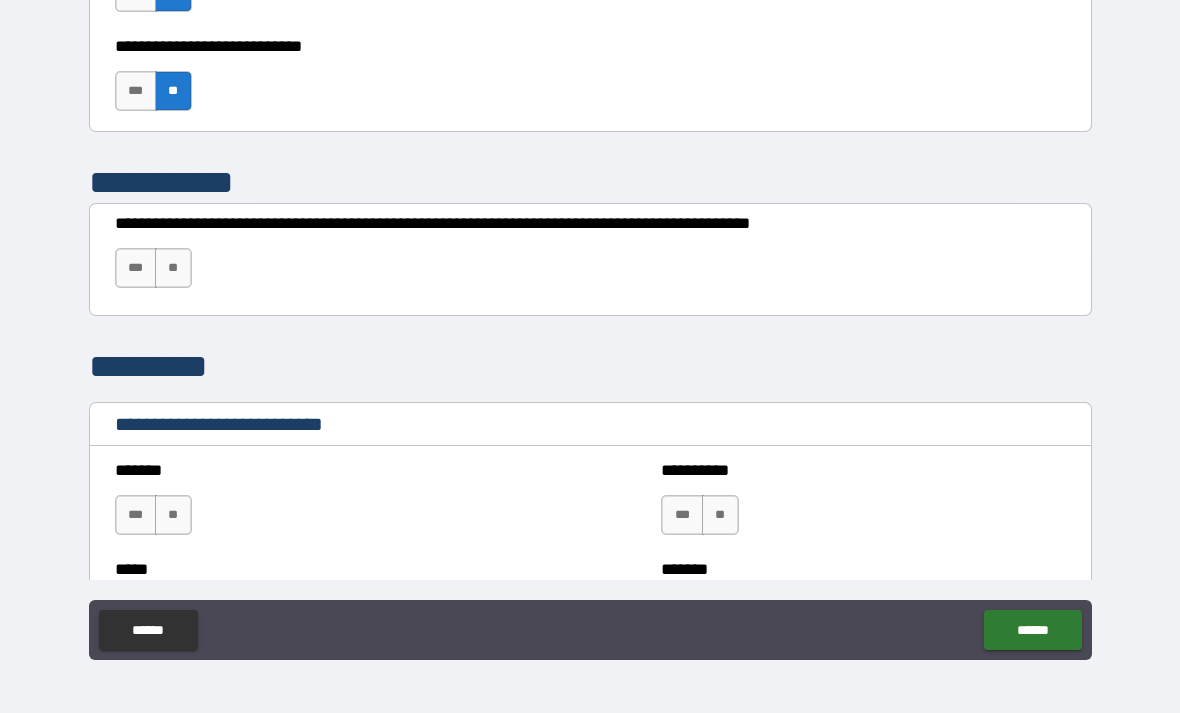 scroll, scrollTop: 773, scrollLeft: 0, axis: vertical 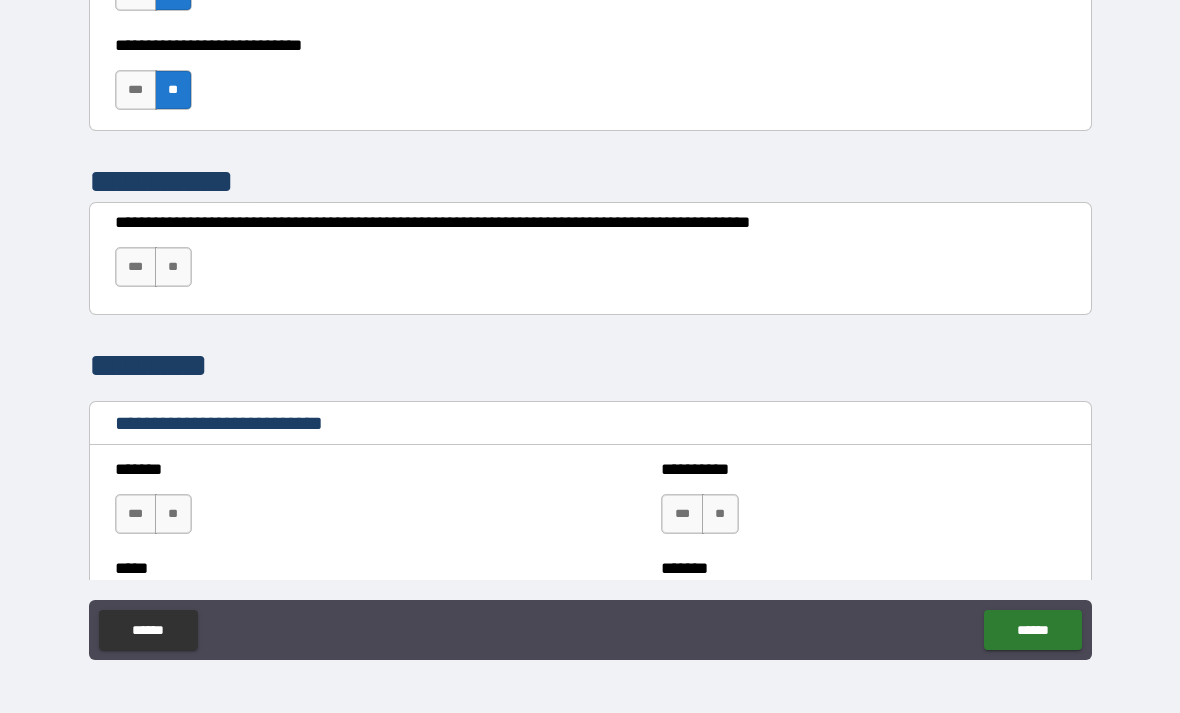 click on "***" at bounding box center [136, 267] 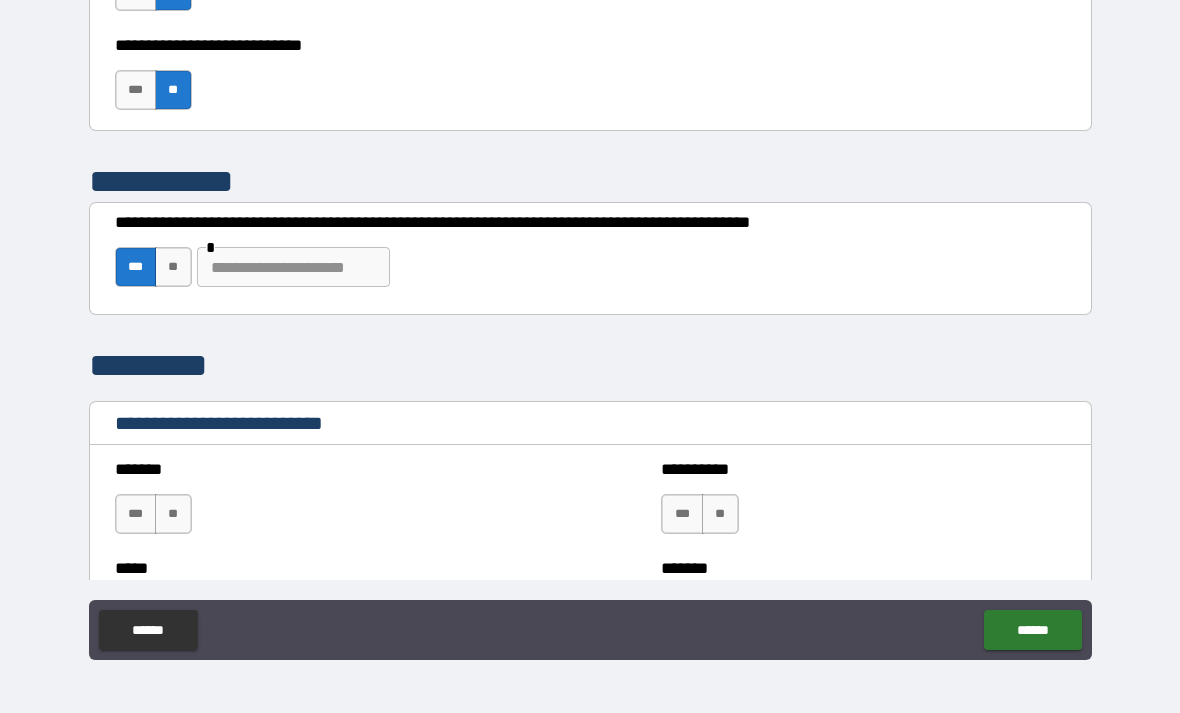 click at bounding box center (293, 267) 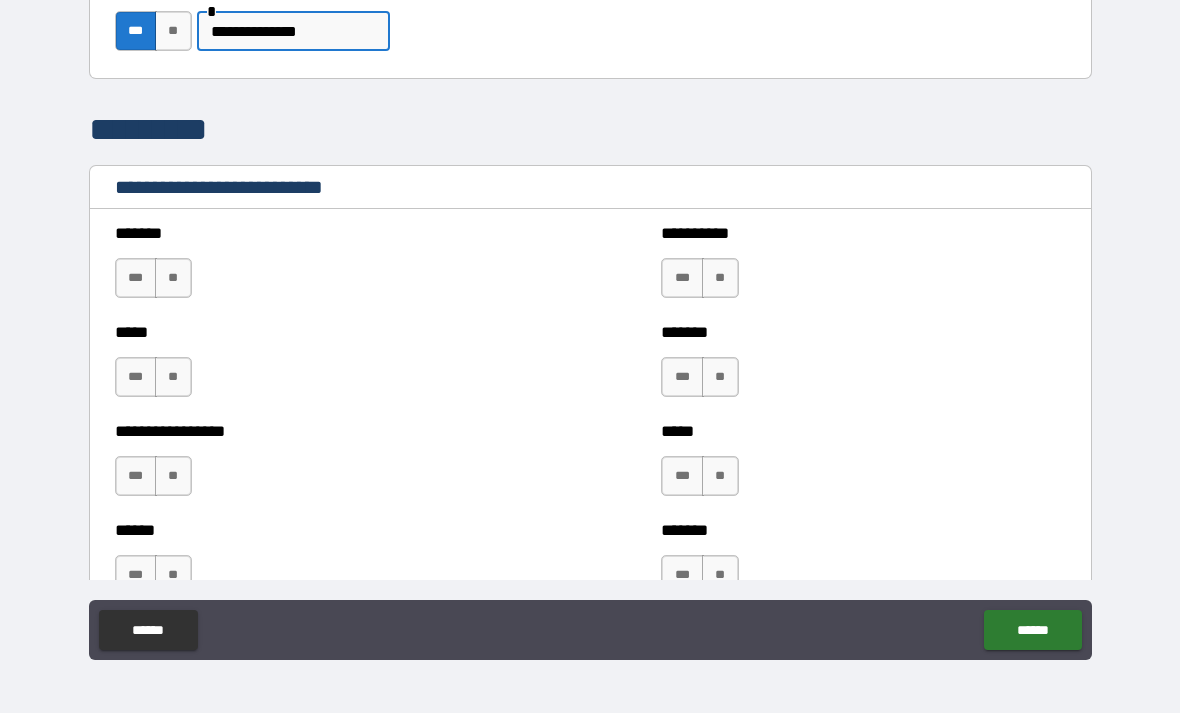 scroll, scrollTop: 1017, scrollLeft: 0, axis: vertical 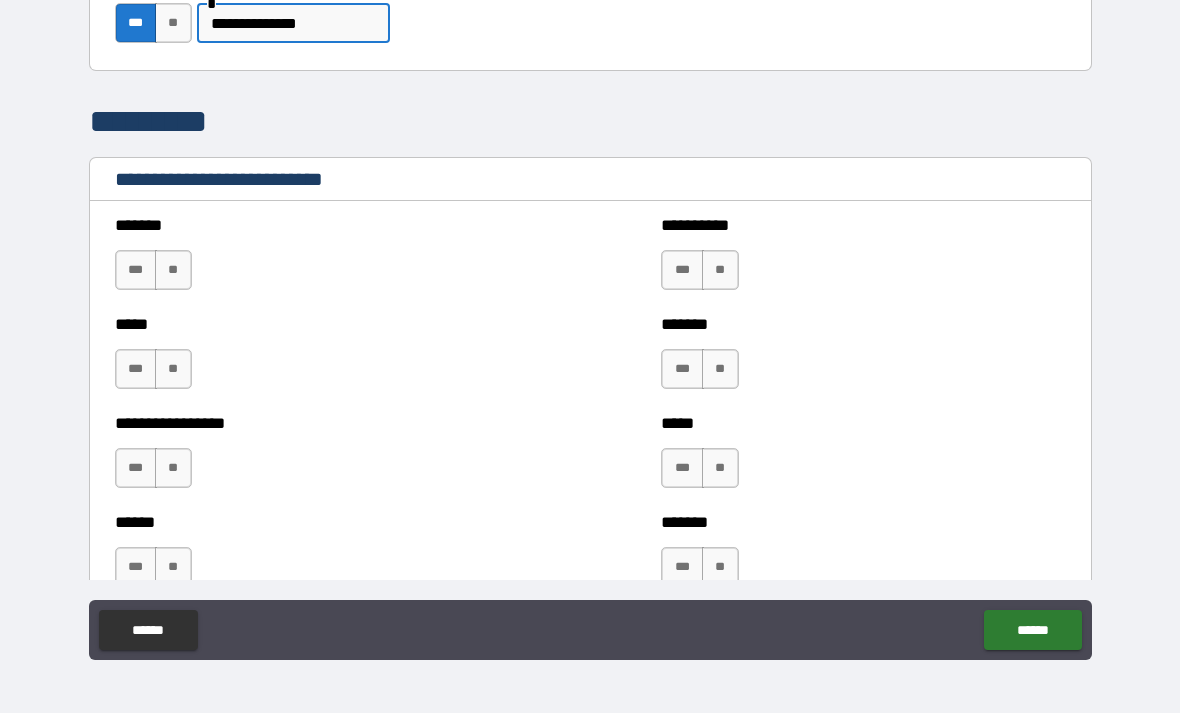 type on "**********" 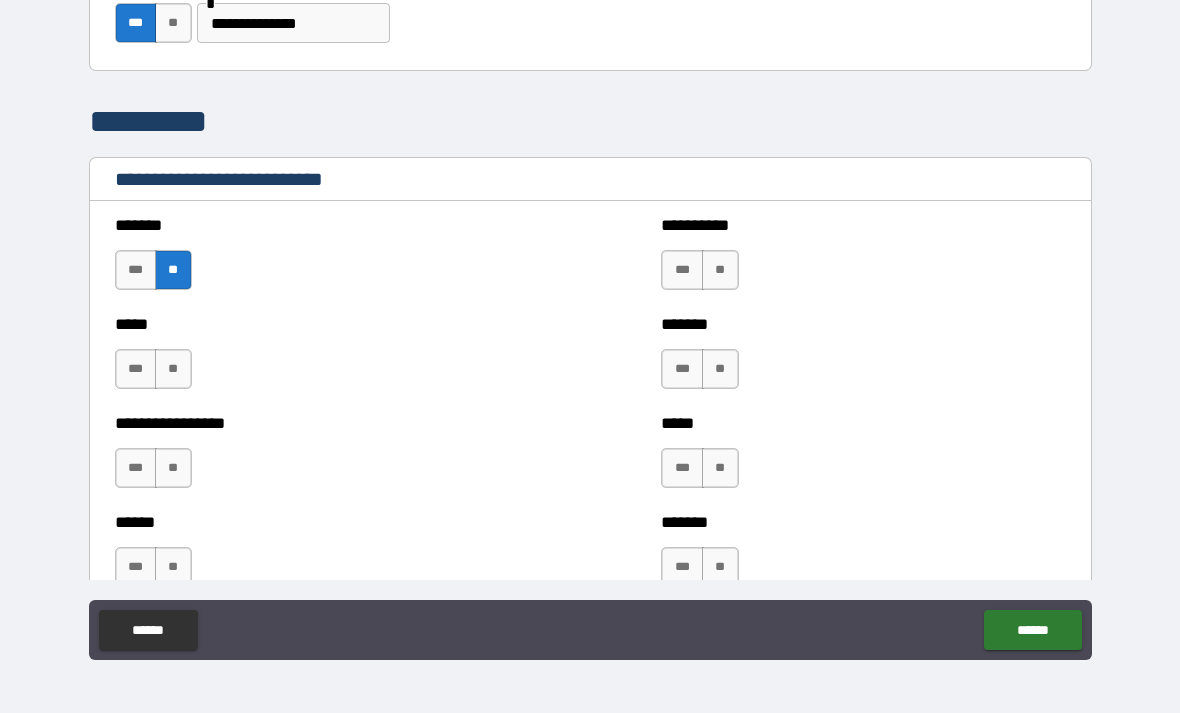 click on "**" at bounding box center [173, 369] 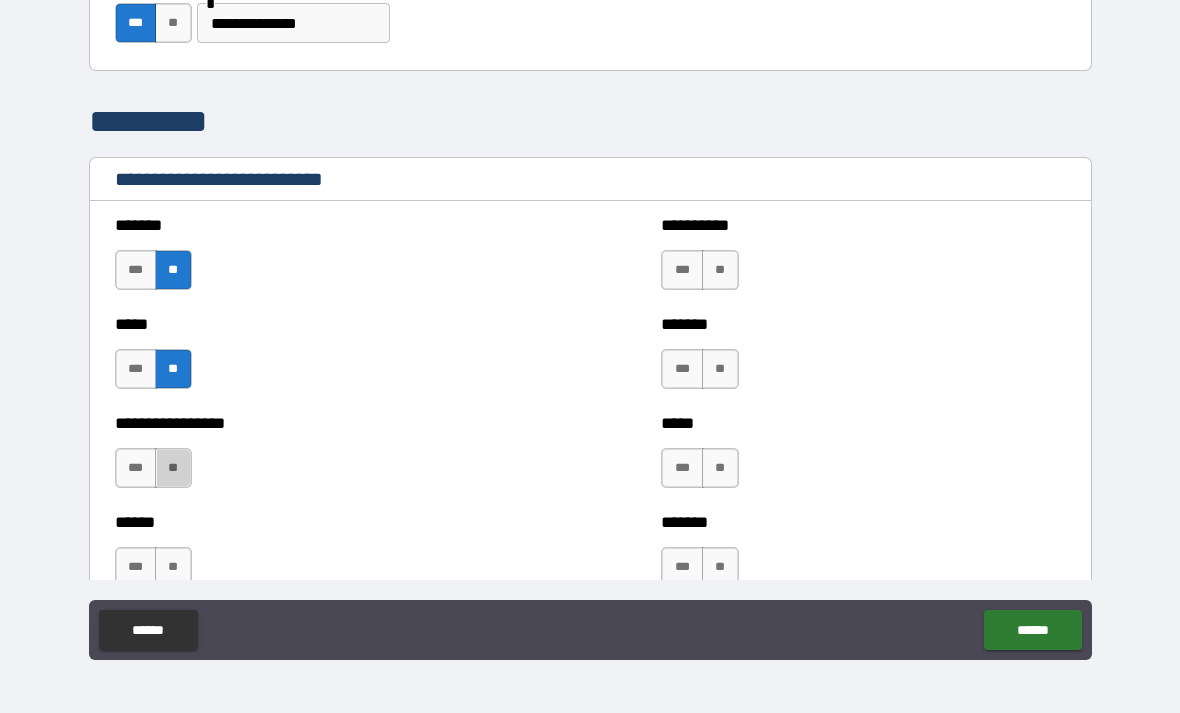 click on "**" at bounding box center [173, 468] 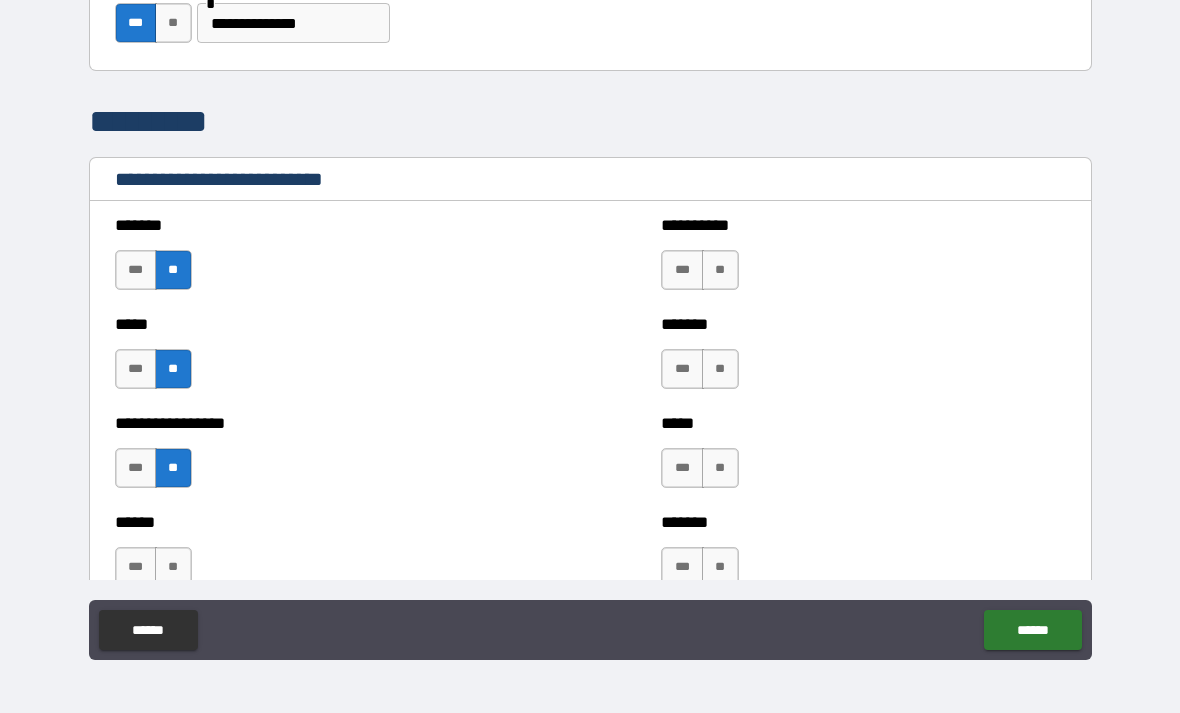 click on "**" at bounding box center (173, 567) 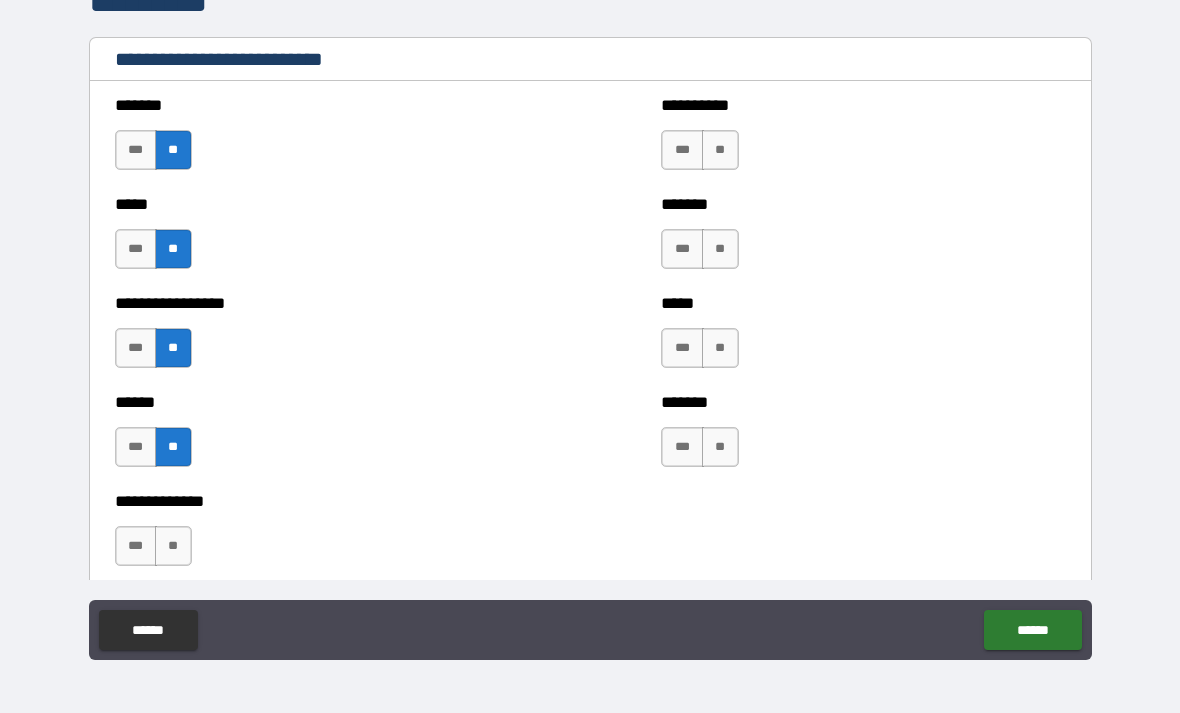 scroll, scrollTop: 1221, scrollLeft: 0, axis: vertical 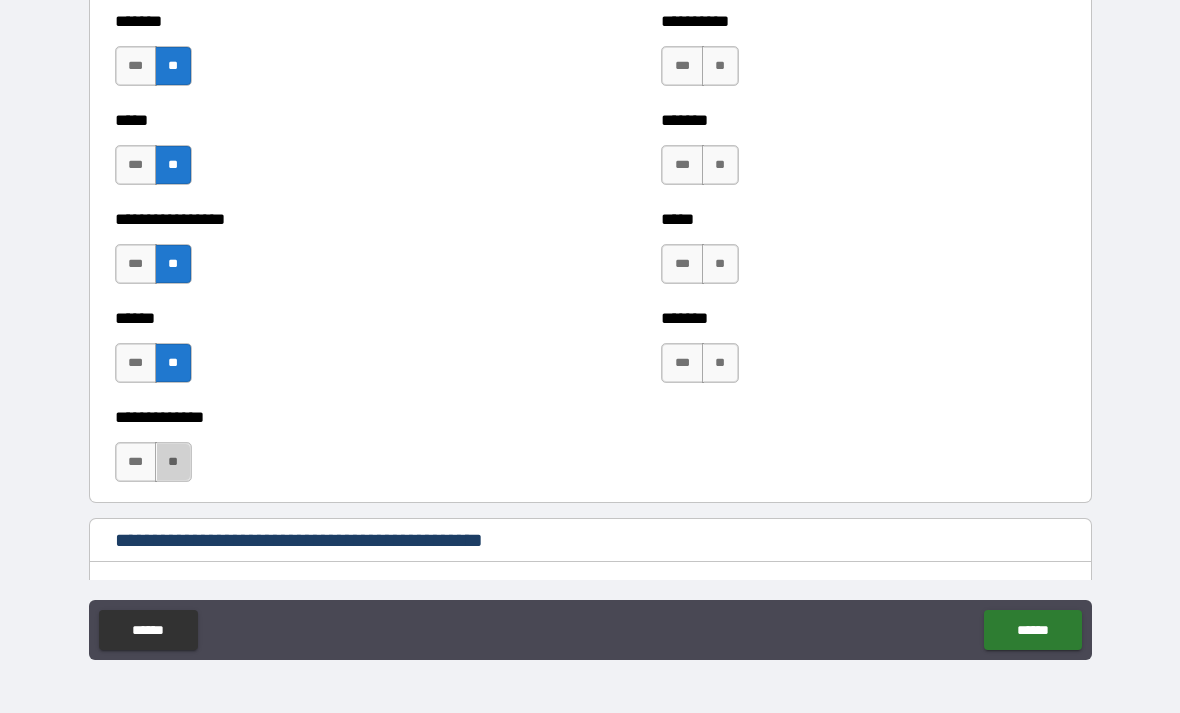 click on "**" at bounding box center [173, 462] 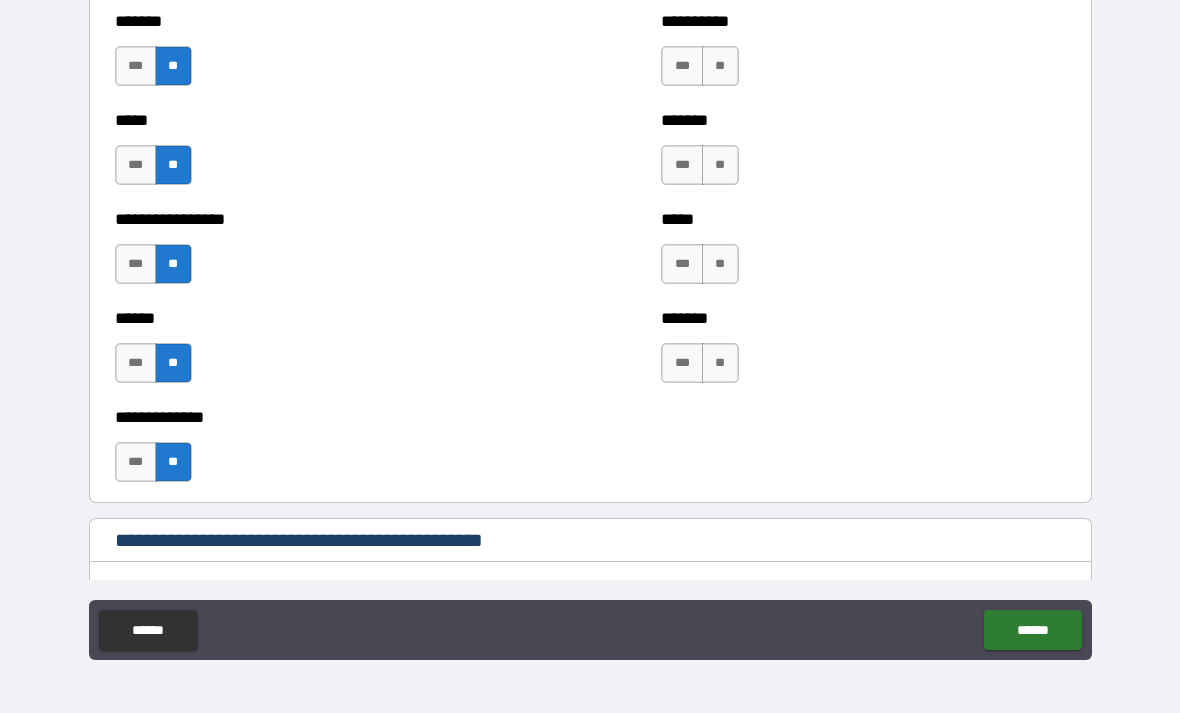 click on "**" at bounding box center [720, 66] 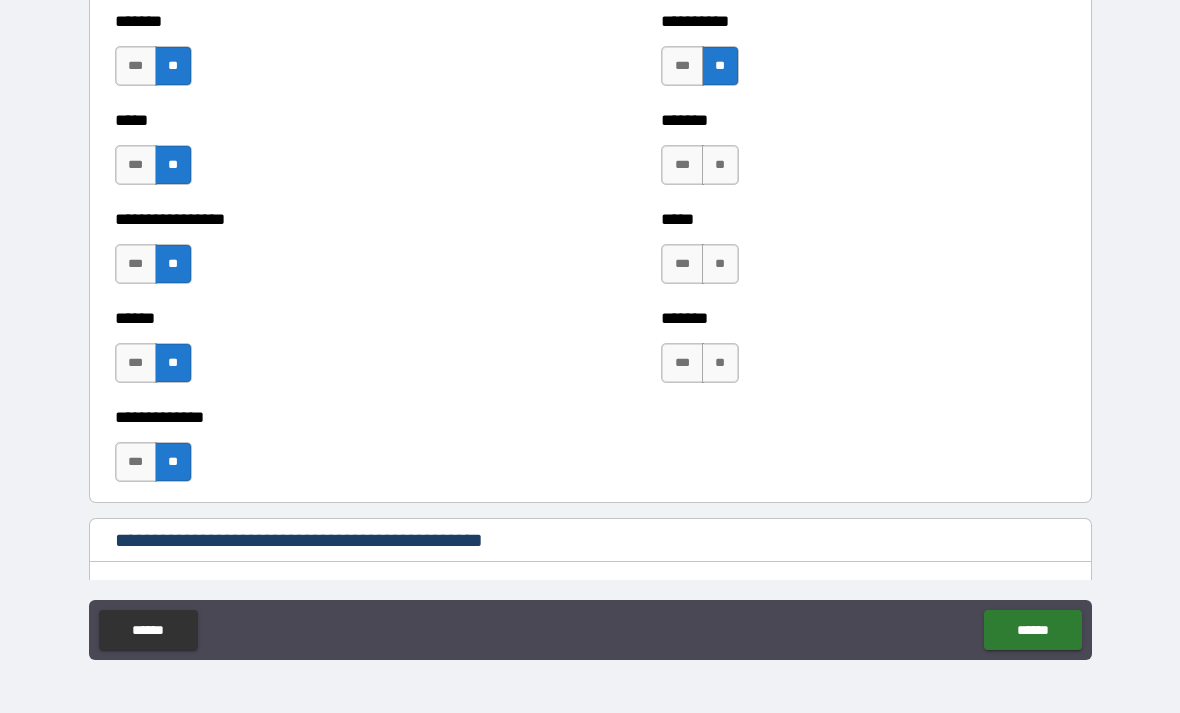 click on "******* *** **" at bounding box center [863, 155] 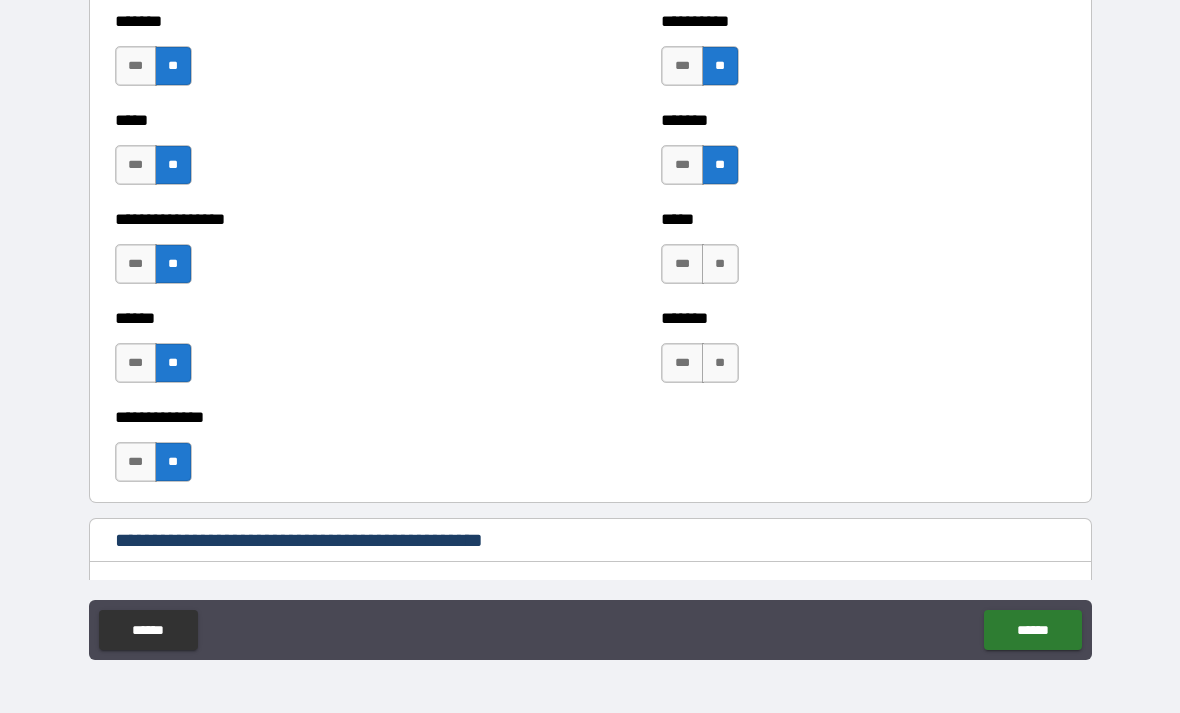 click on "**" at bounding box center (720, 264) 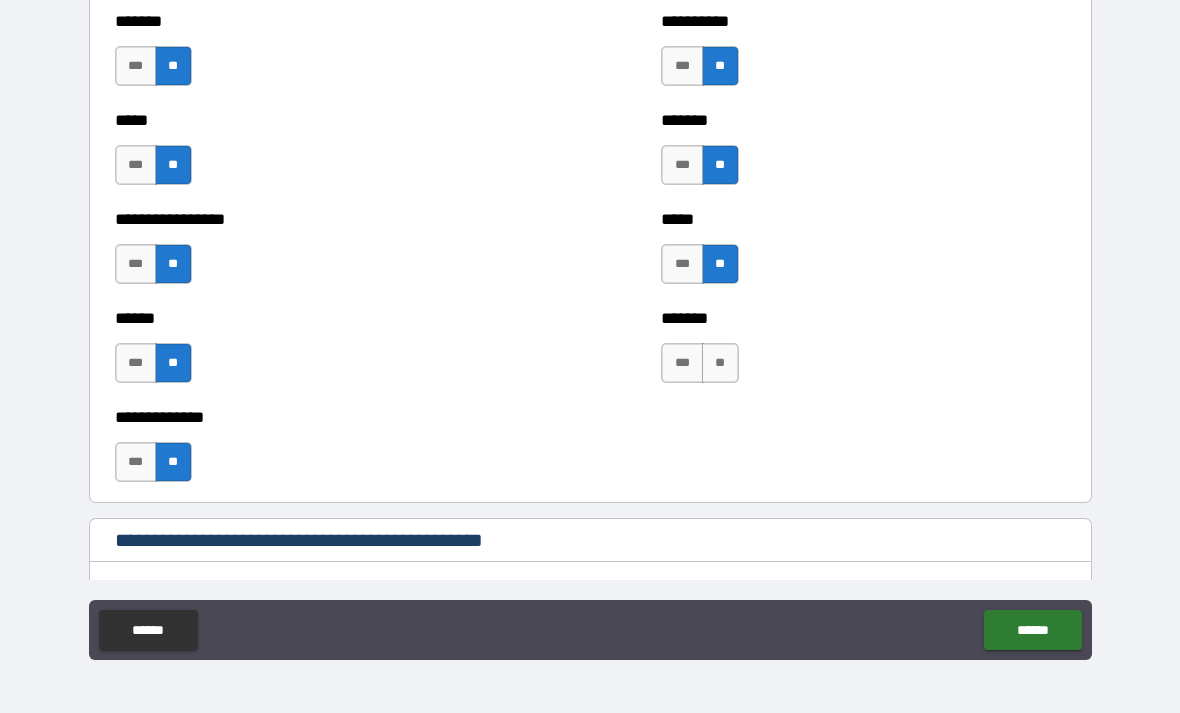 click on "******* *** **" at bounding box center (863, 353) 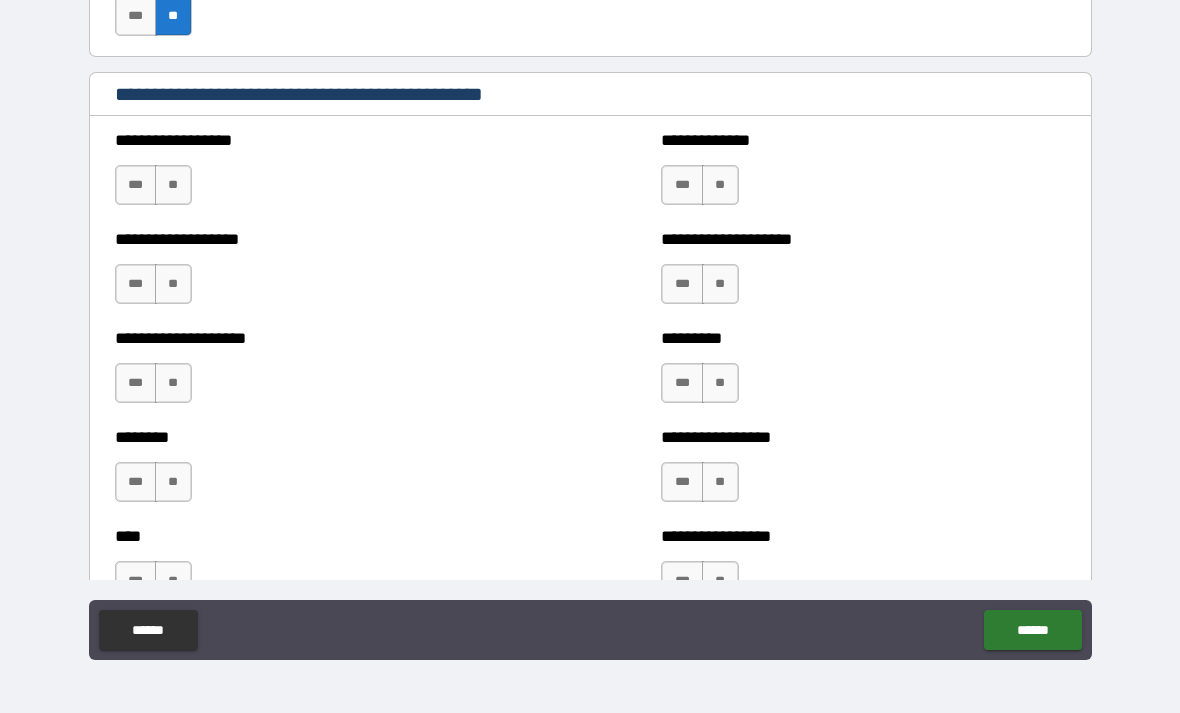 scroll, scrollTop: 1658, scrollLeft: 0, axis: vertical 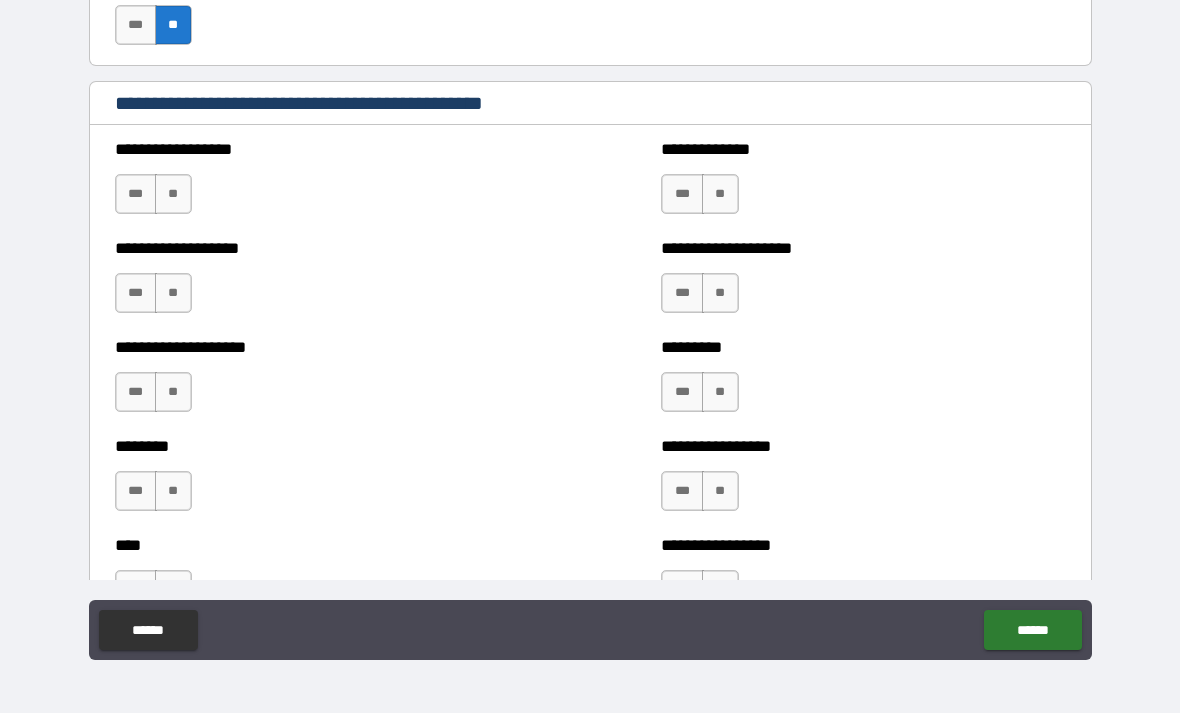click on "**" at bounding box center (173, 194) 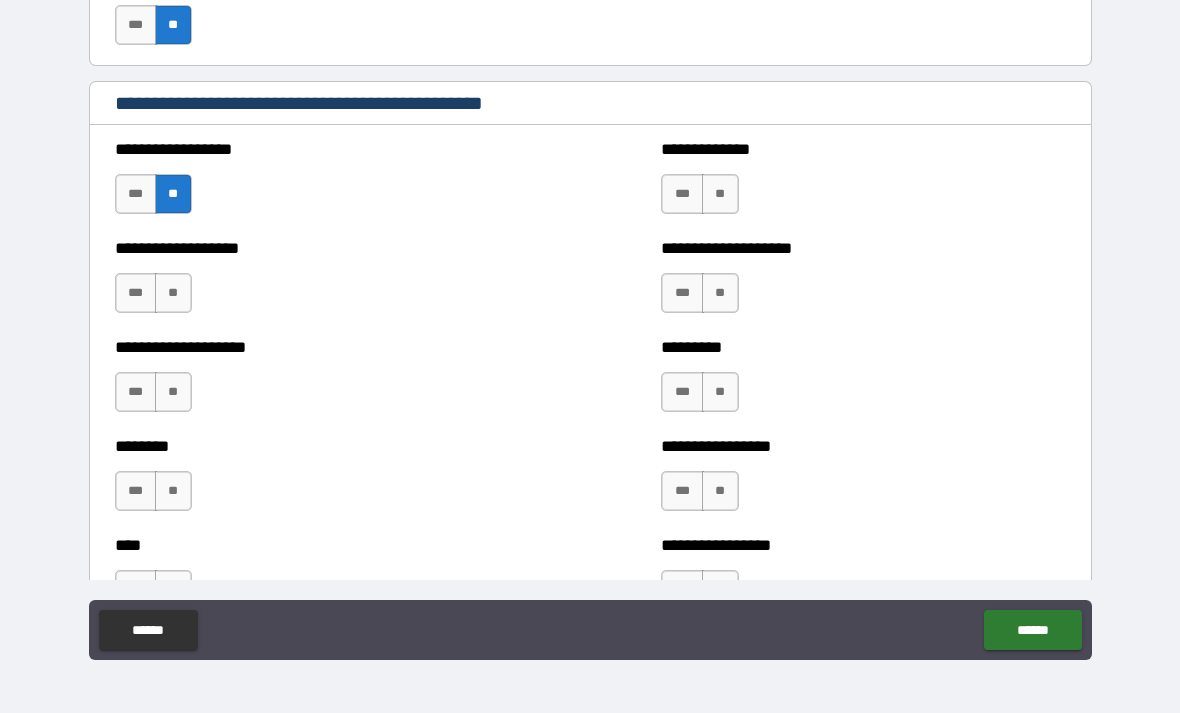 click on "**" at bounding box center (173, 293) 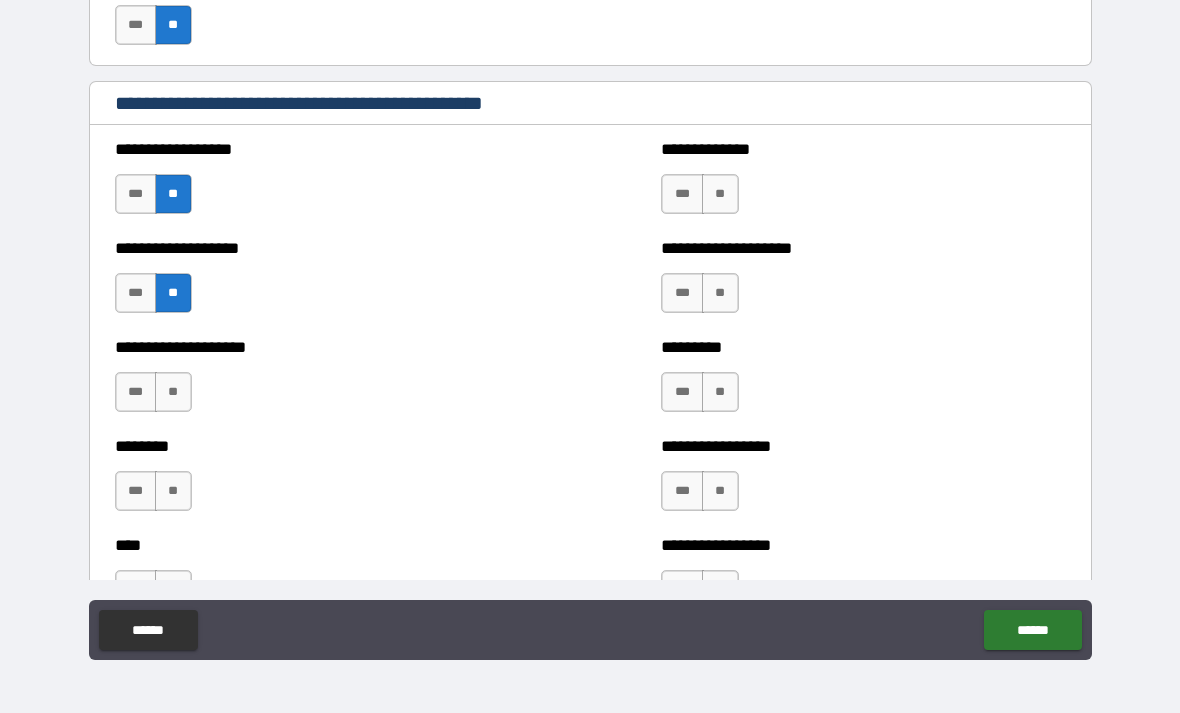 click on "***" at bounding box center [136, 392] 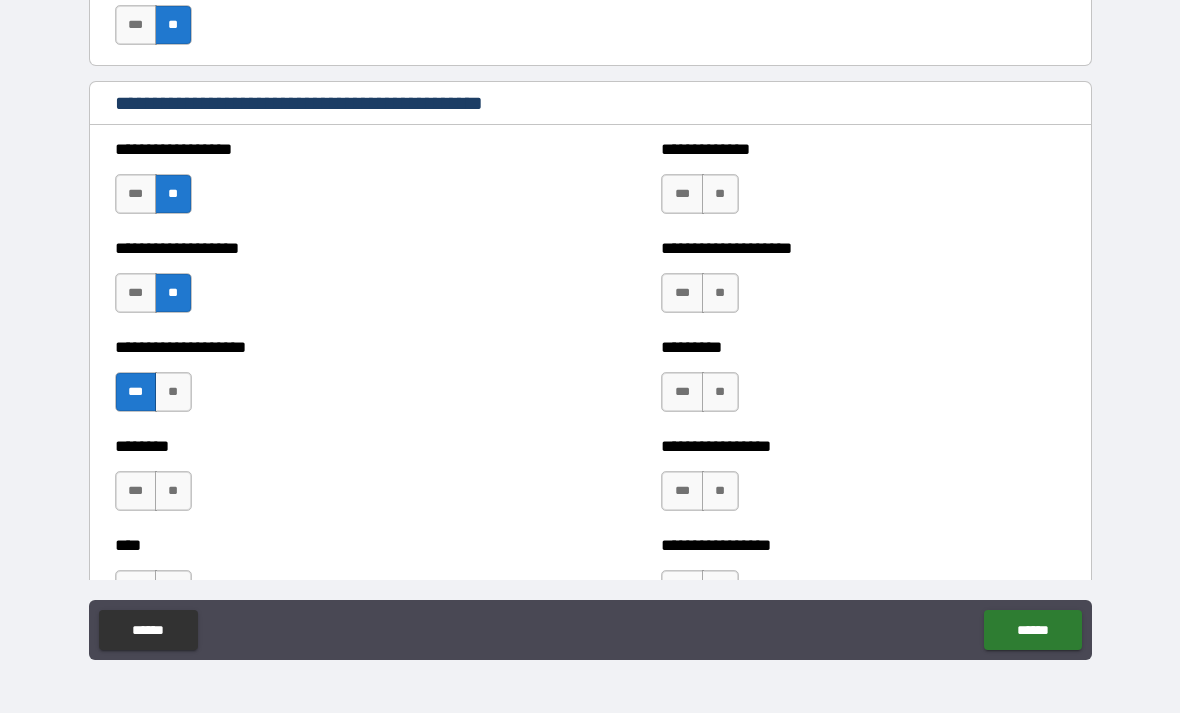 click on "**" at bounding box center (173, 491) 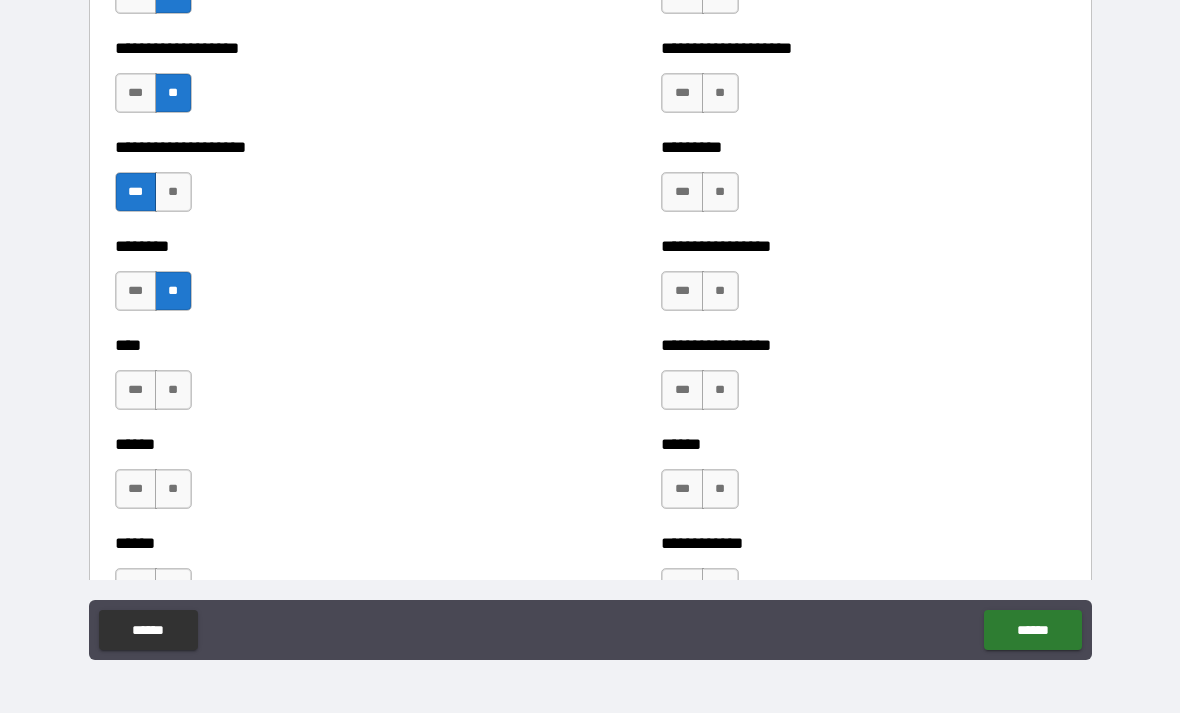 scroll, scrollTop: 1878, scrollLeft: 0, axis: vertical 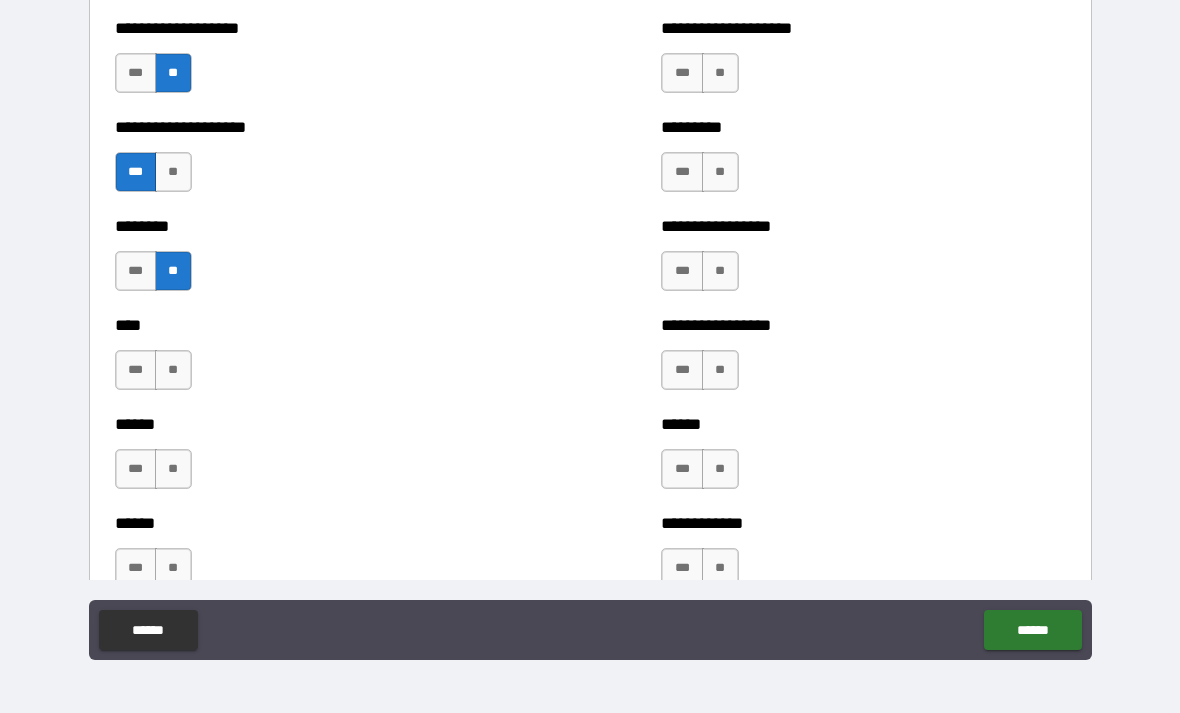 click on "**" at bounding box center [173, 370] 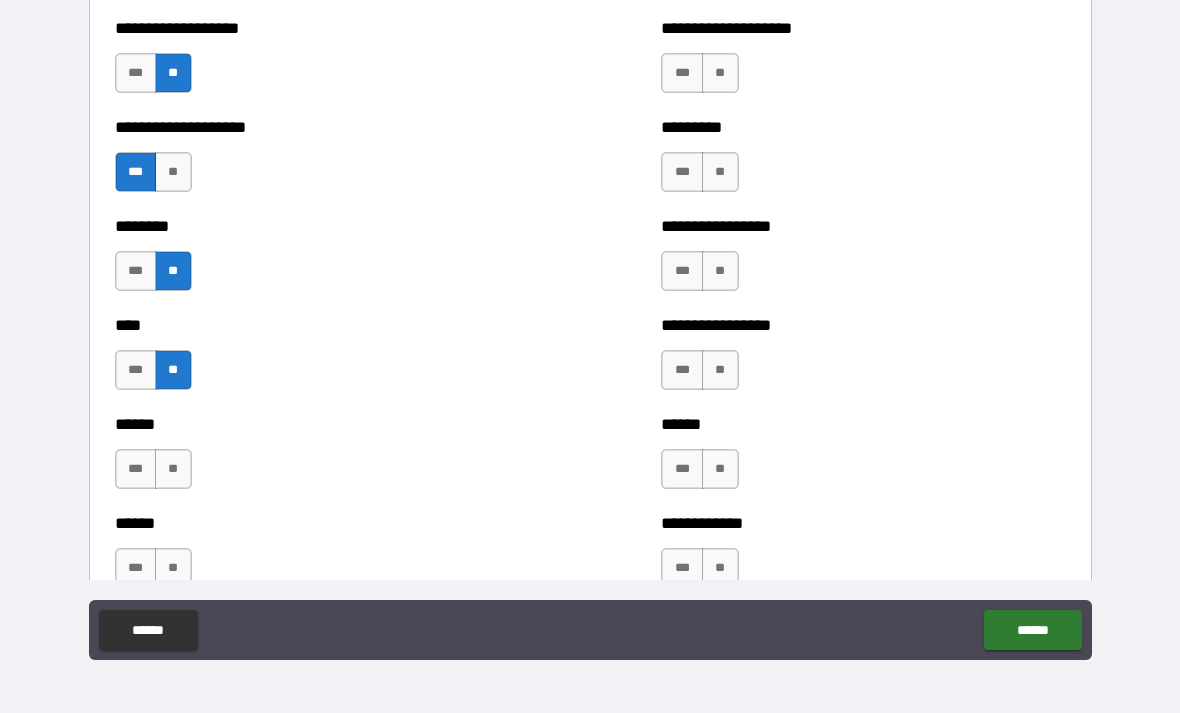 click on "**" at bounding box center [173, 469] 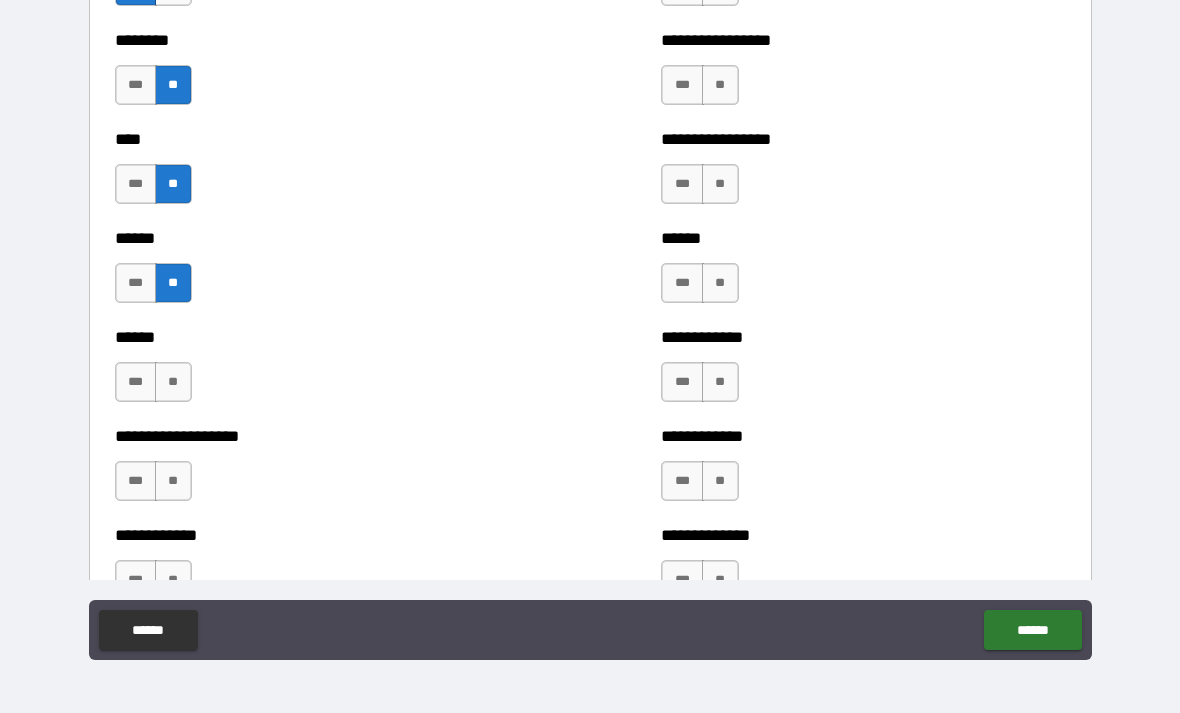 scroll, scrollTop: 2089, scrollLeft: 0, axis: vertical 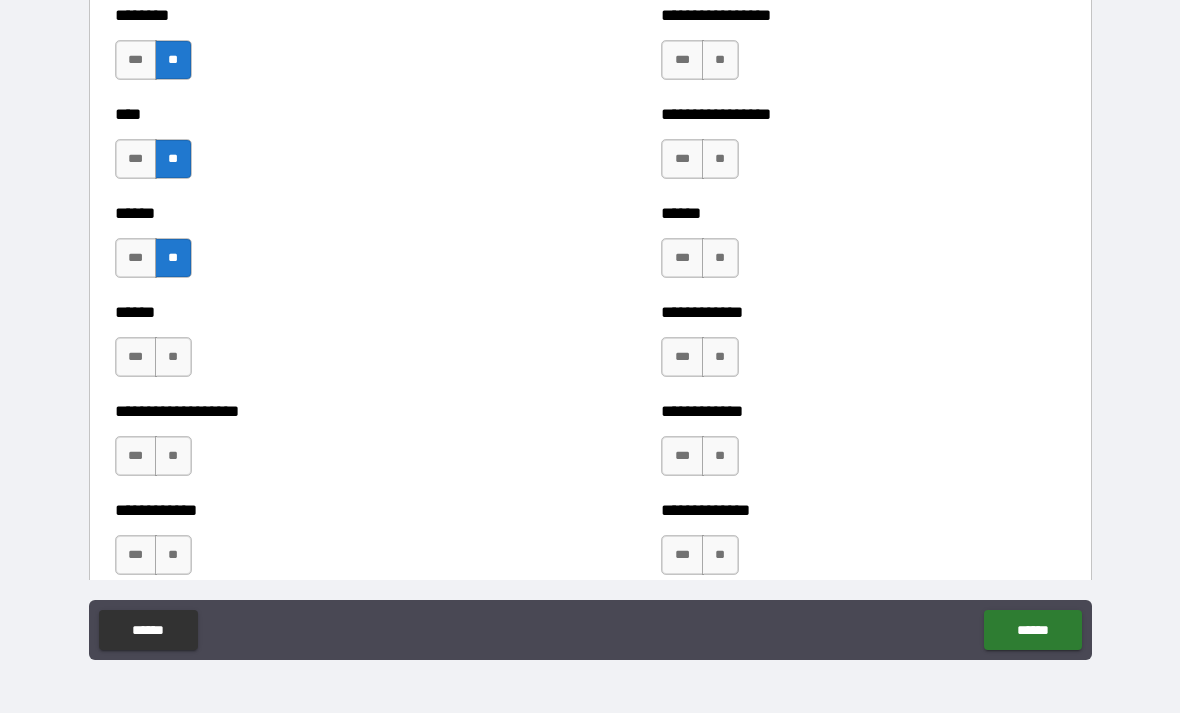 click on "**" at bounding box center (173, 357) 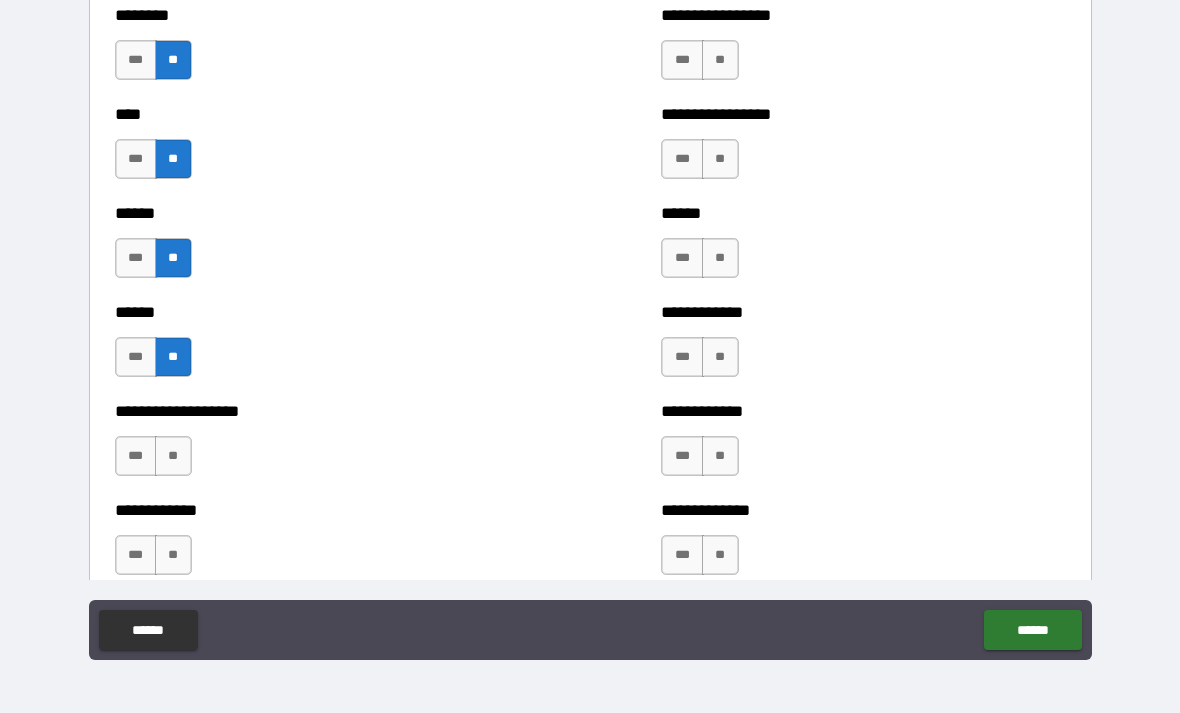 click on "**" at bounding box center (173, 456) 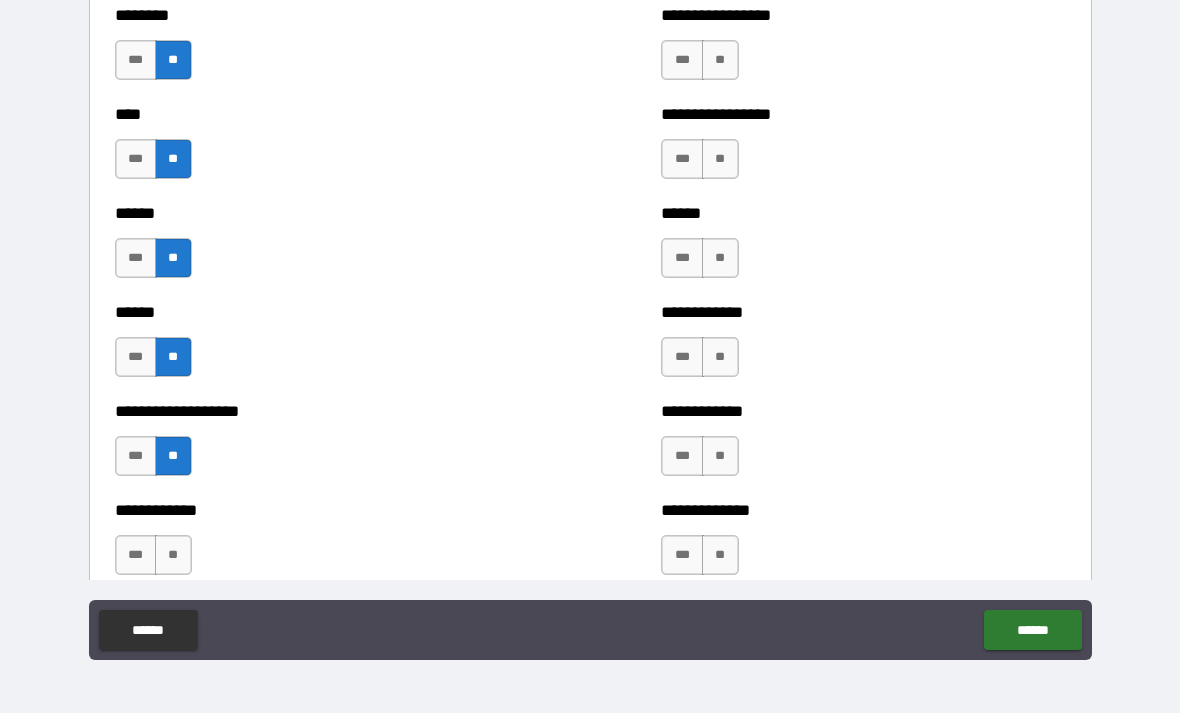 click on "**" at bounding box center (173, 555) 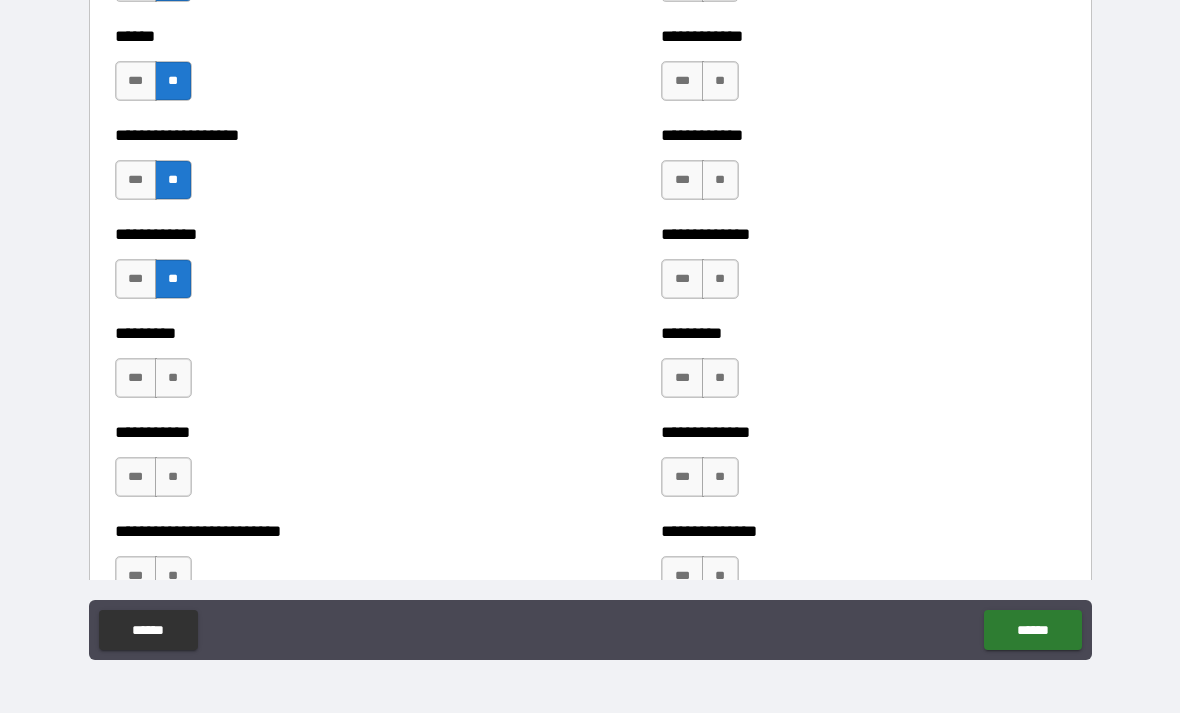 scroll, scrollTop: 2360, scrollLeft: 0, axis: vertical 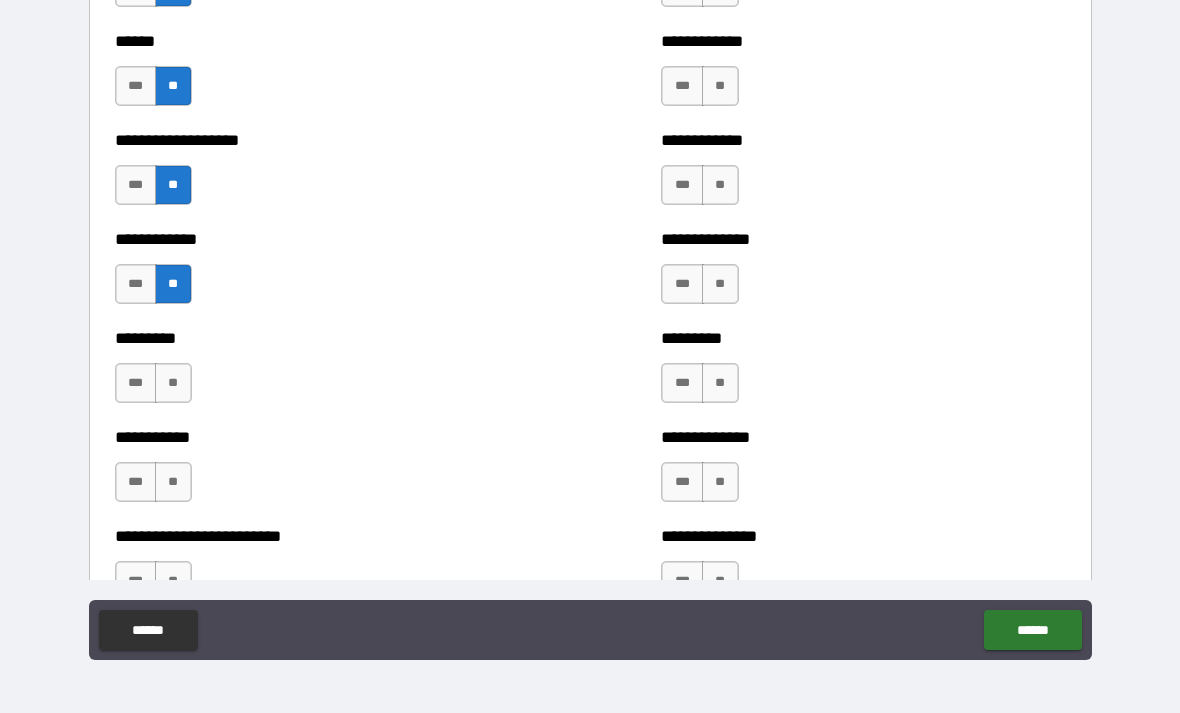 click on "**" at bounding box center (173, 383) 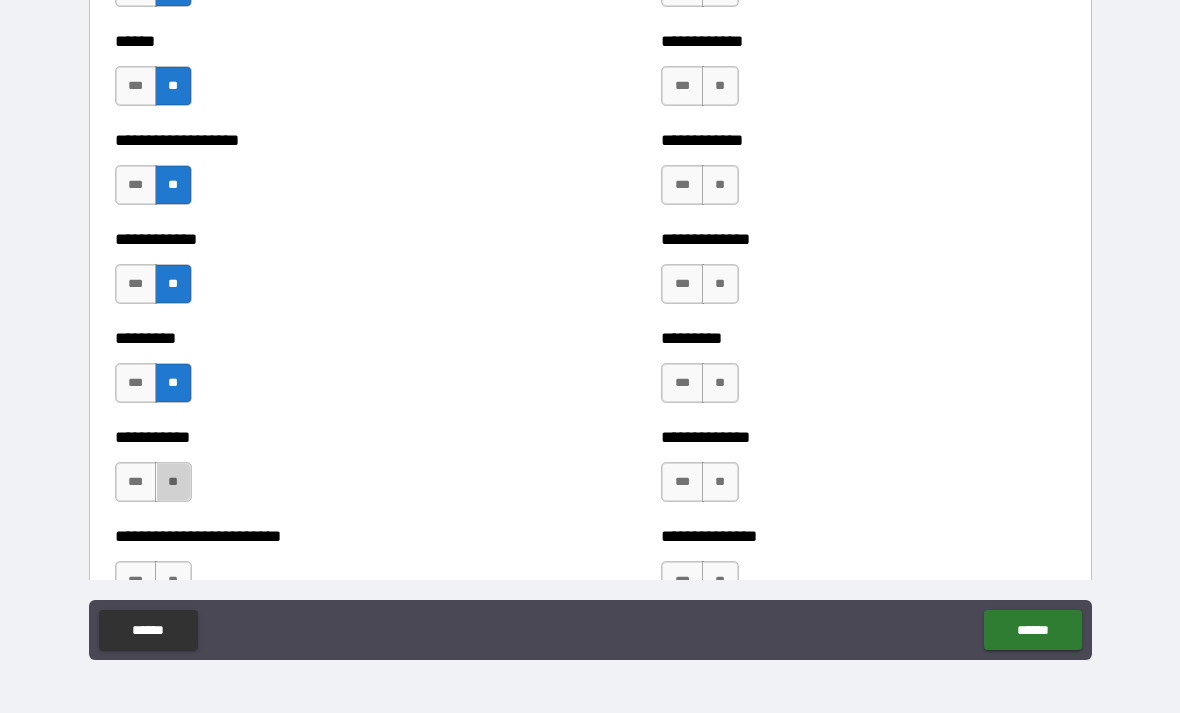click on "**" at bounding box center [173, 482] 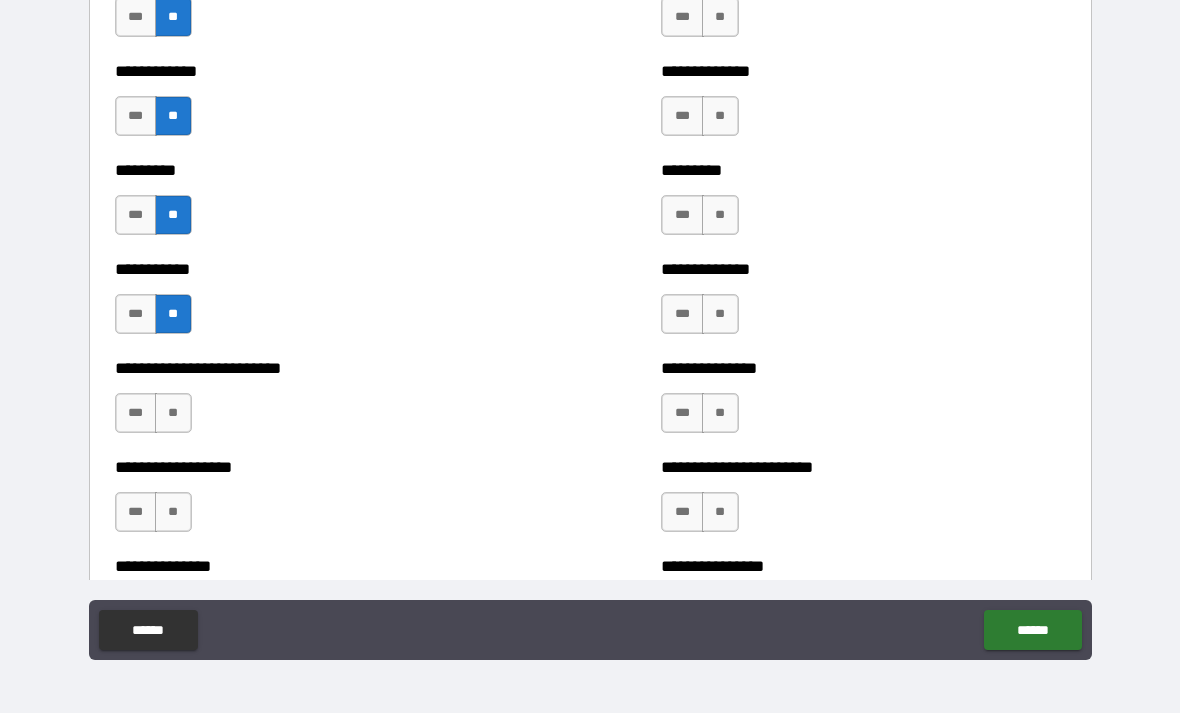 scroll, scrollTop: 2629, scrollLeft: 0, axis: vertical 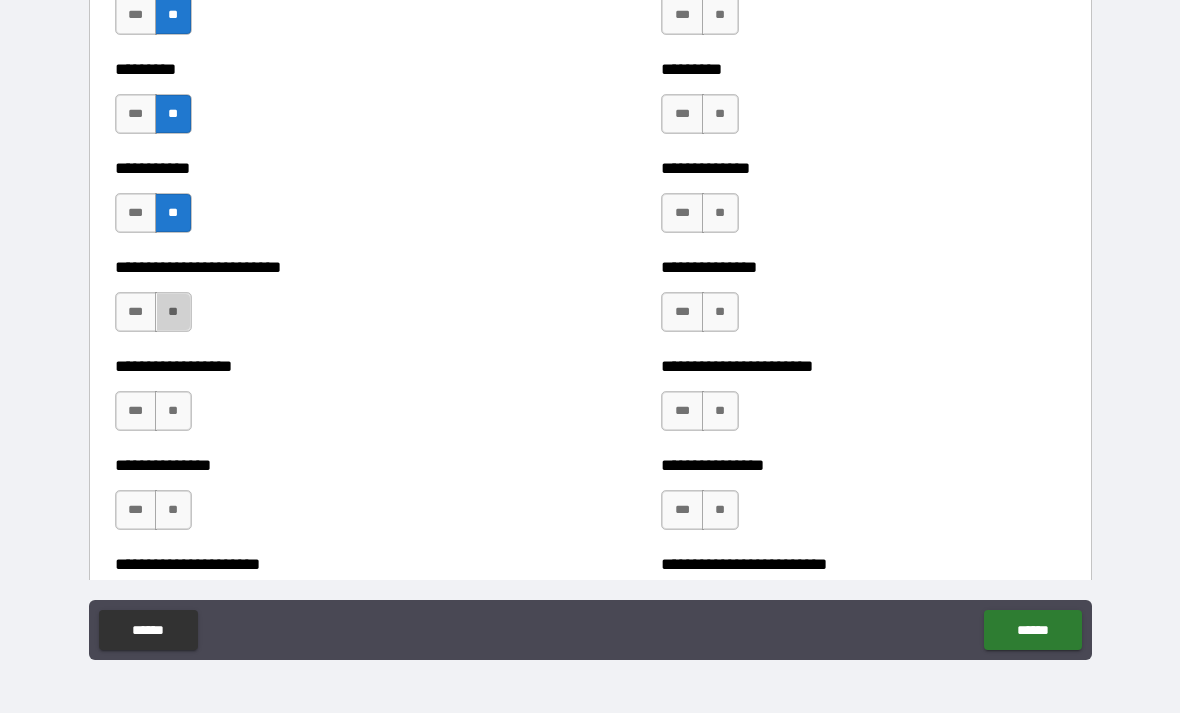 click on "**" at bounding box center [173, 312] 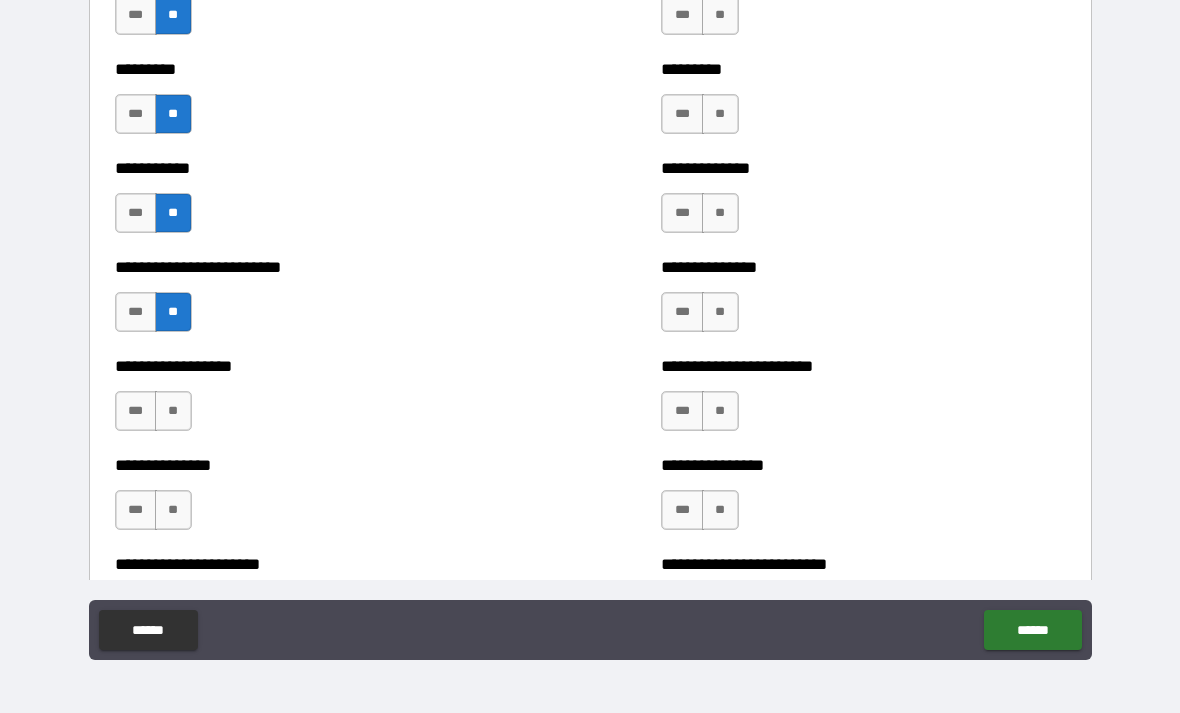 click on "**" at bounding box center (173, 411) 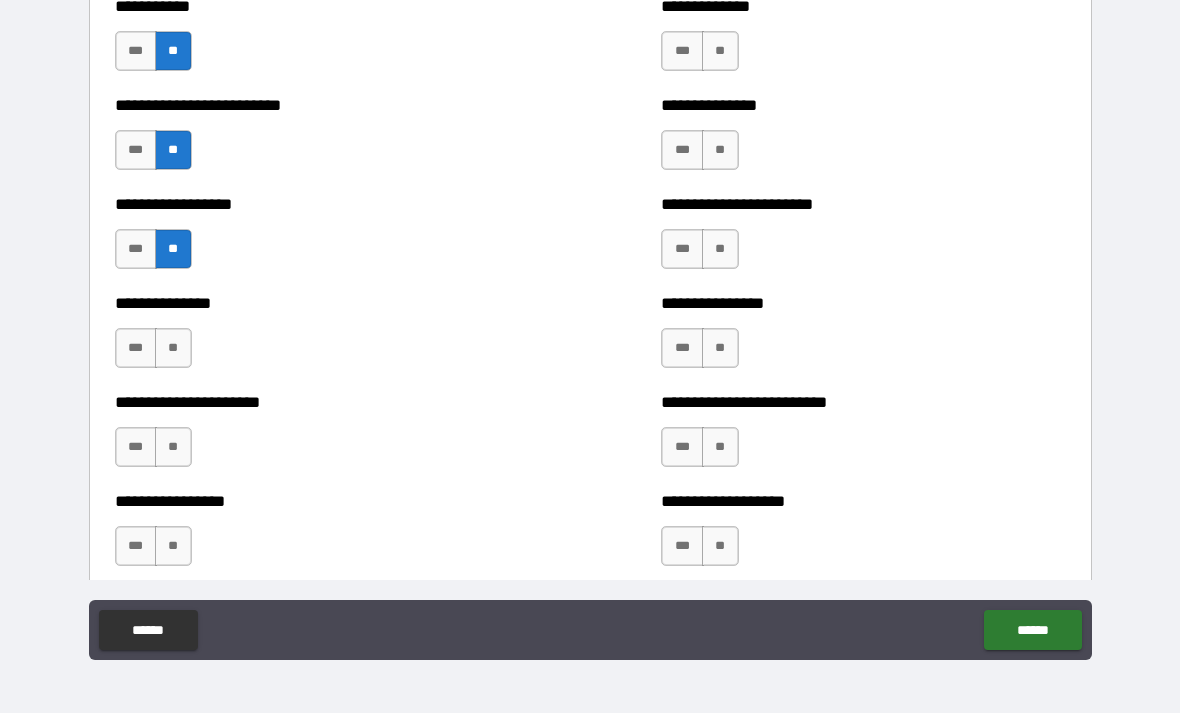 scroll, scrollTop: 2793, scrollLeft: 0, axis: vertical 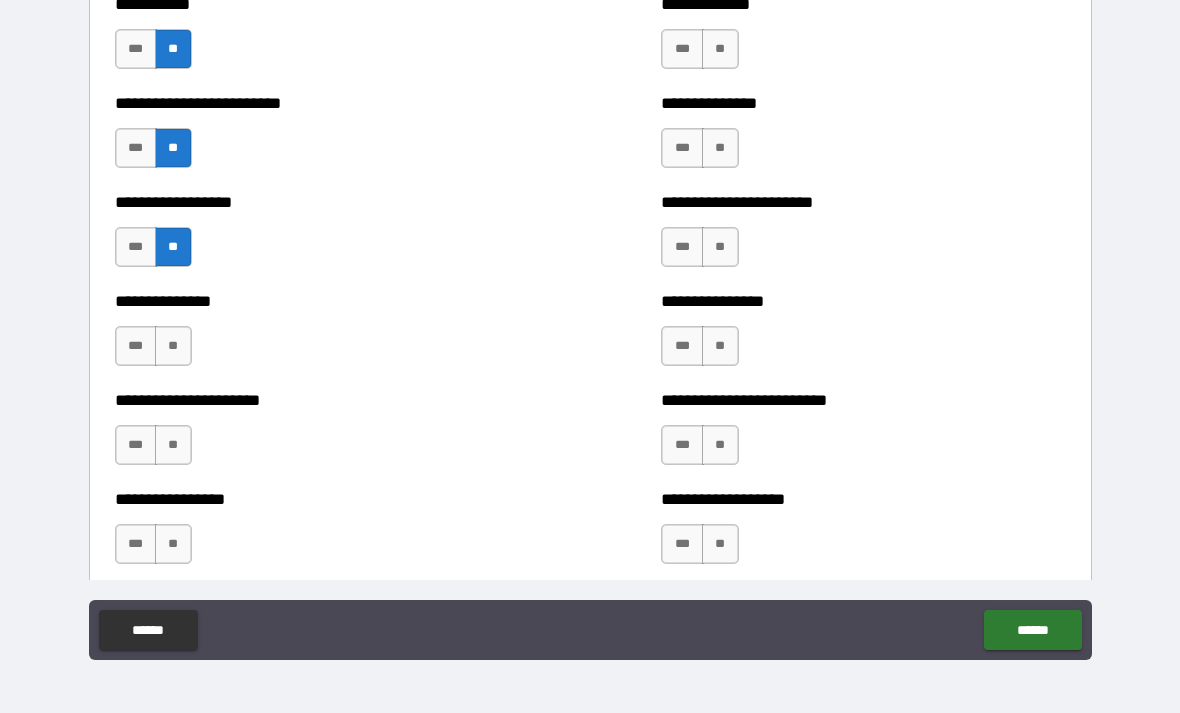 click on "**" at bounding box center (173, 346) 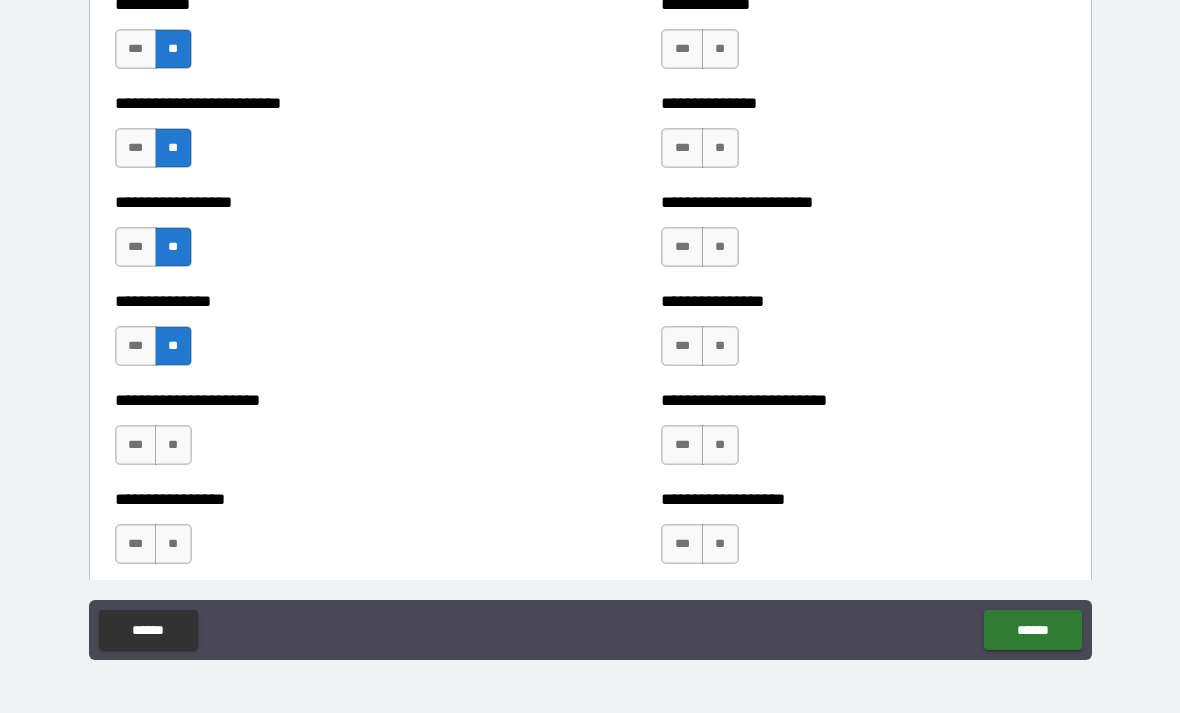 click on "**" at bounding box center (173, 445) 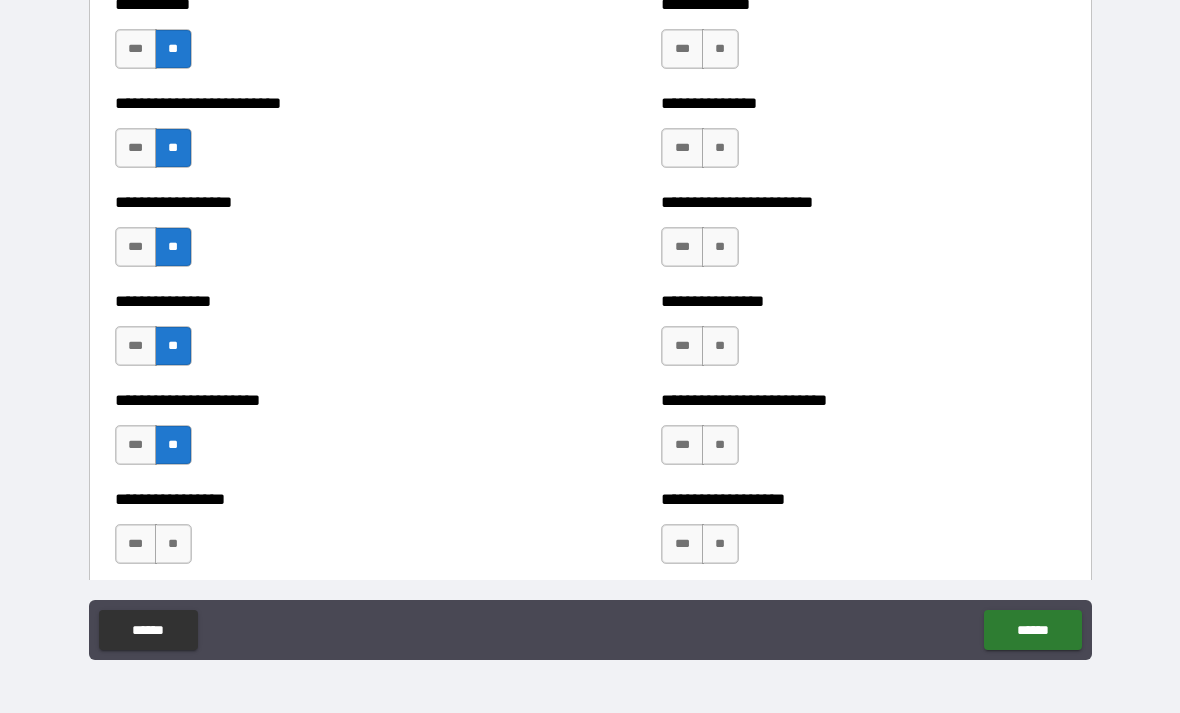 click on "**" at bounding box center (173, 544) 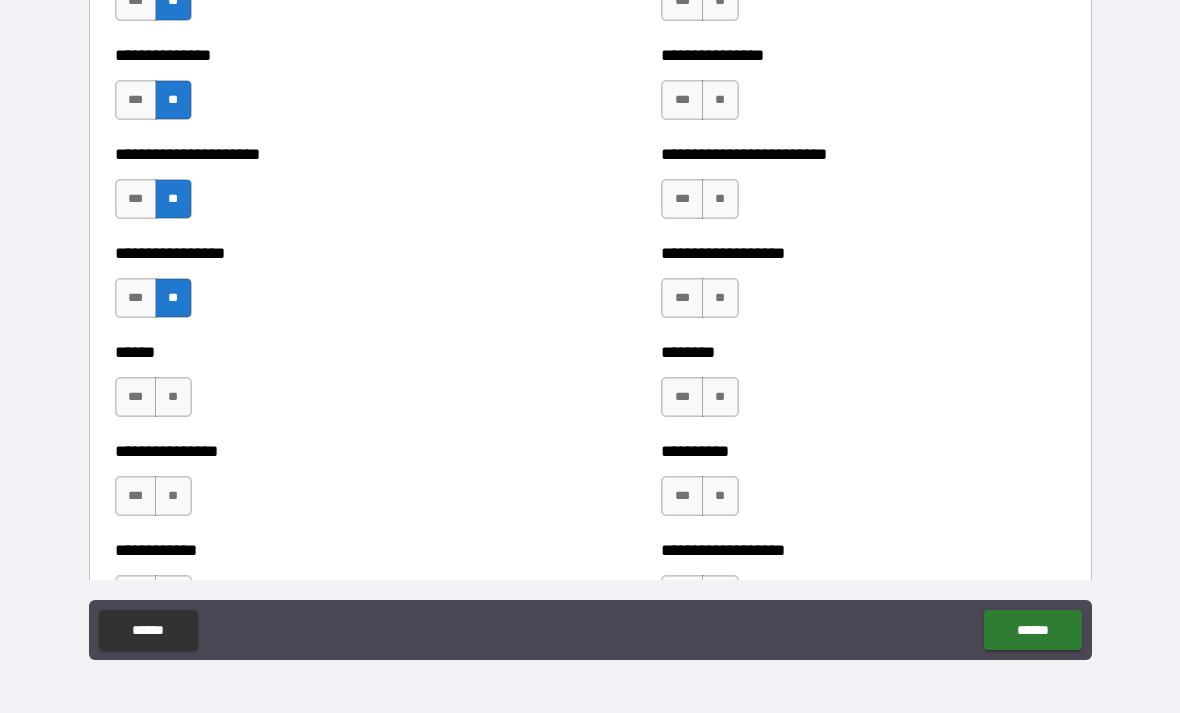 scroll, scrollTop: 3045, scrollLeft: 0, axis: vertical 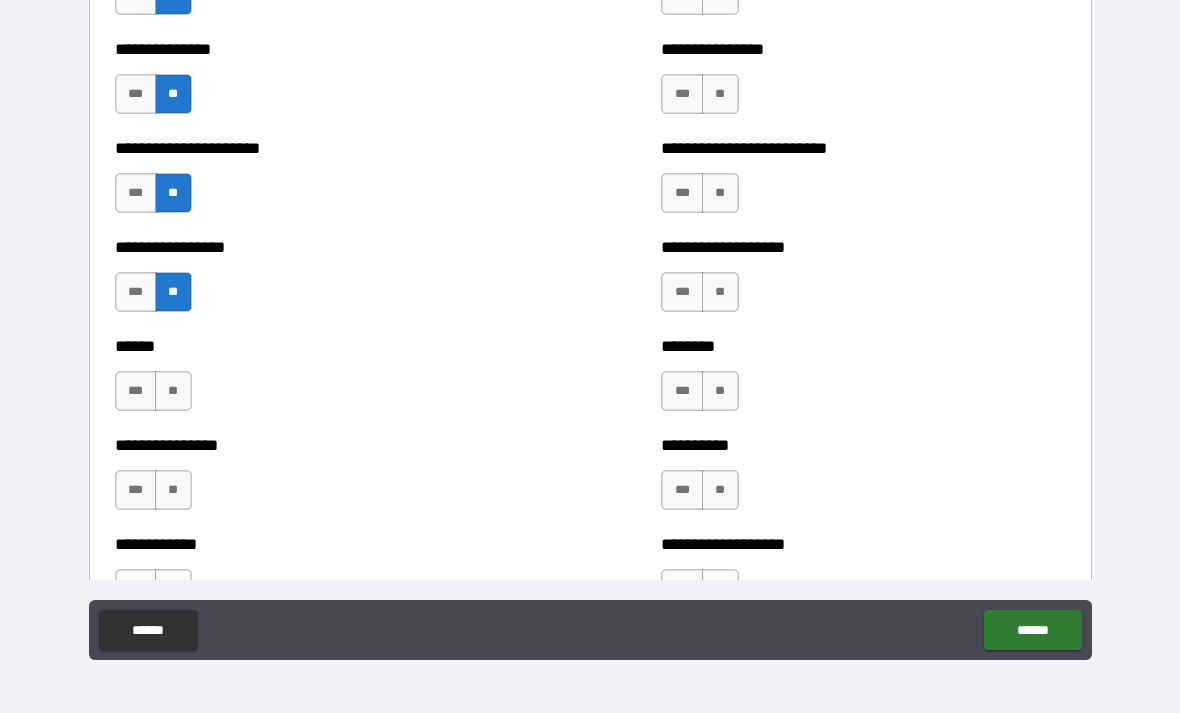 click on "**" at bounding box center [173, 391] 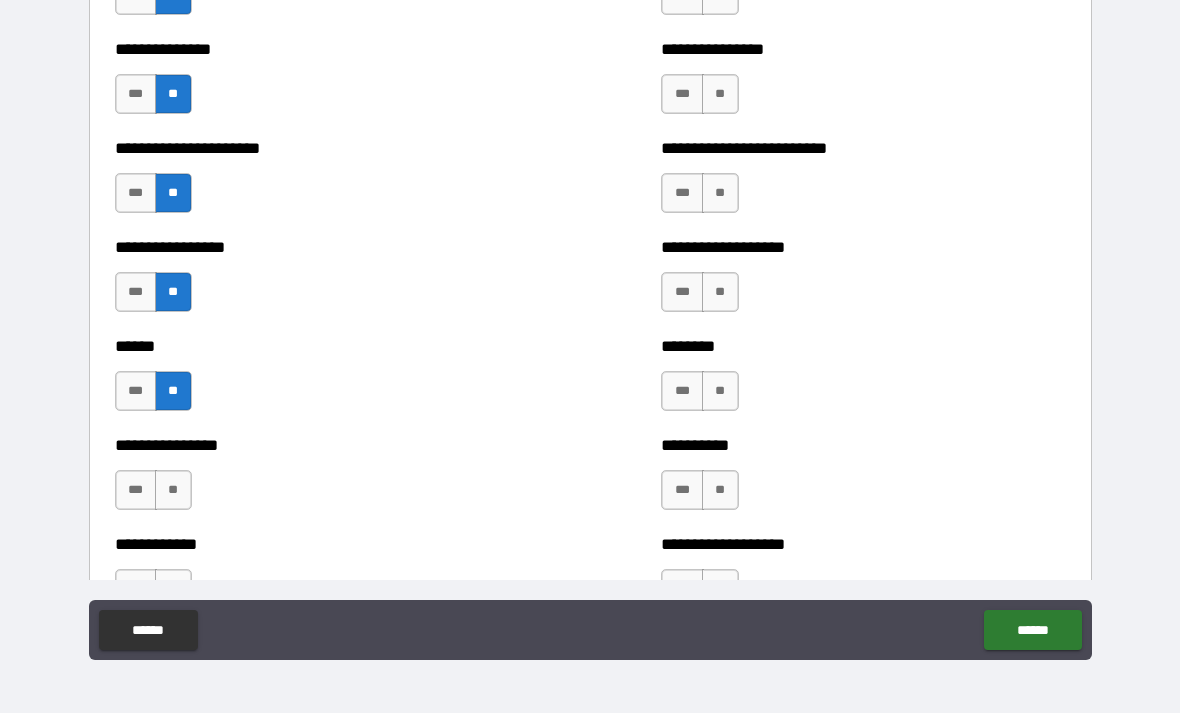 click on "**" at bounding box center (173, 490) 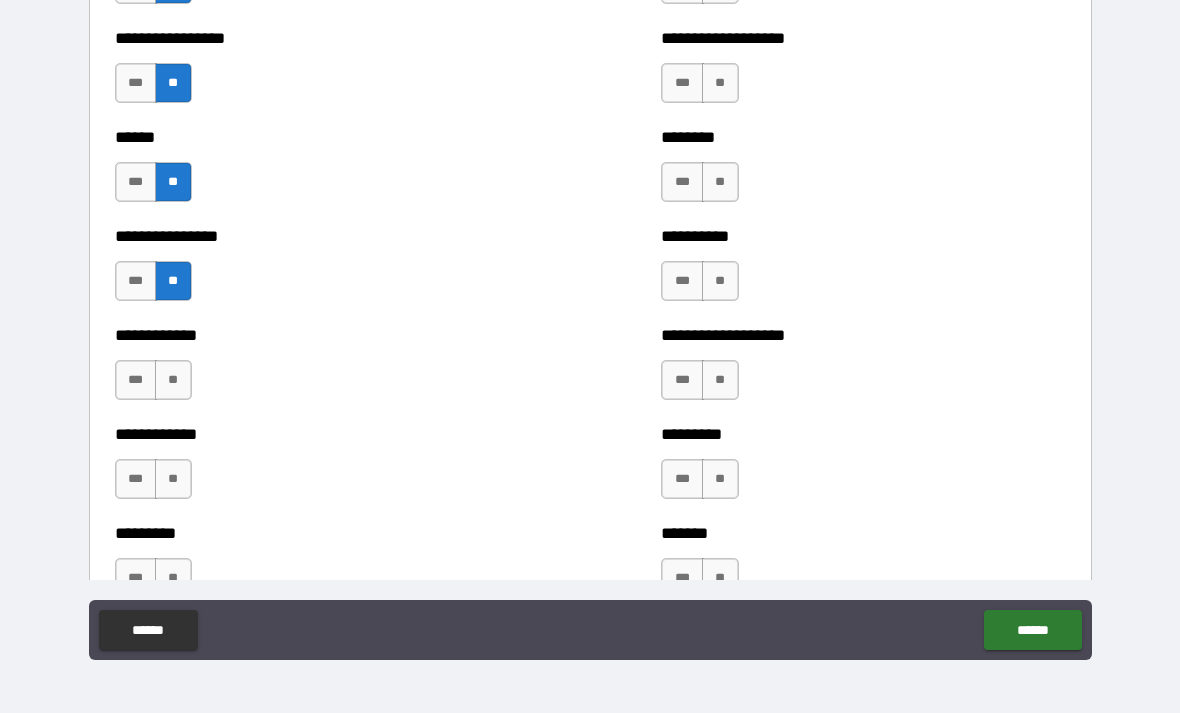 scroll, scrollTop: 3266, scrollLeft: 0, axis: vertical 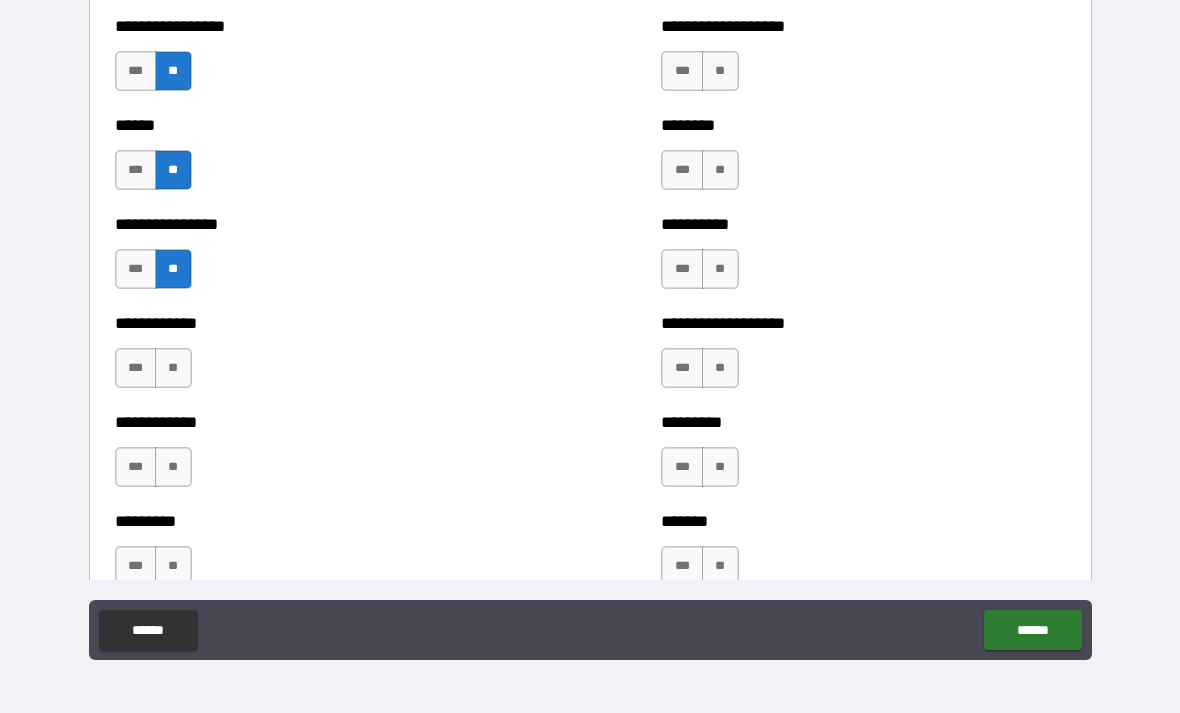 click on "**" at bounding box center [173, 368] 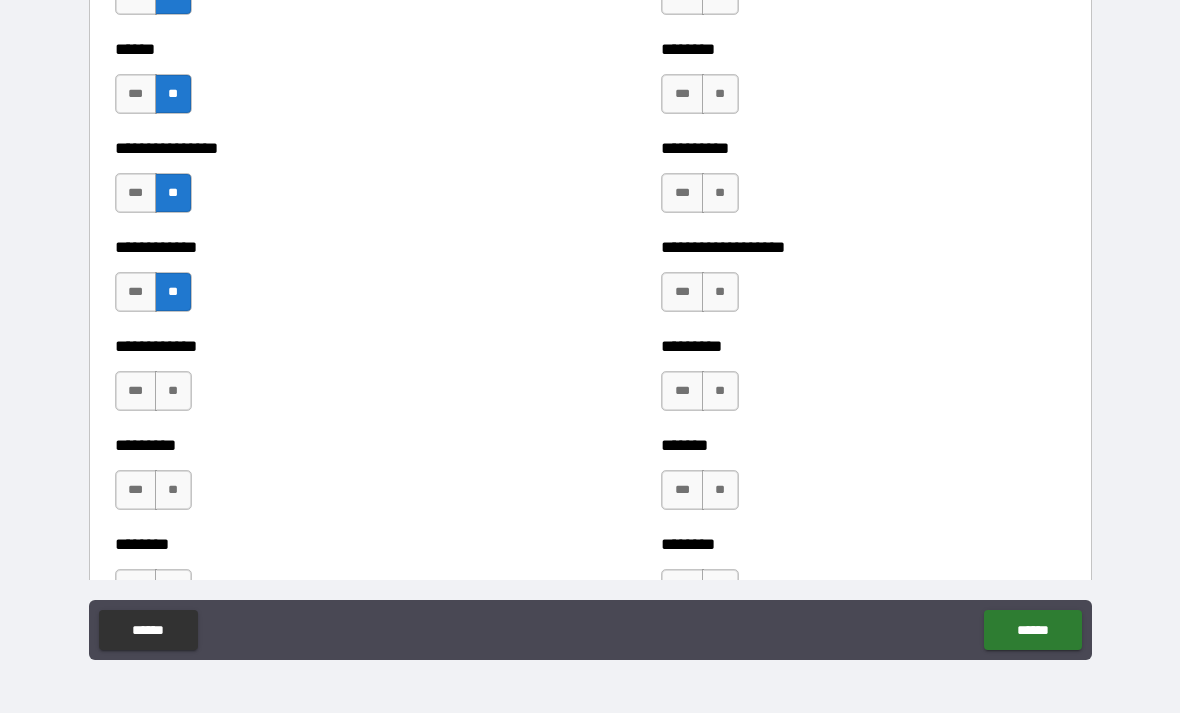 scroll, scrollTop: 3380, scrollLeft: 0, axis: vertical 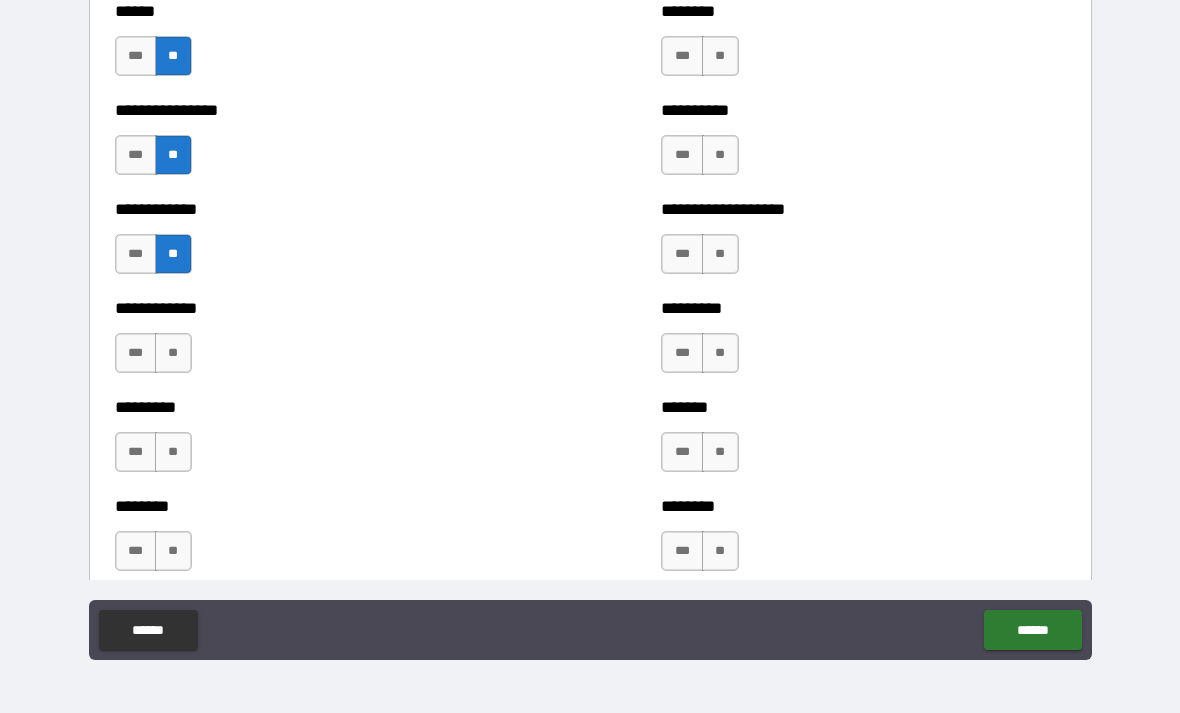 click on "**" at bounding box center (173, 353) 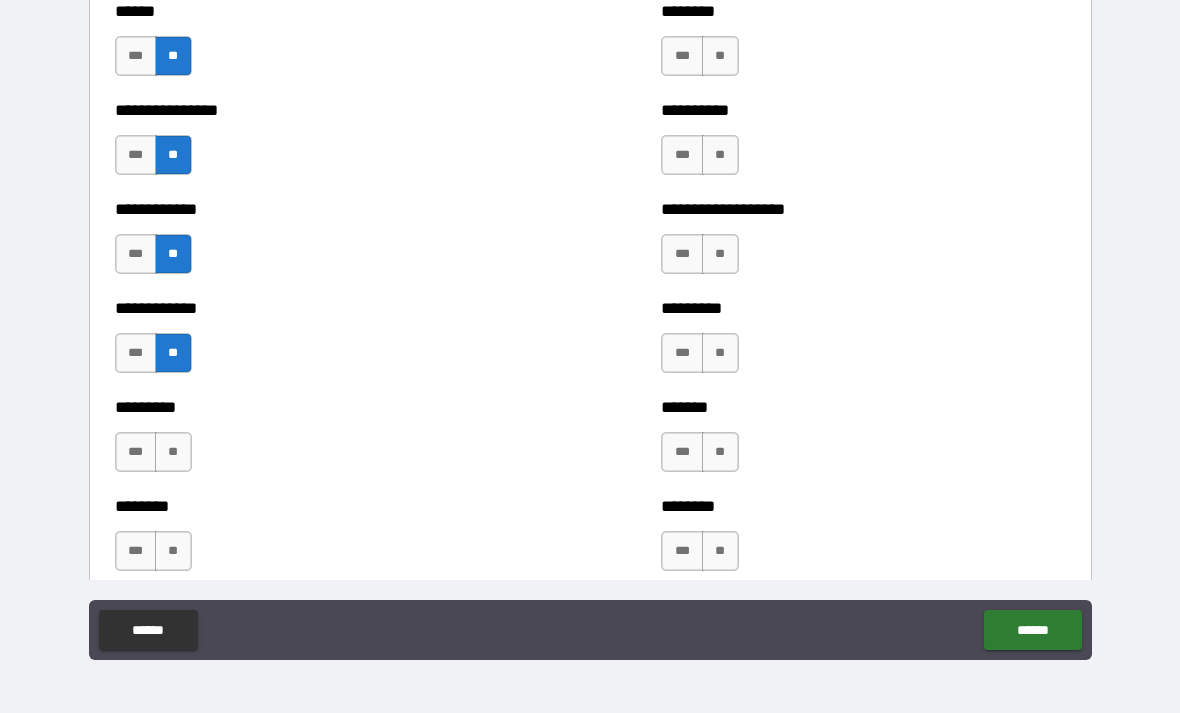 click on "**" at bounding box center (173, 452) 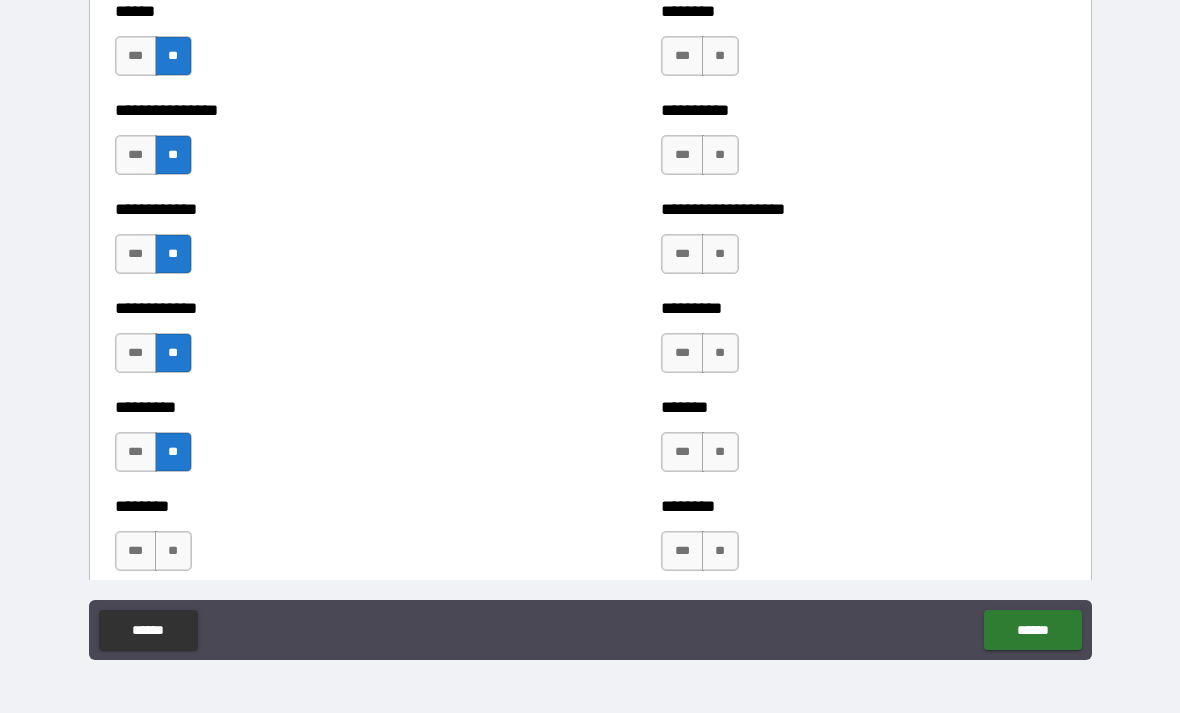 click on "**" at bounding box center (173, 551) 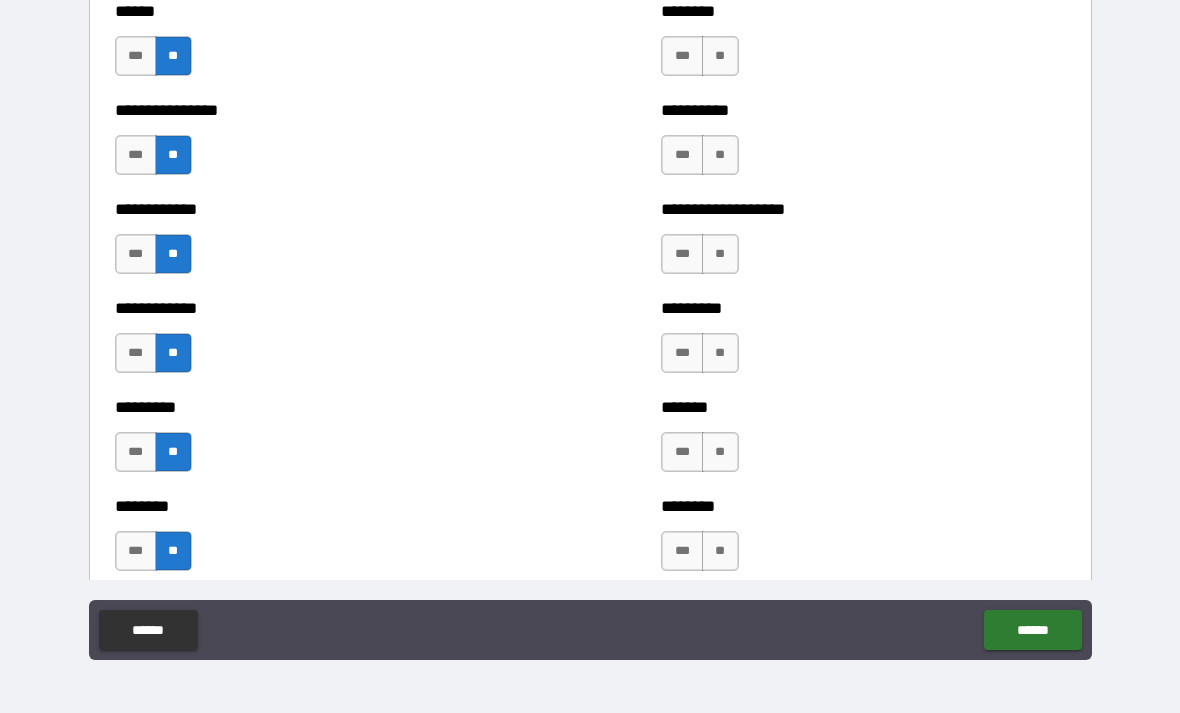 click on "**" at bounding box center (720, 551) 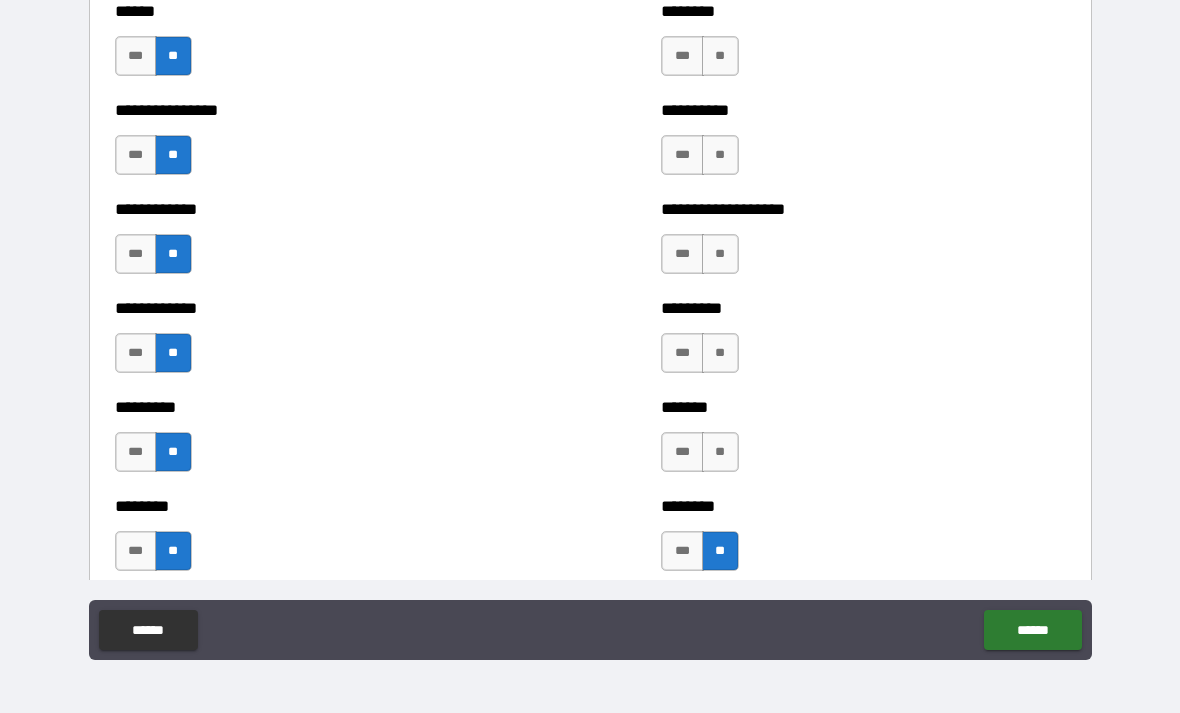 click on "**" at bounding box center (720, 452) 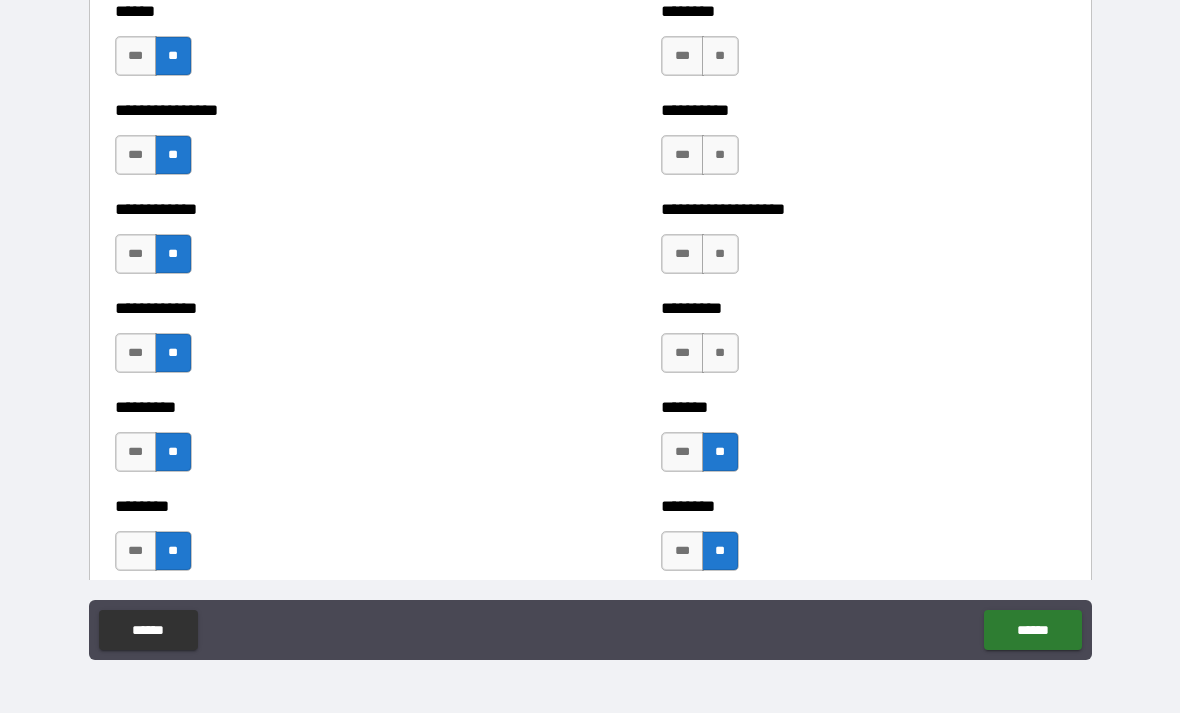 click on "**" at bounding box center [720, 353] 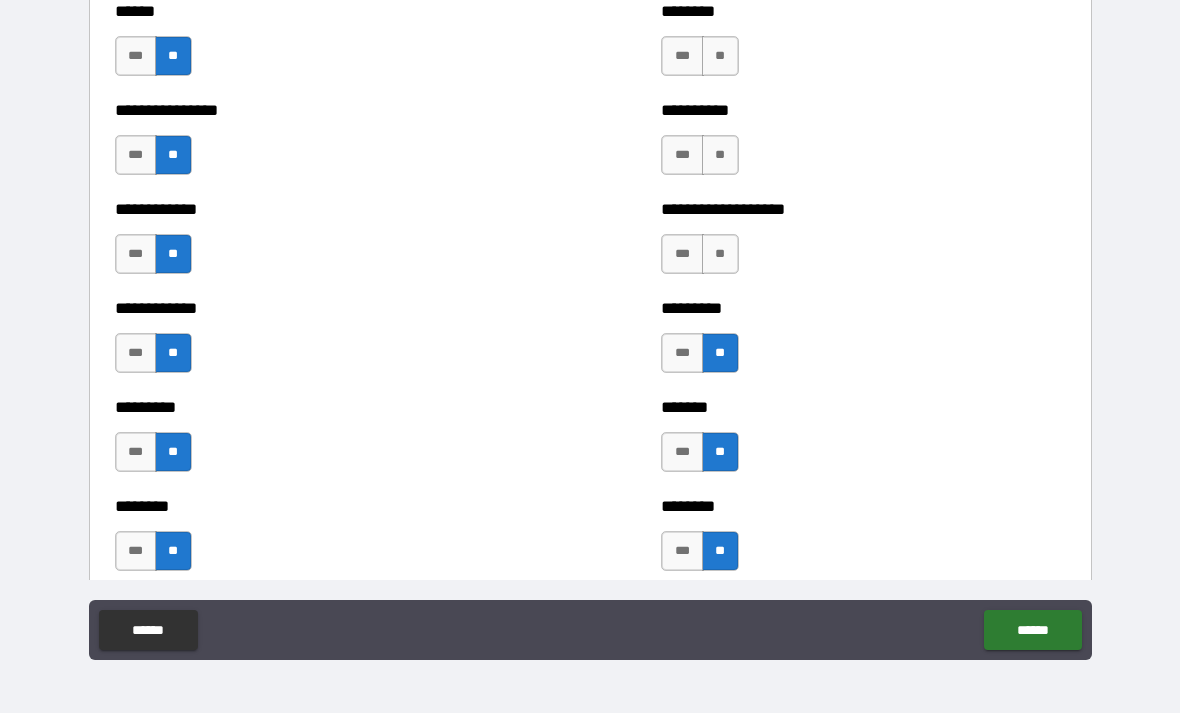 click on "**" at bounding box center (720, 254) 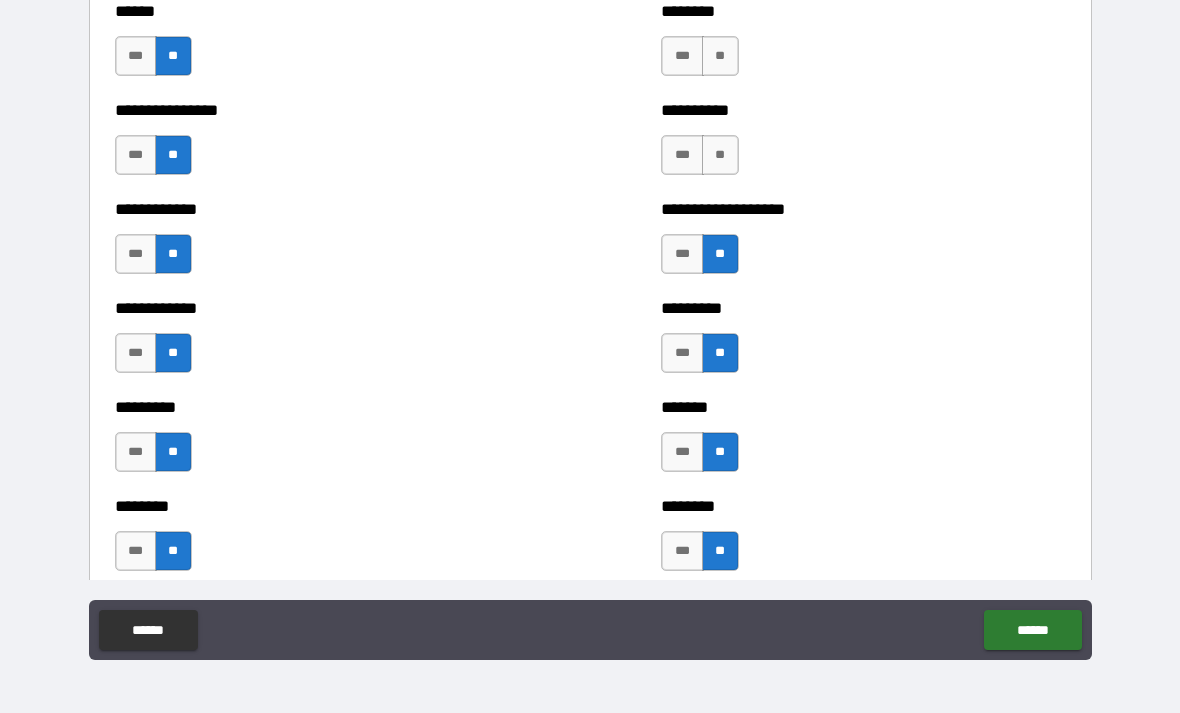 click on "**" at bounding box center [720, 155] 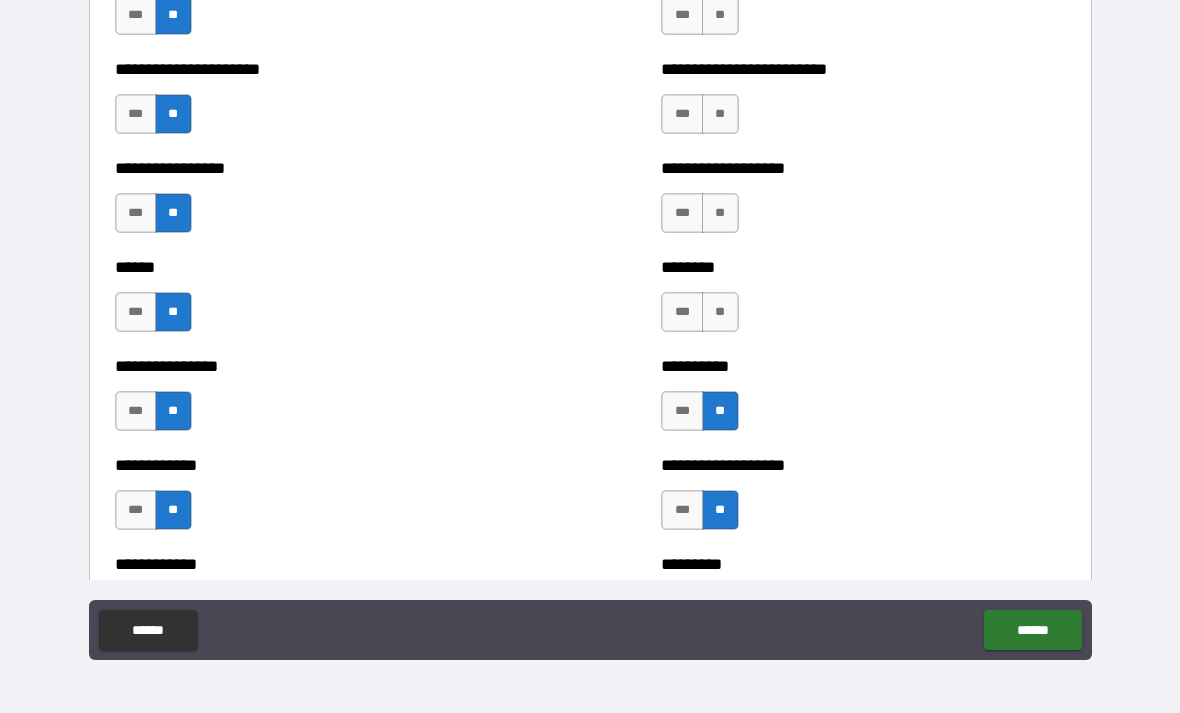 scroll, scrollTop: 3113, scrollLeft: 0, axis: vertical 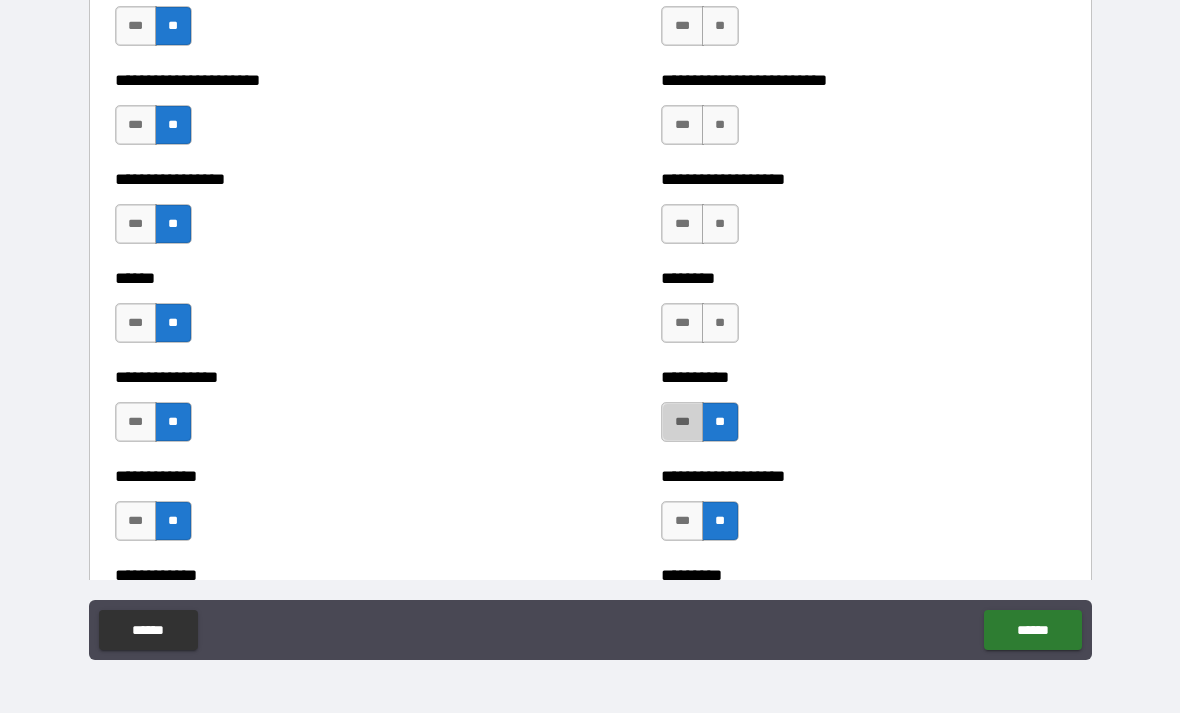 click on "***" at bounding box center [682, 422] 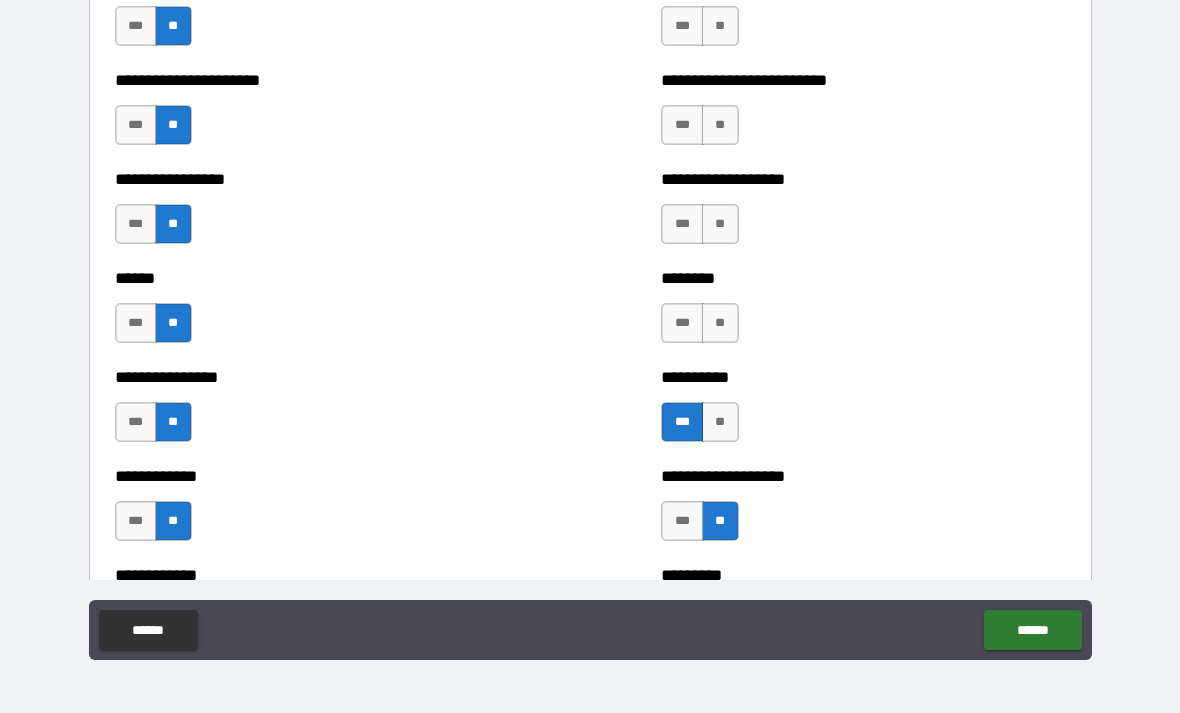 click on "**" at bounding box center [720, 323] 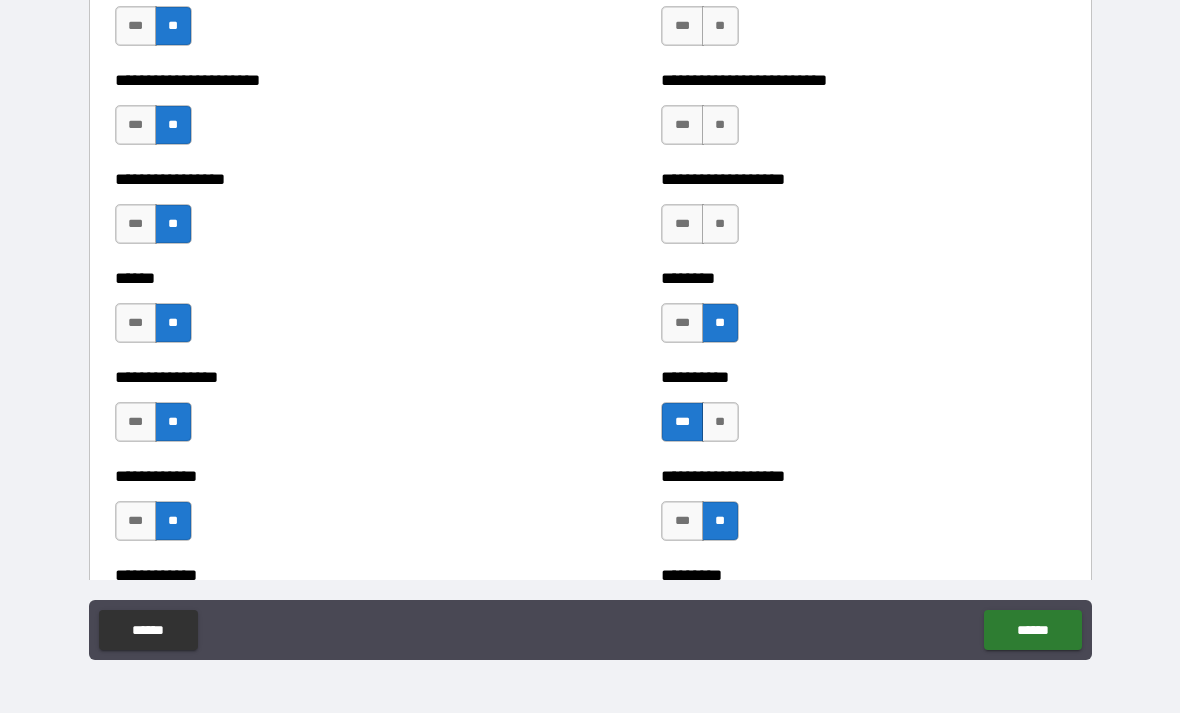 click on "**" at bounding box center [720, 224] 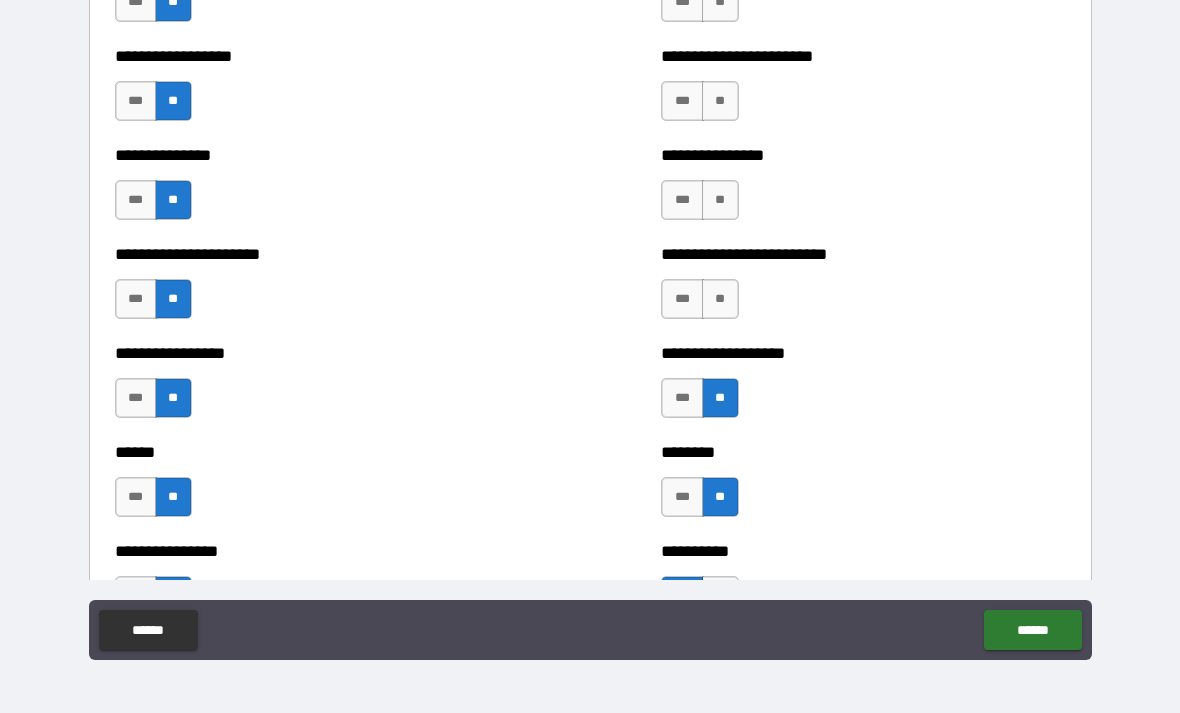 scroll, scrollTop: 2922, scrollLeft: 0, axis: vertical 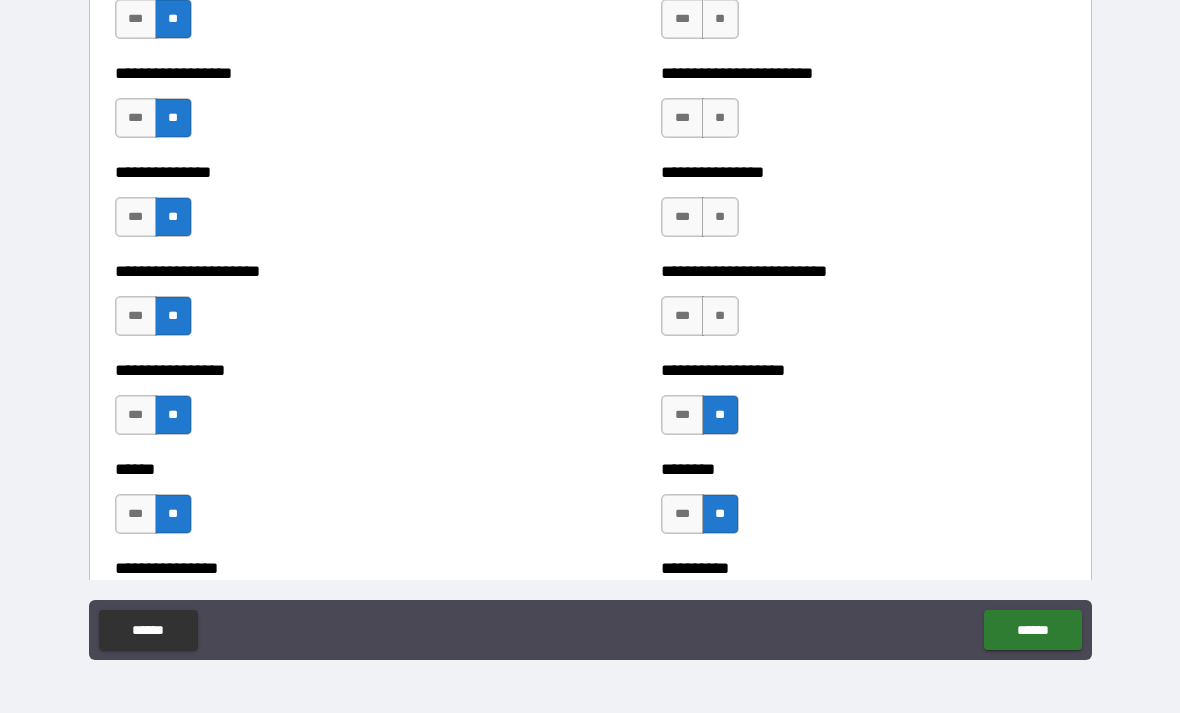 click on "**" at bounding box center (720, 316) 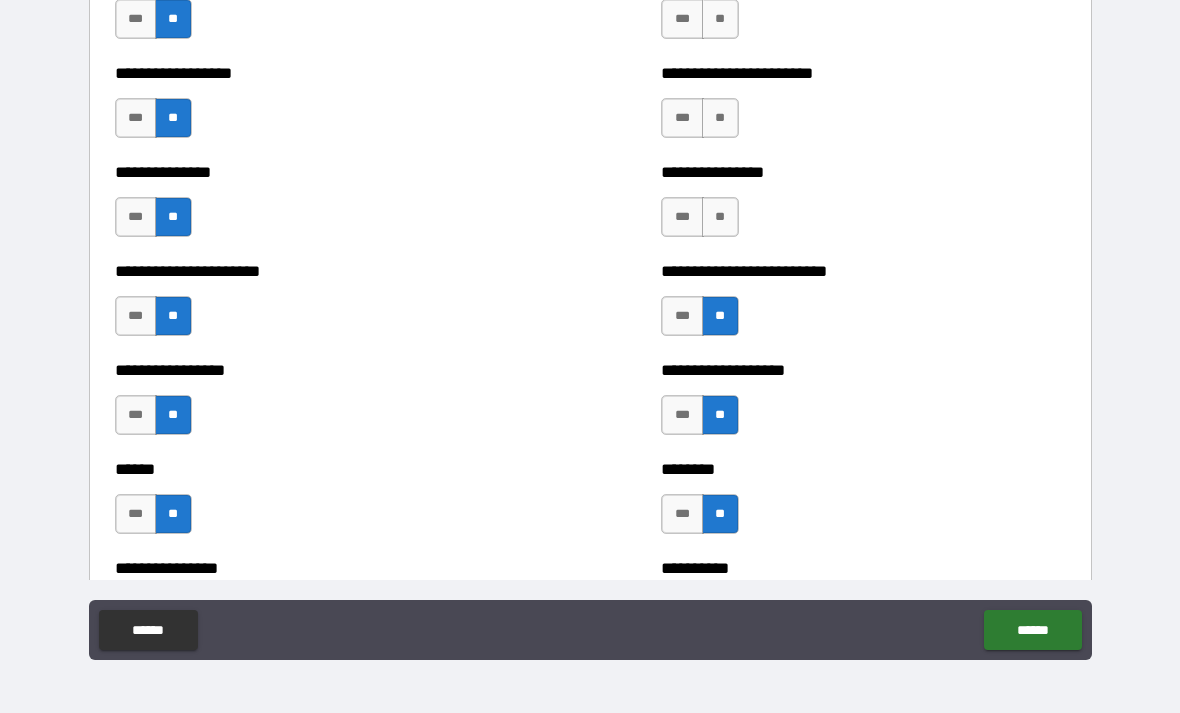 click on "**" at bounding box center (720, 217) 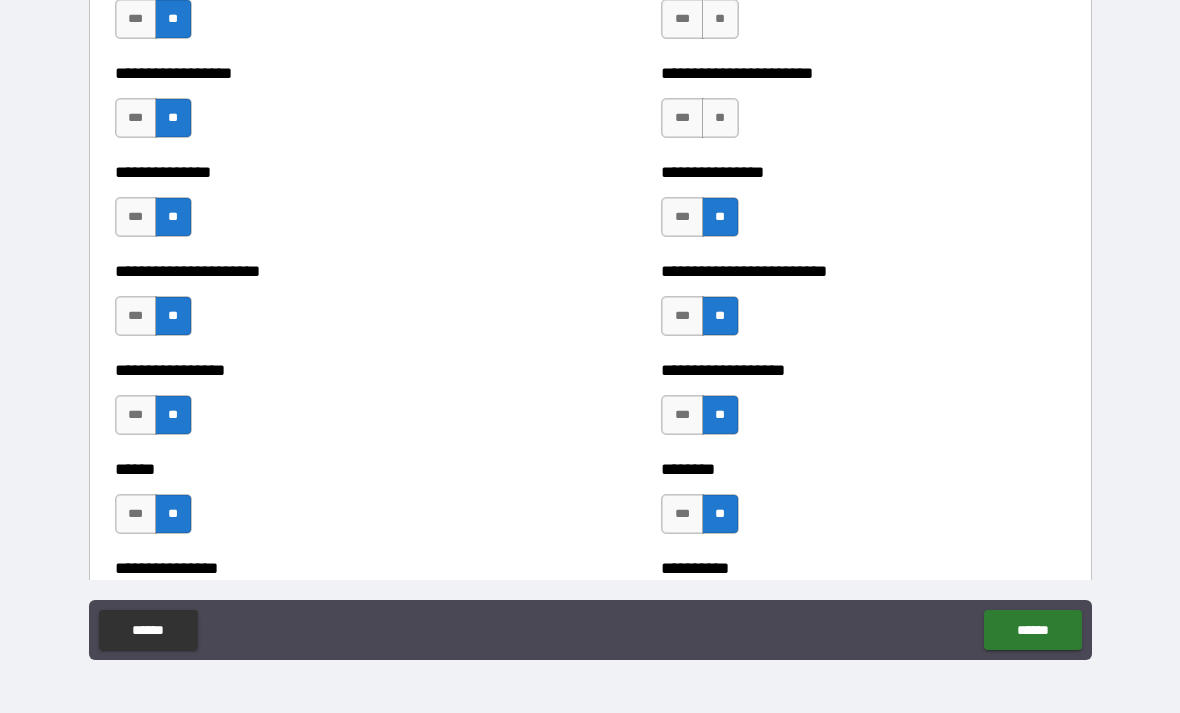 click on "**" at bounding box center [720, 118] 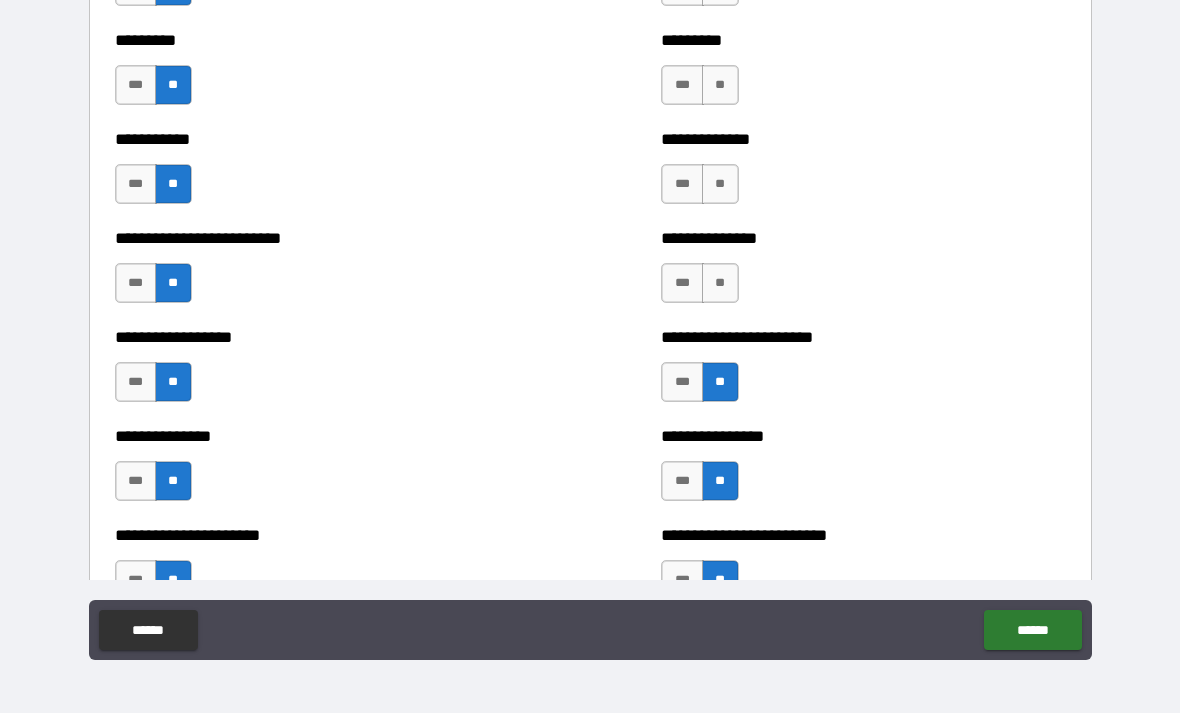 scroll, scrollTop: 2627, scrollLeft: 0, axis: vertical 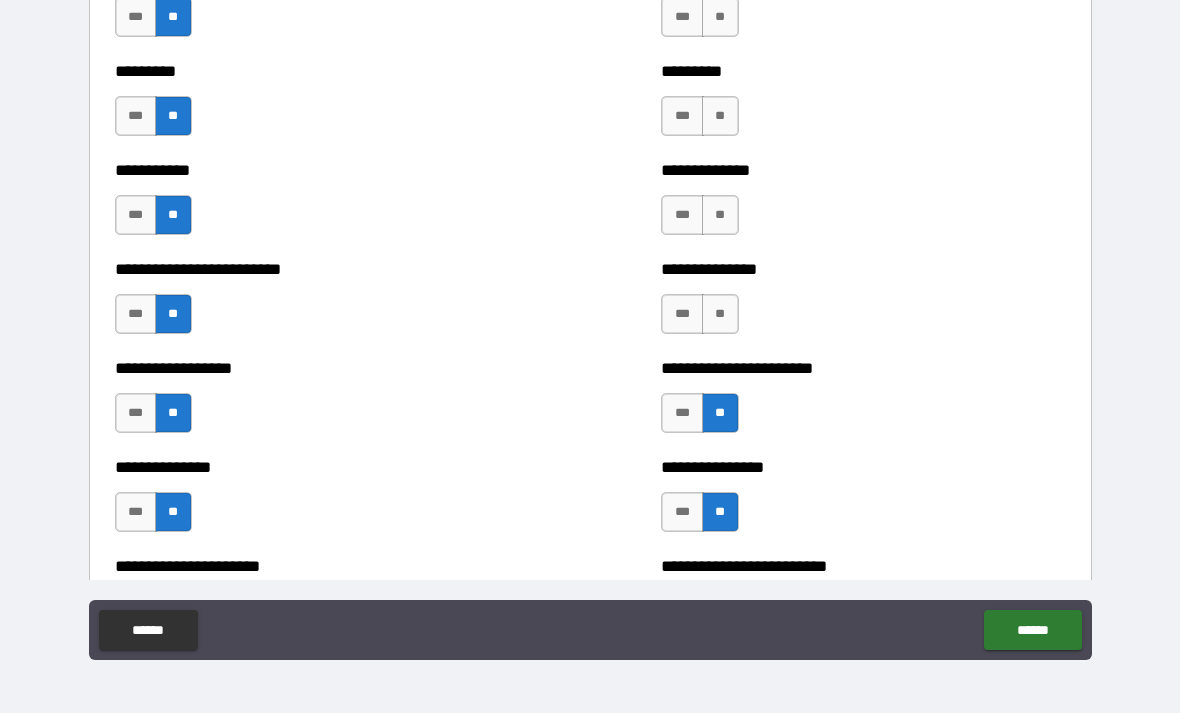 click on "**" at bounding box center [720, 314] 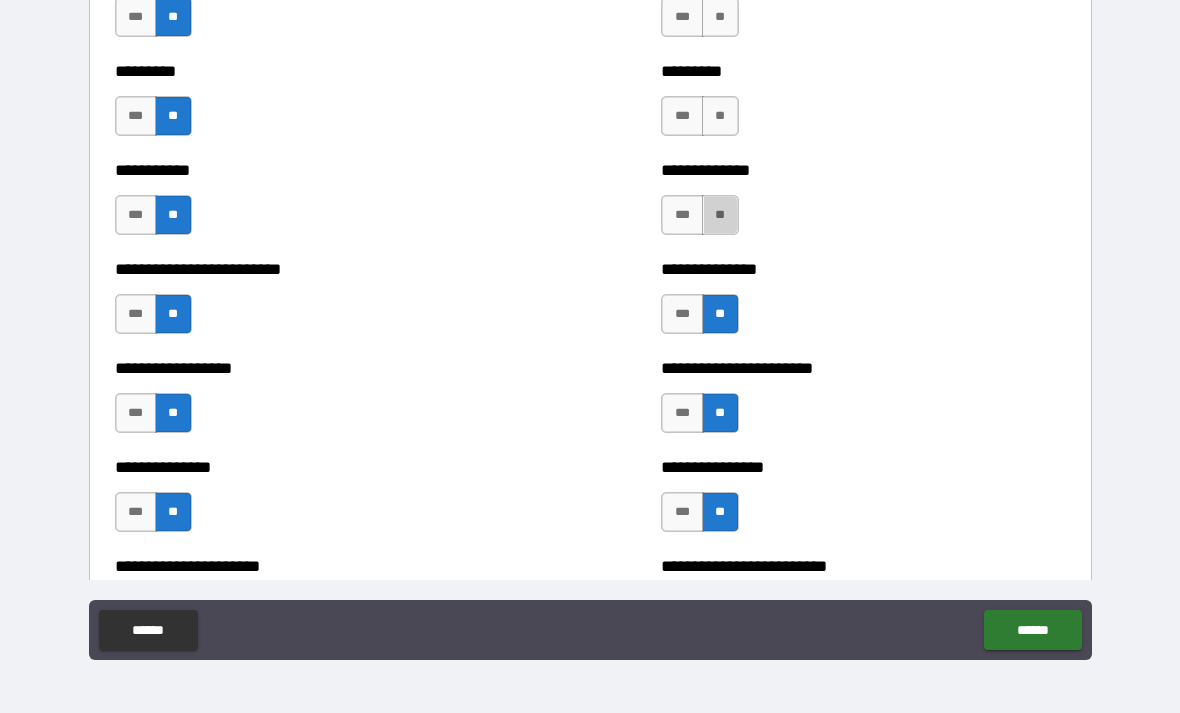 click on "**" at bounding box center [720, 215] 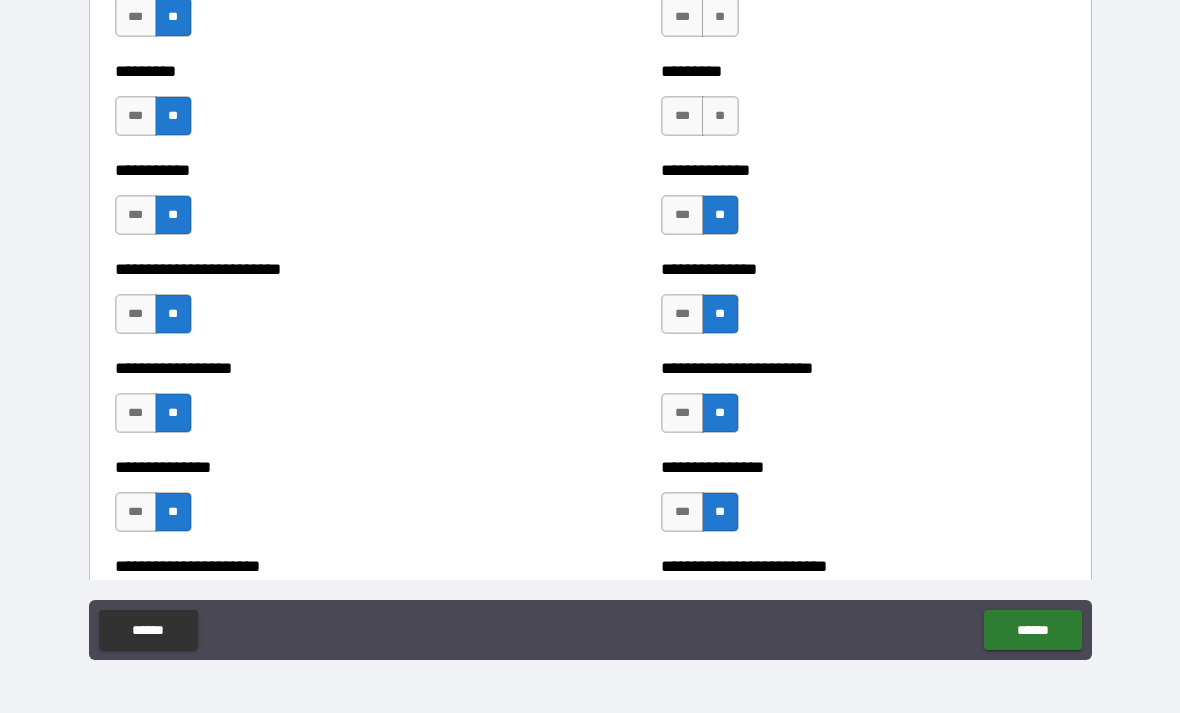 click on "**" at bounding box center (720, 116) 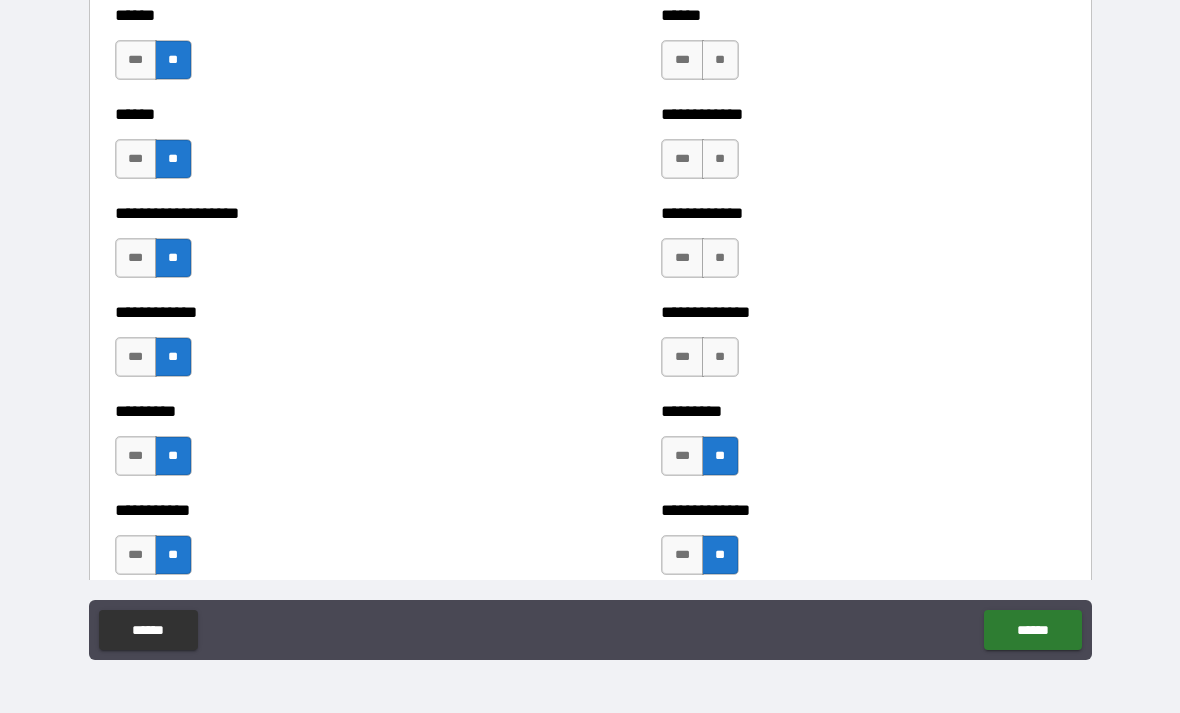 scroll, scrollTop: 2271, scrollLeft: 0, axis: vertical 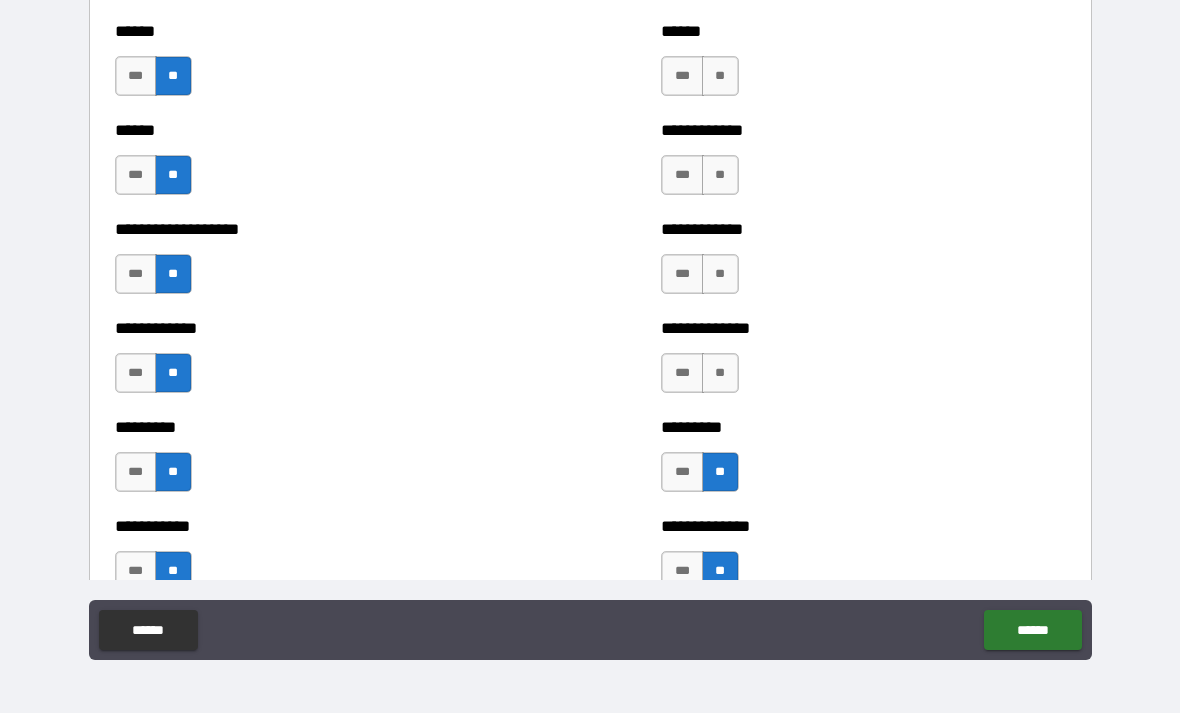 click on "**" at bounding box center [720, 373] 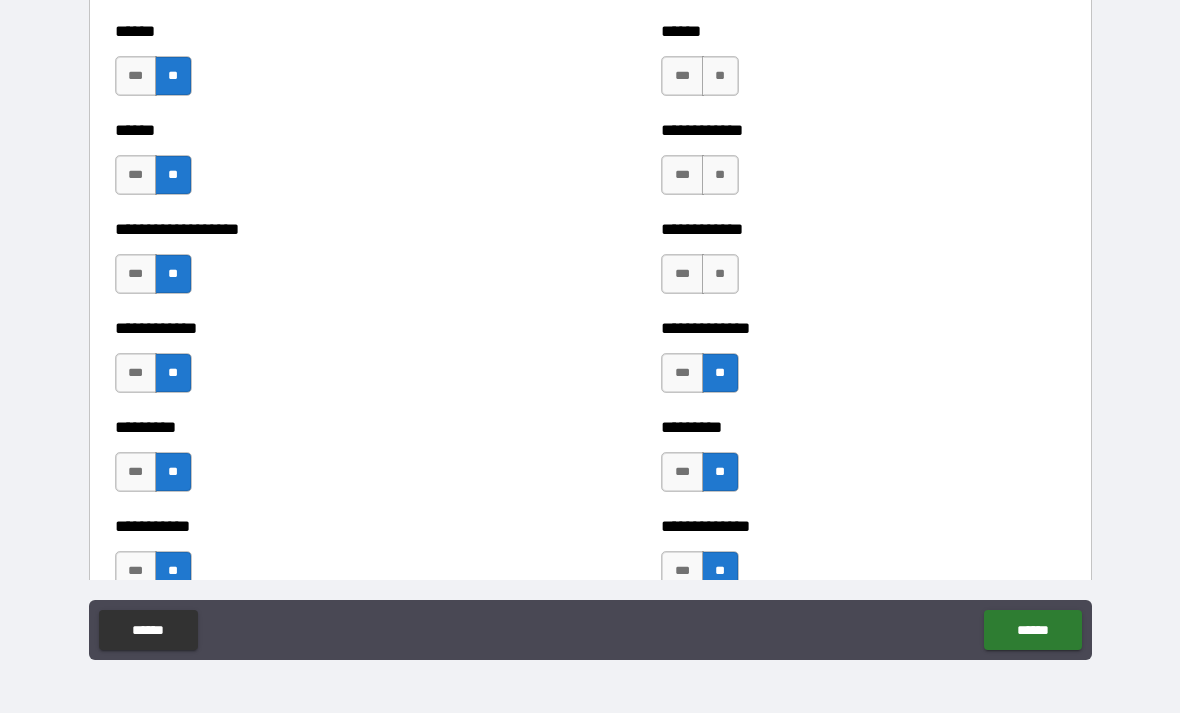 click on "**" at bounding box center [720, 274] 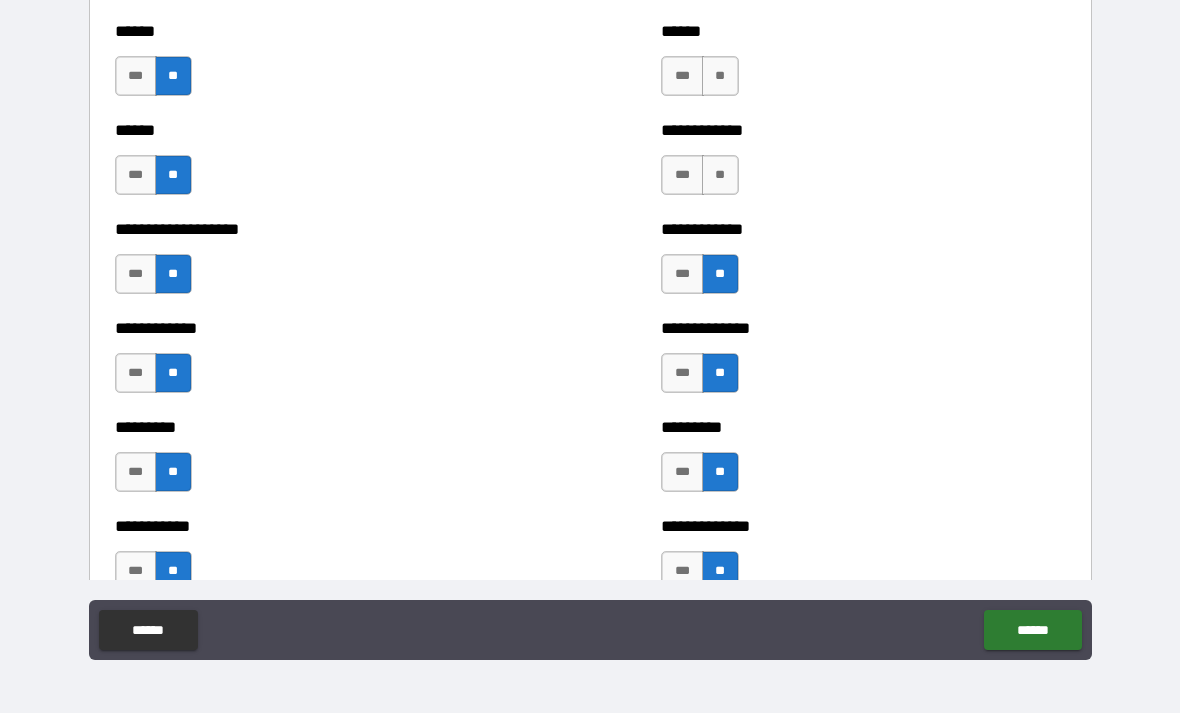 click on "**" at bounding box center [720, 175] 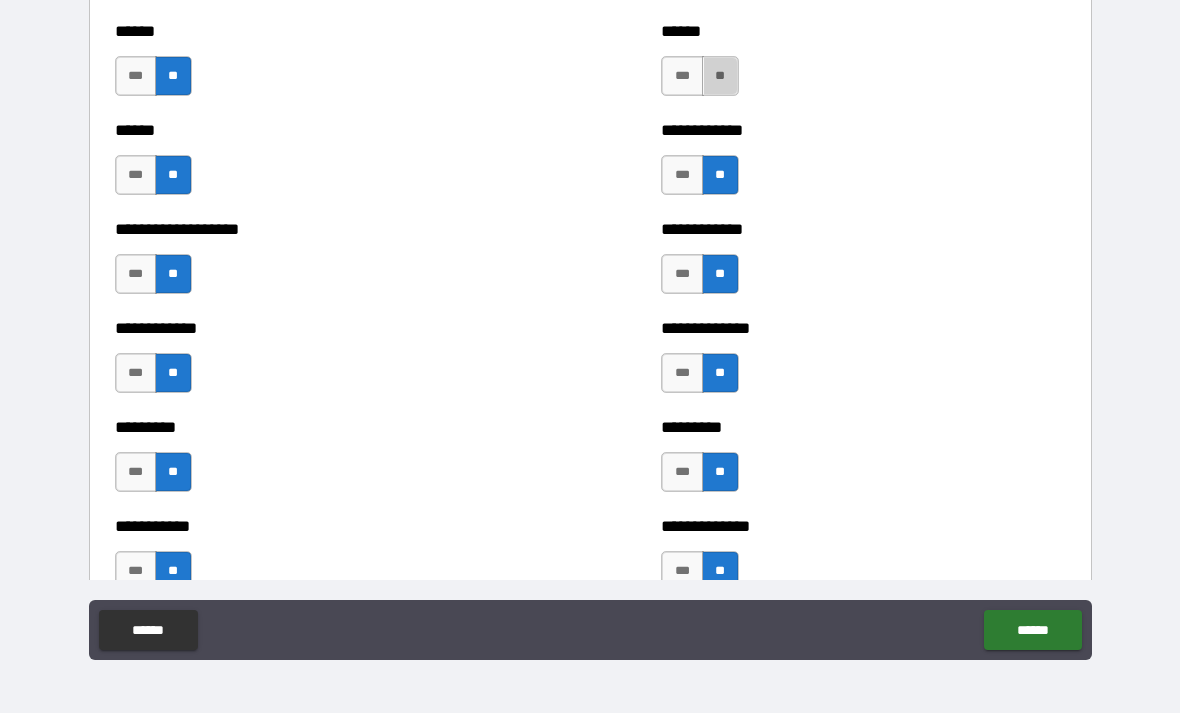 click on "**" at bounding box center (720, 76) 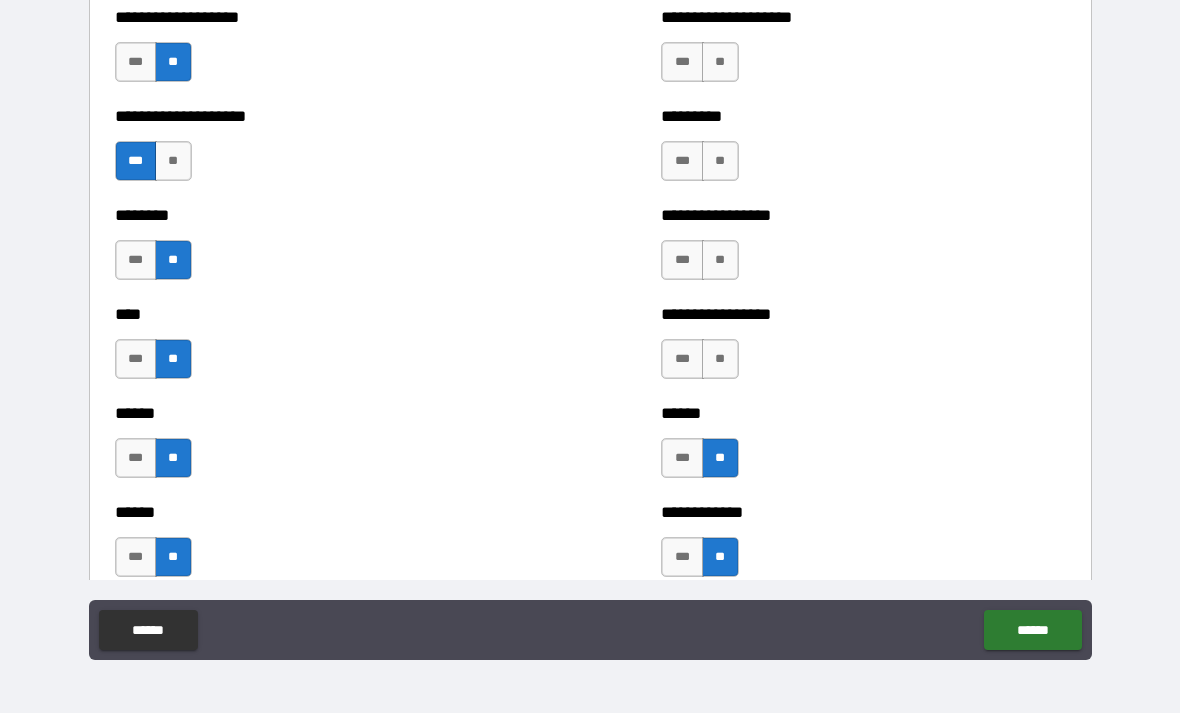 scroll, scrollTop: 1872, scrollLeft: 0, axis: vertical 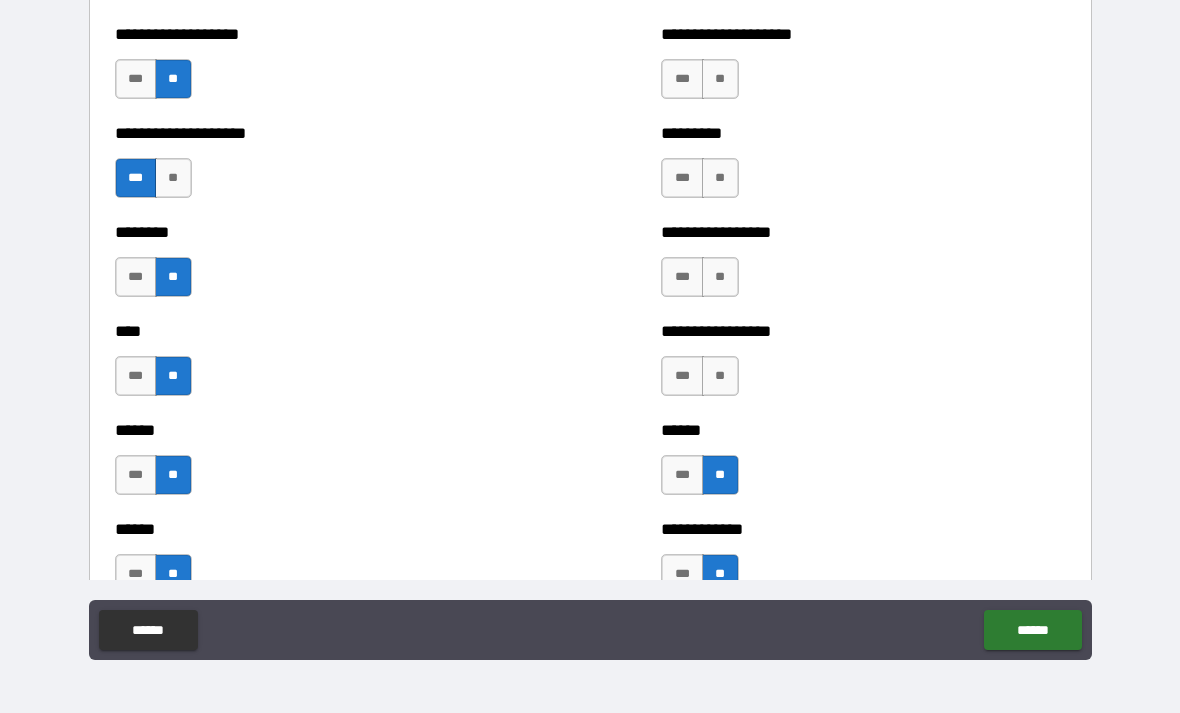 click on "**" at bounding box center (720, 376) 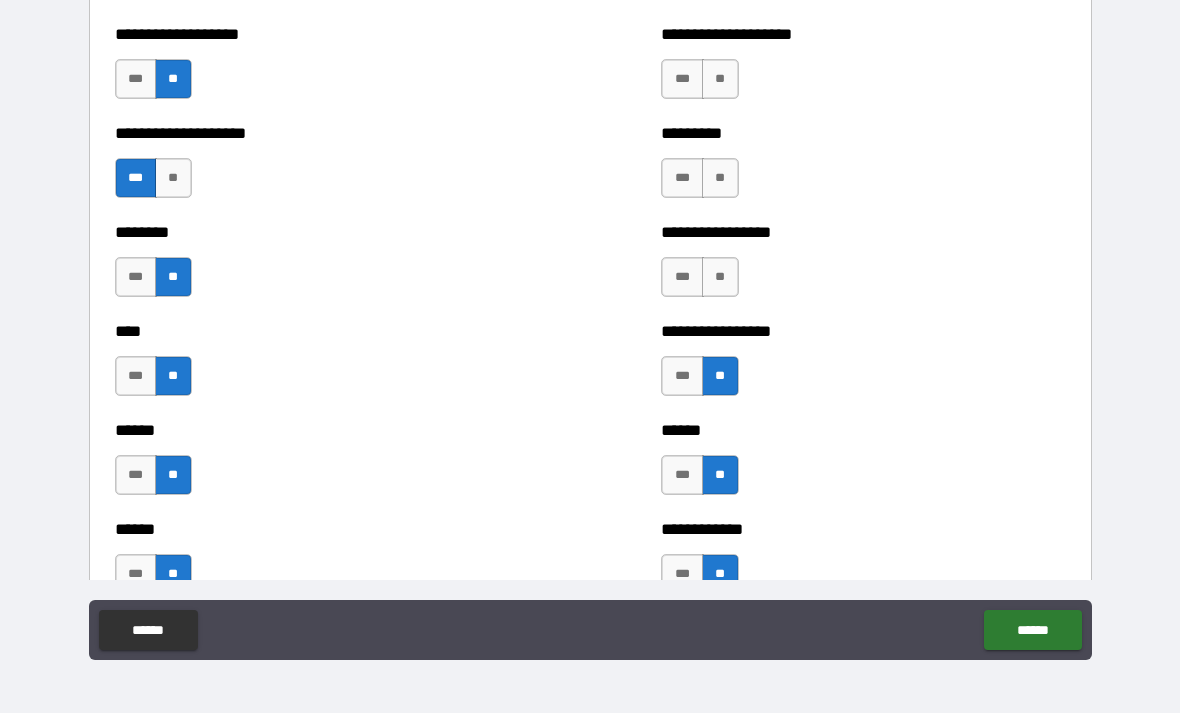 click on "**" at bounding box center [720, 277] 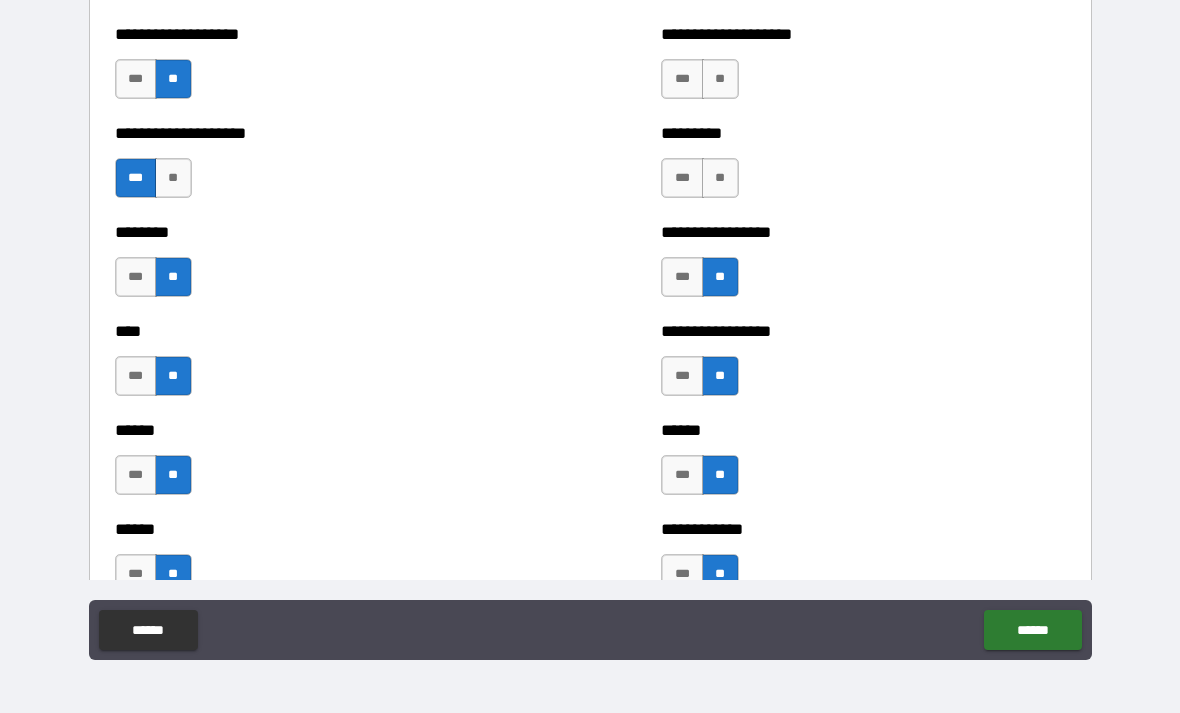 click on "**" at bounding box center (720, 178) 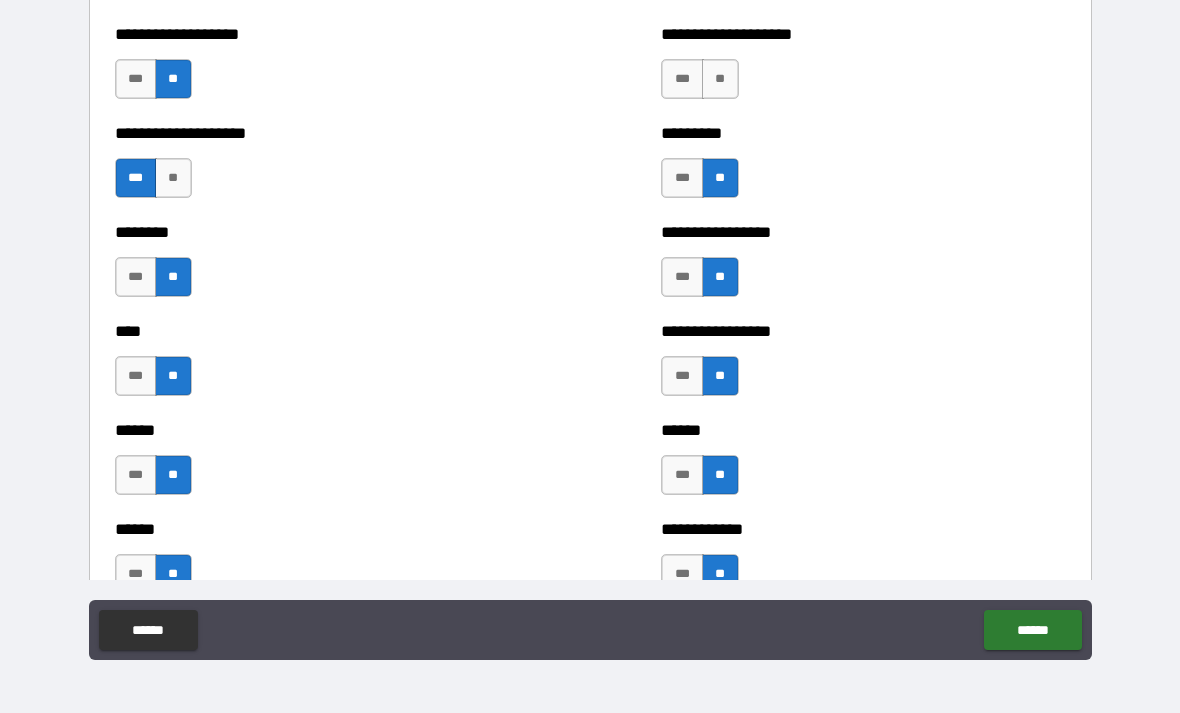 click on "**" at bounding box center [720, 79] 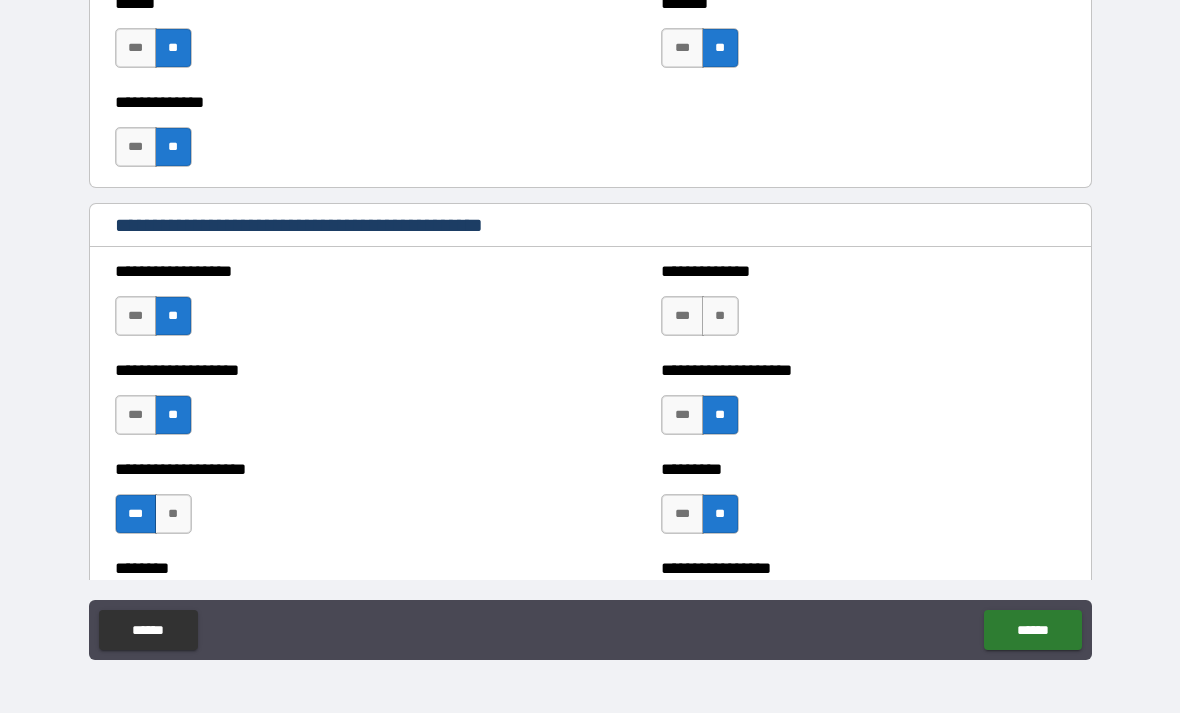 scroll, scrollTop: 1522, scrollLeft: 0, axis: vertical 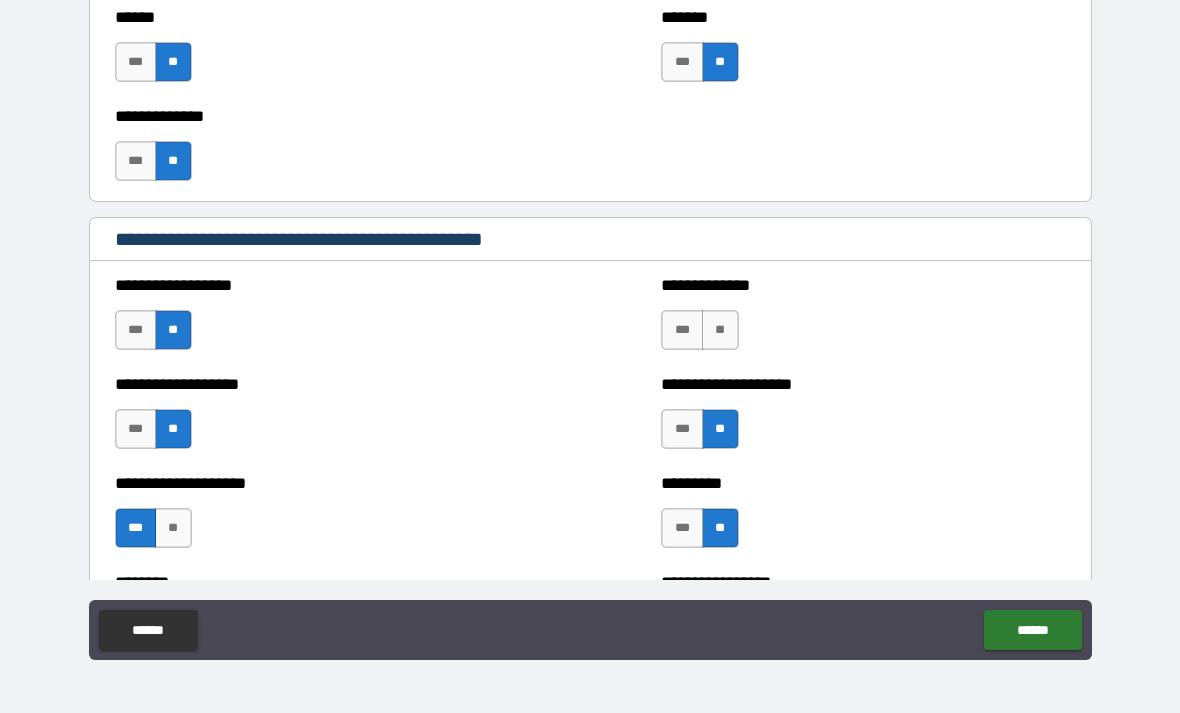 click on "**" at bounding box center (720, 330) 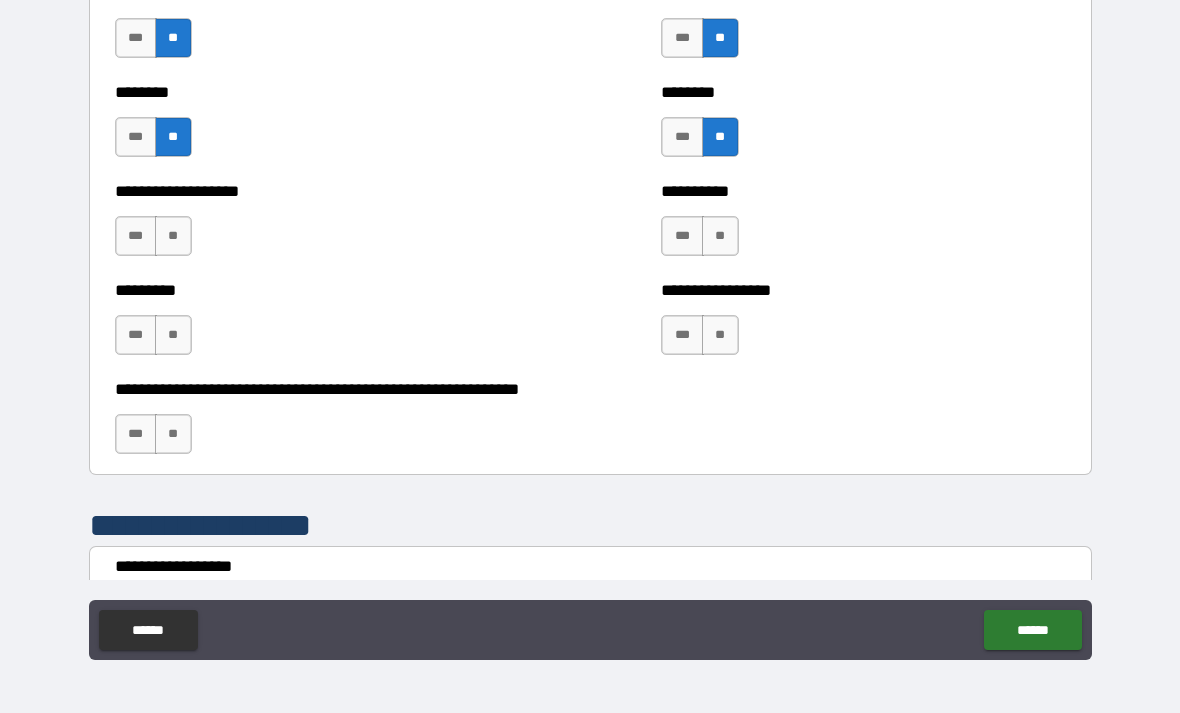 scroll, scrollTop: 3798, scrollLeft: 0, axis: vertical 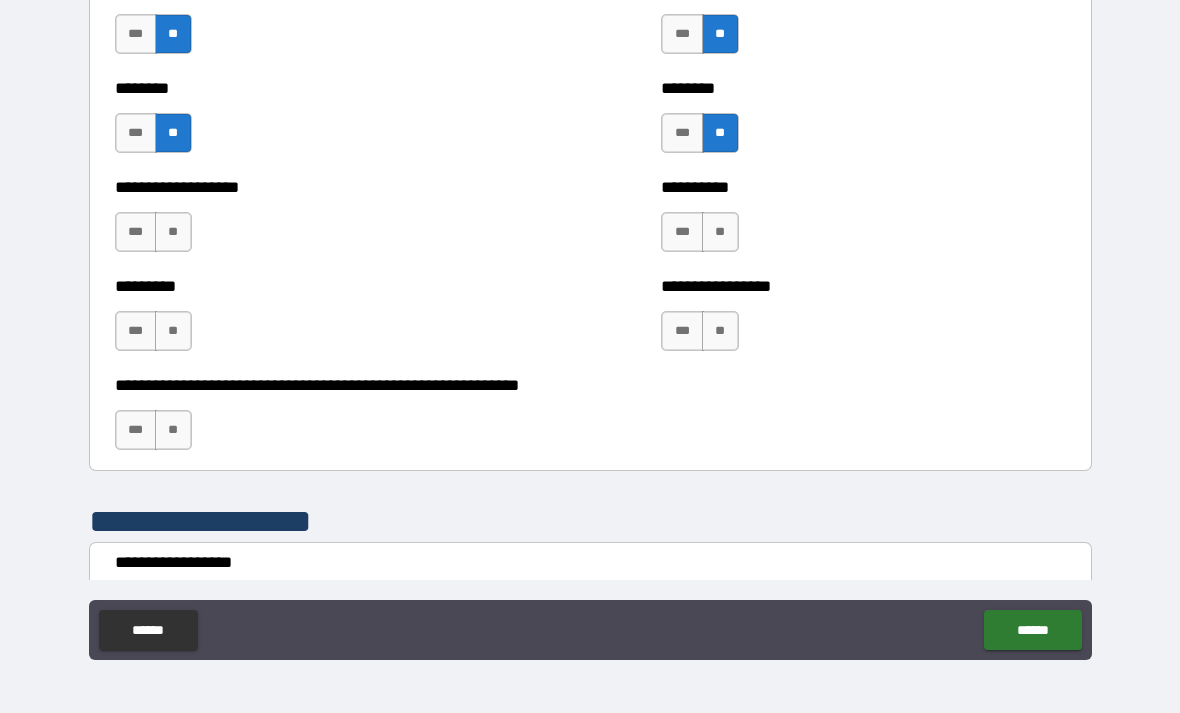 click on "**" at bounding box center [173, 430] 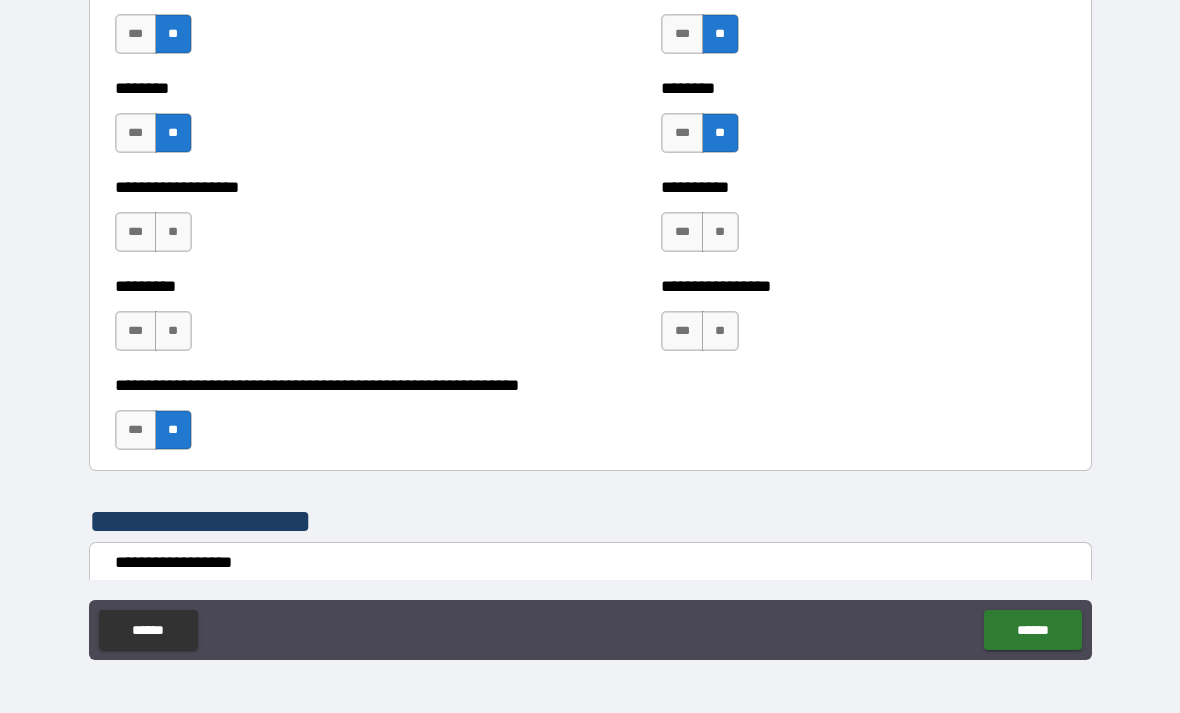 click on "**" at bounding box center [720, 232] 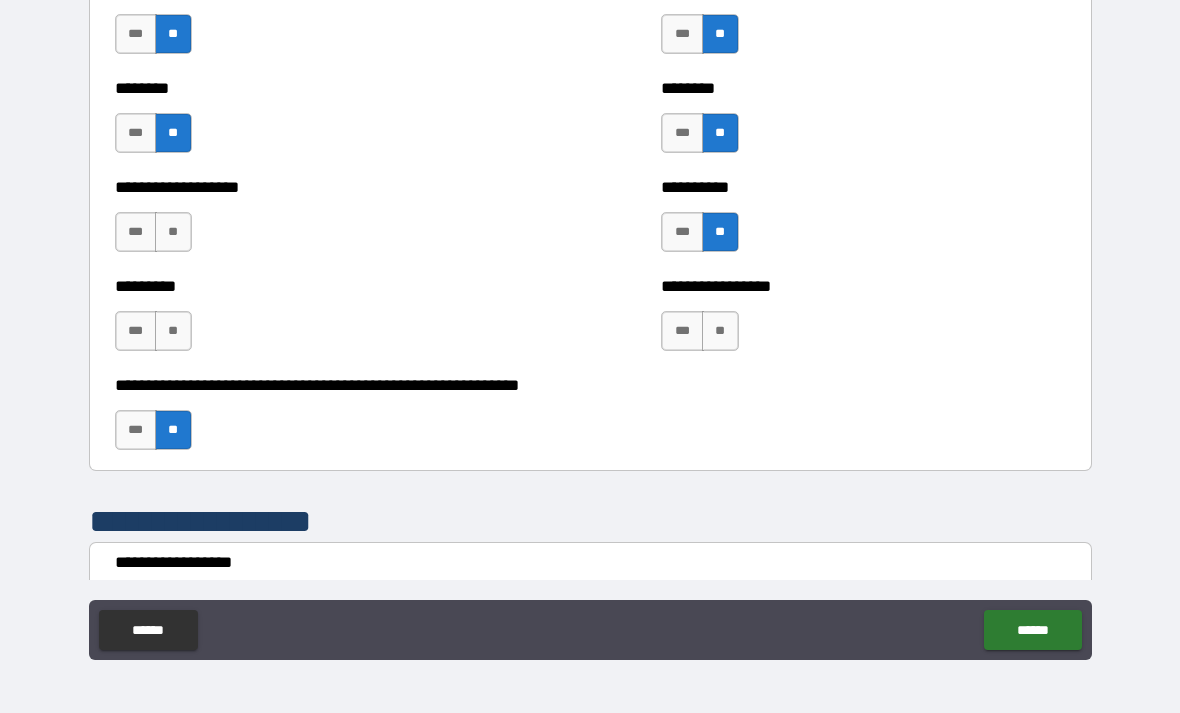 click on "**" at bounding box center [720, 331] 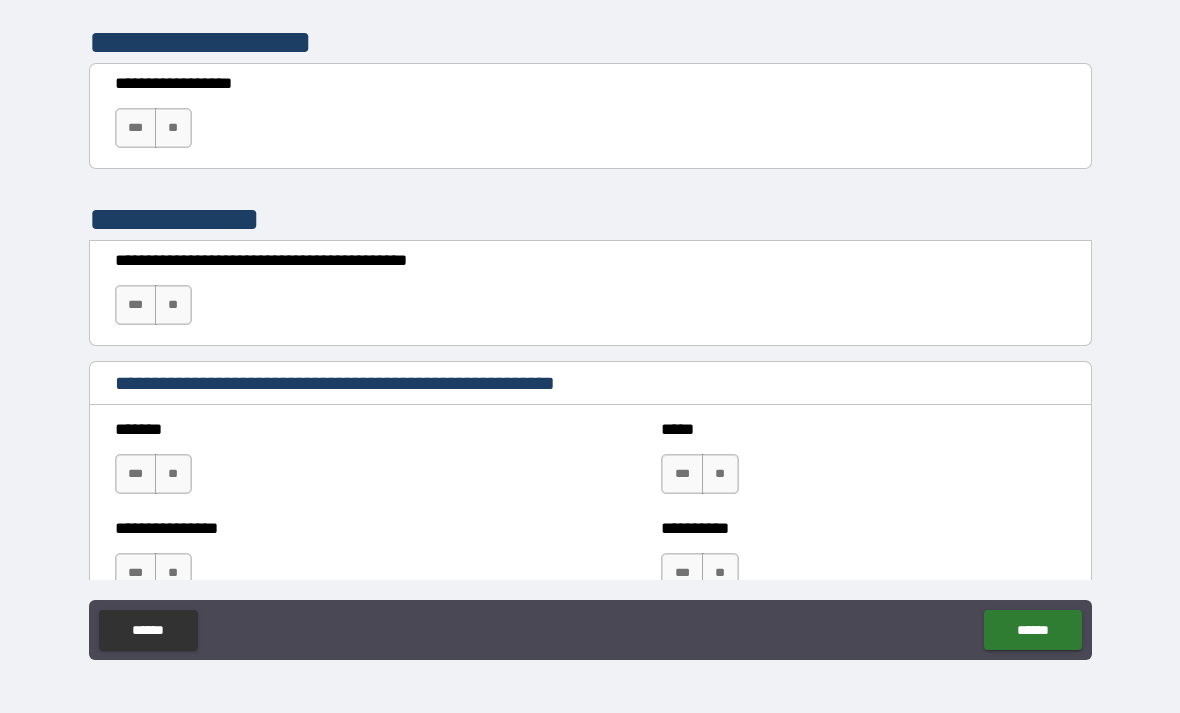 scroll, scrollTop: 4278, scrollLeft: 0, axis: vertical 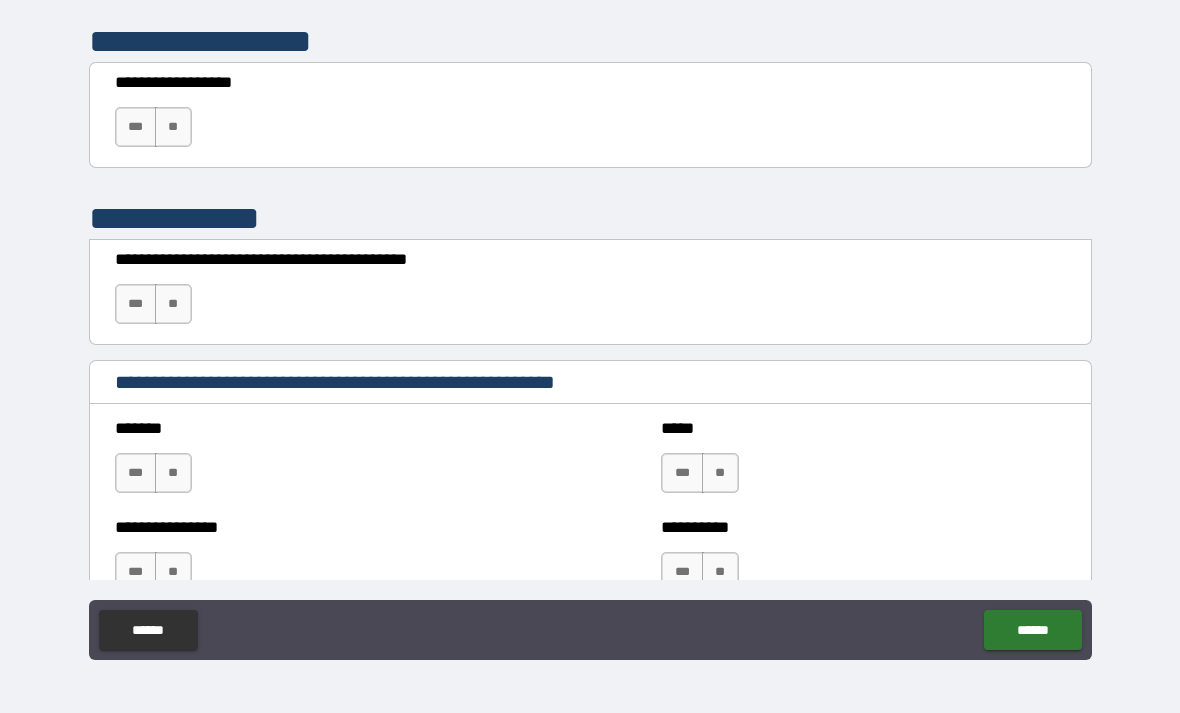 click on "**" at bounding box center (173, 127) 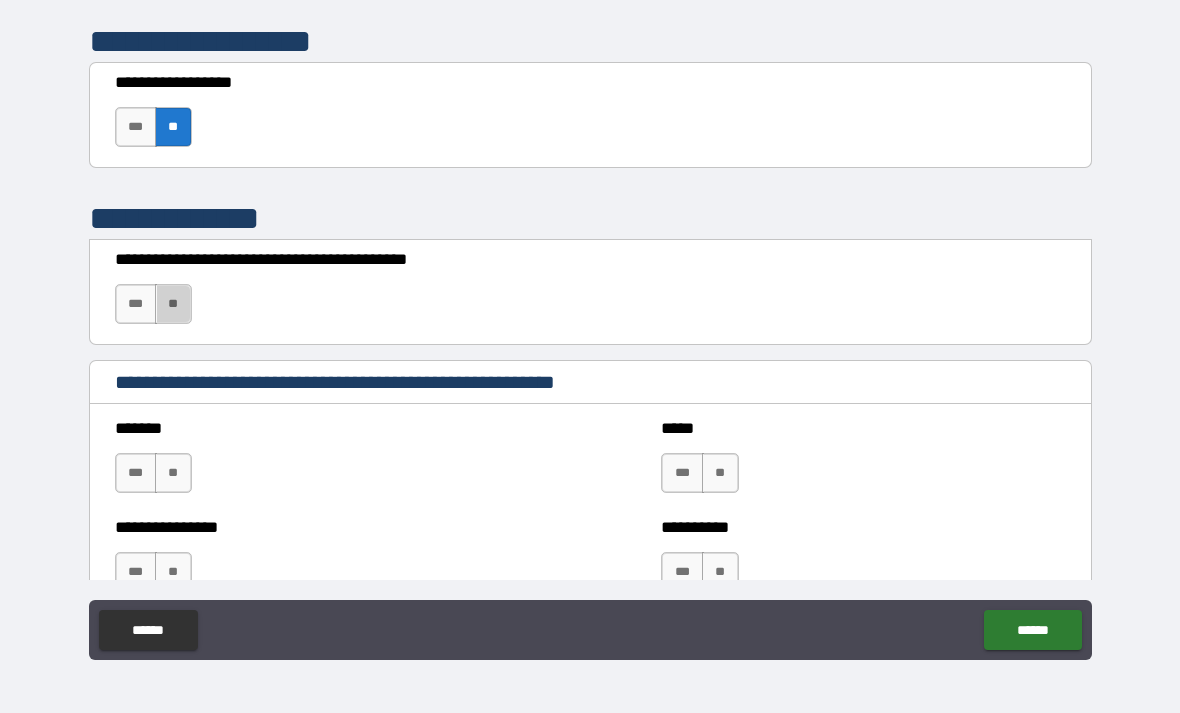 click on "**" at bounding box center (173, 304) 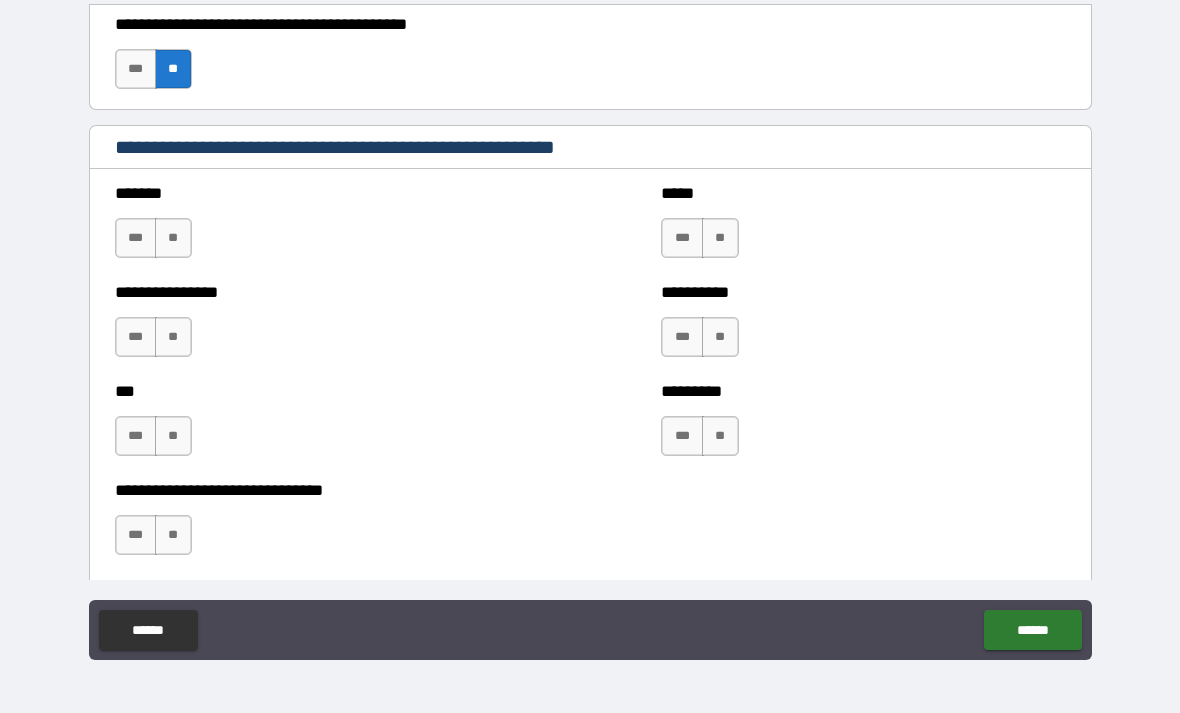 scroll, scrollTop: 4528, scrollLeft: 0, axis: vertical 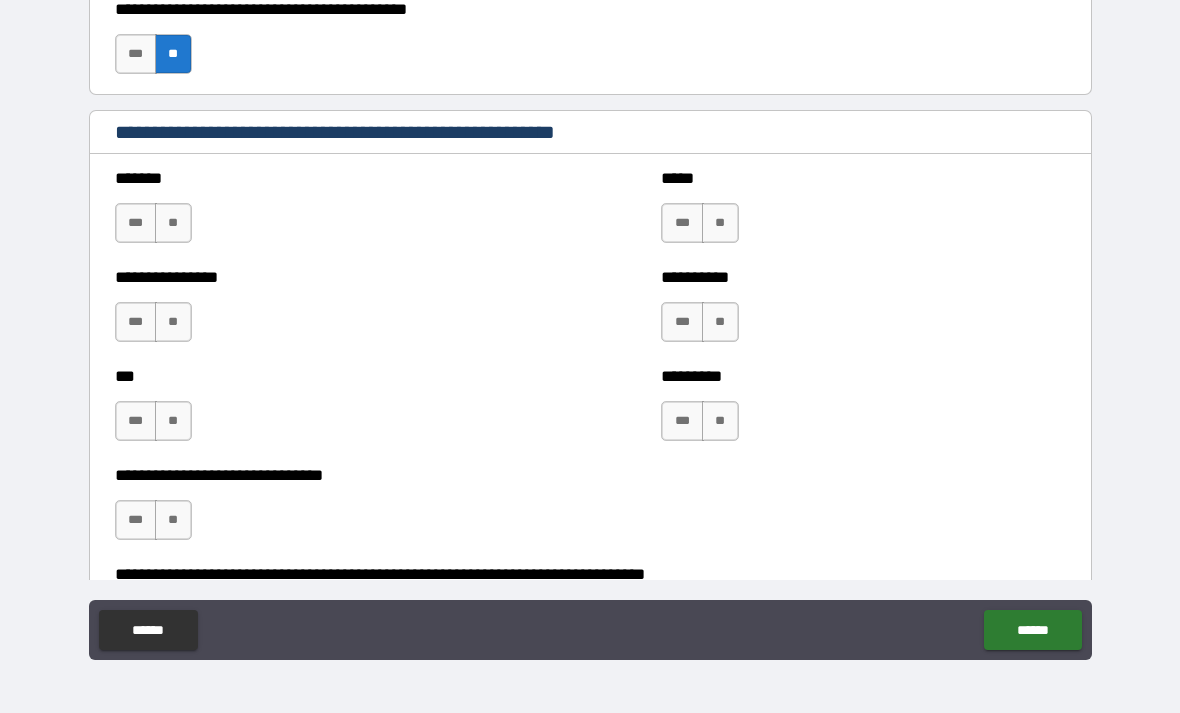 click on "**" at bounding box center [173, 223] 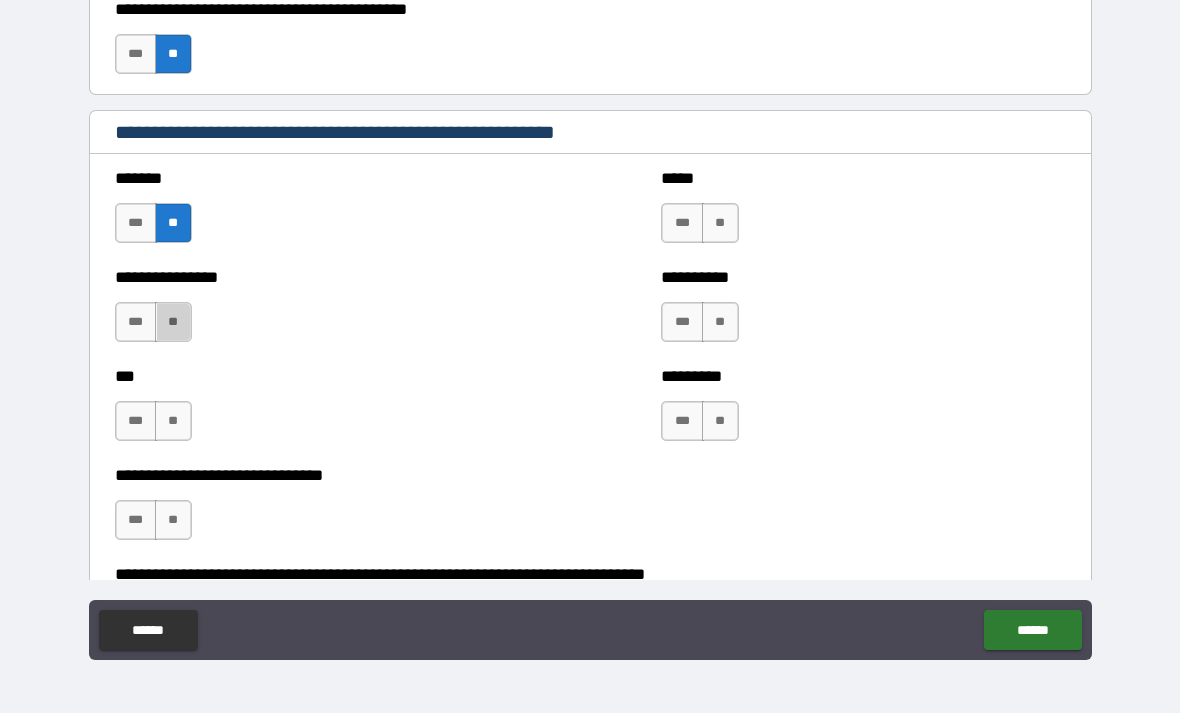 click on "**" at bounding box center [173, 322] 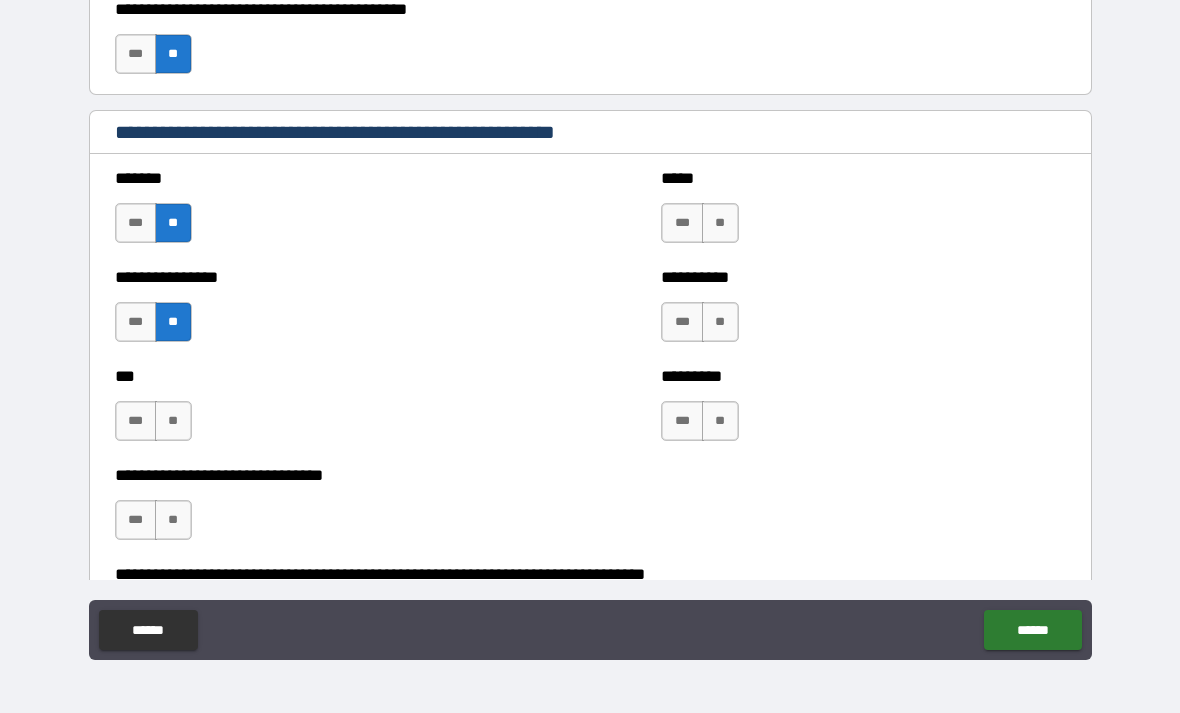 click on "**" at bounding box center (173, 421) 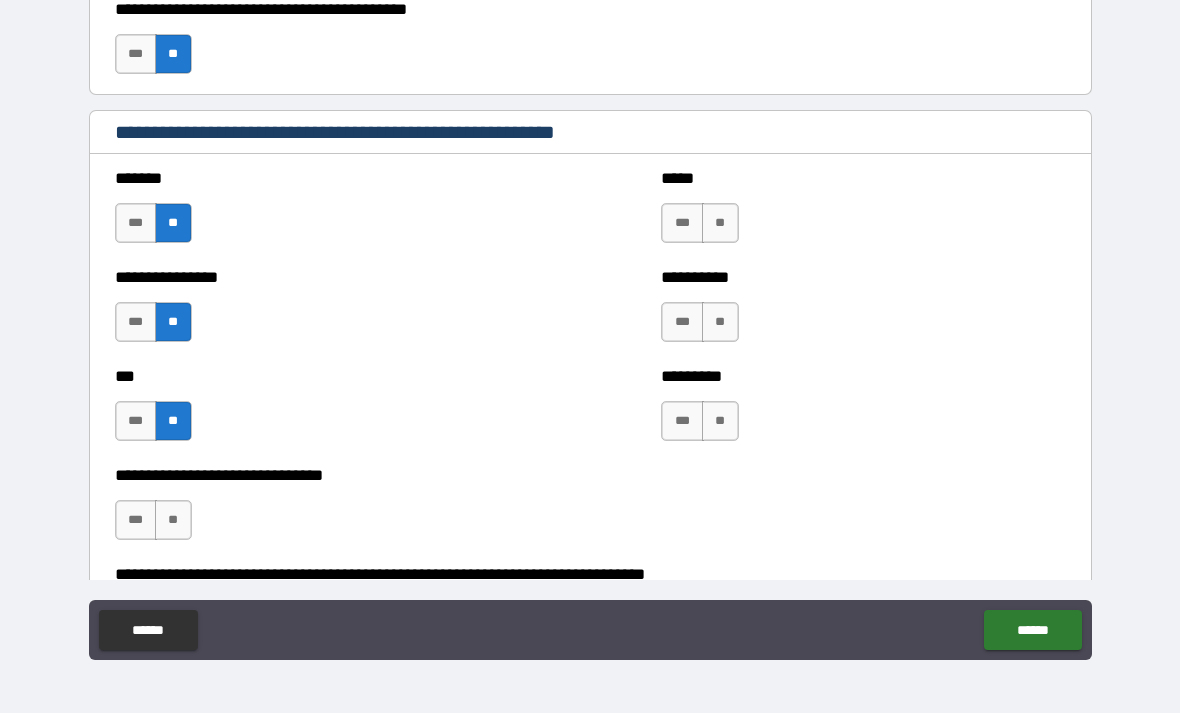click on "**" at bounding box center (720, 223) 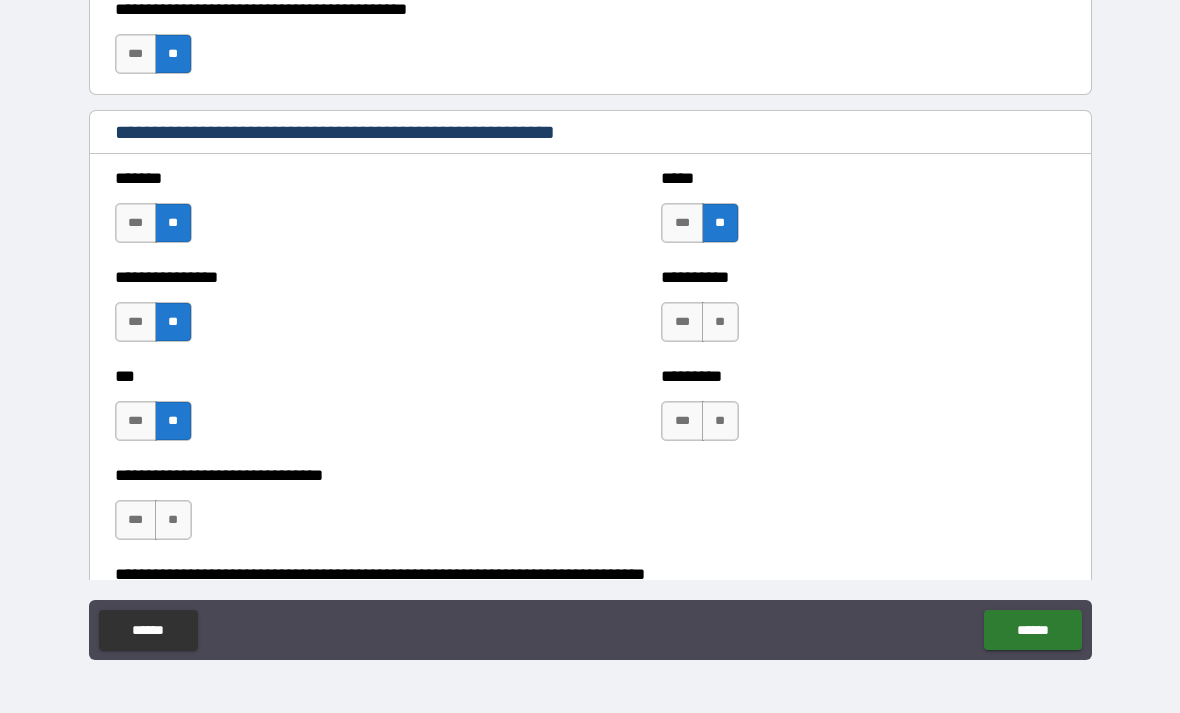 click on "**" at bounding box center [720, 322] 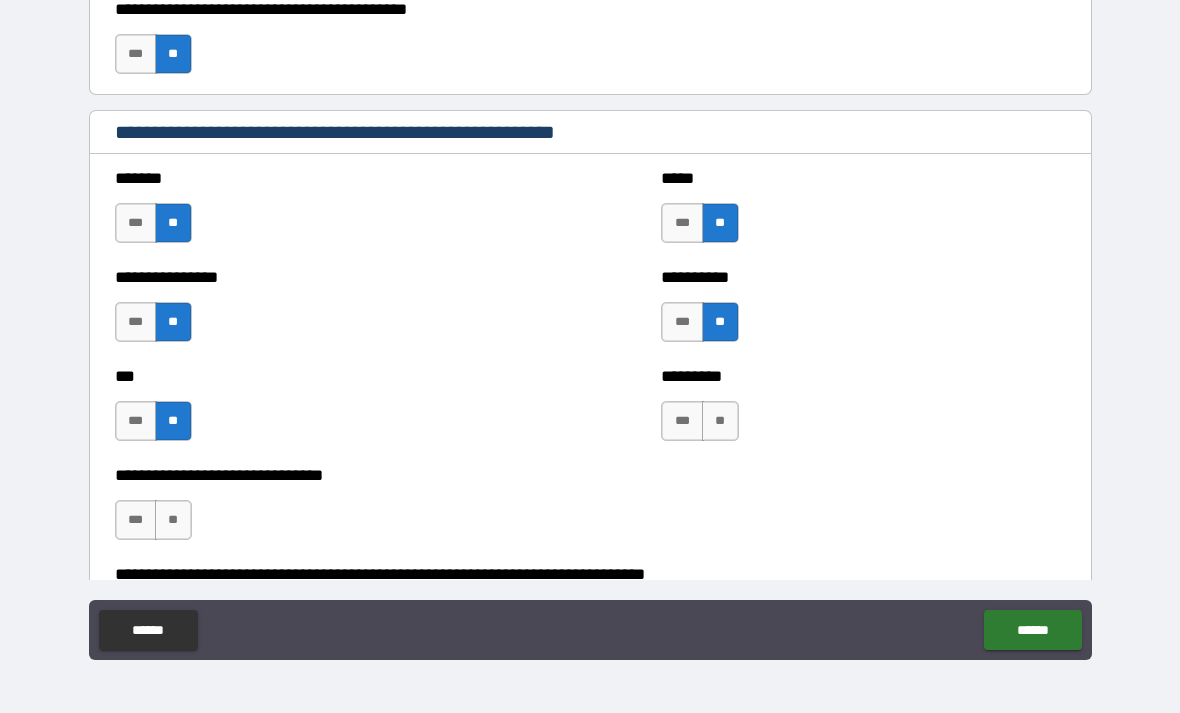 click on "**" at bounding box center [720, 421] 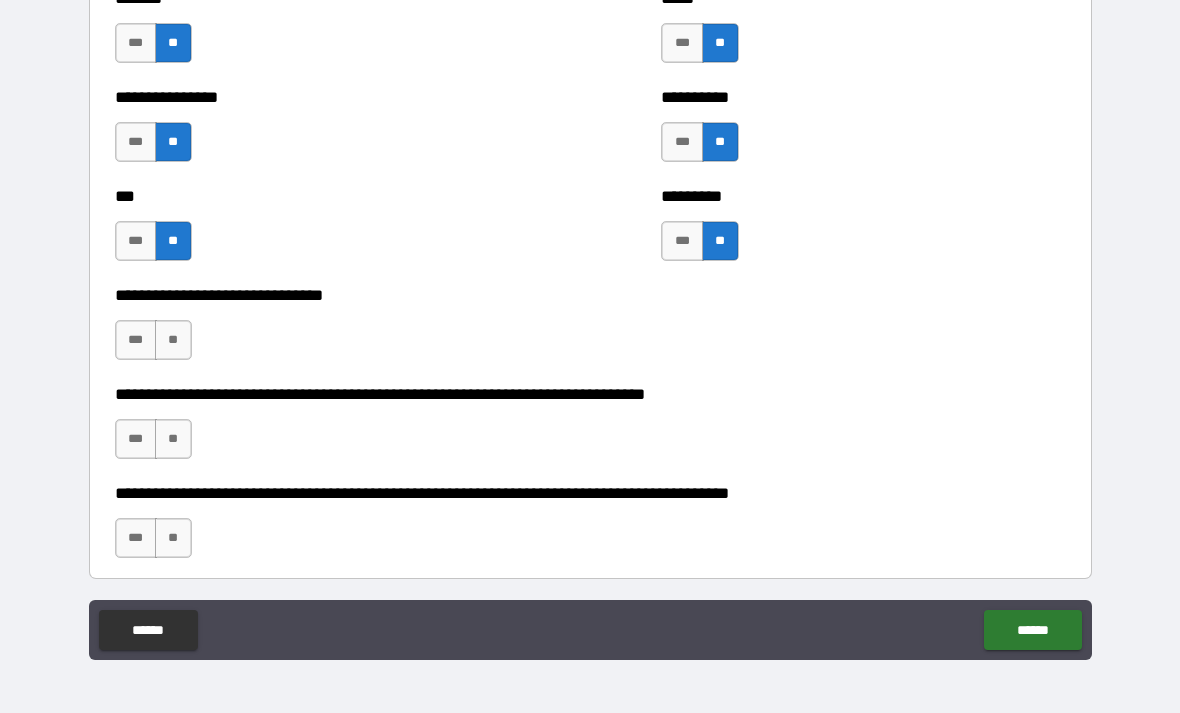 scroll, scrollTop: 4732, scrollLeft: 0, axis: vertical 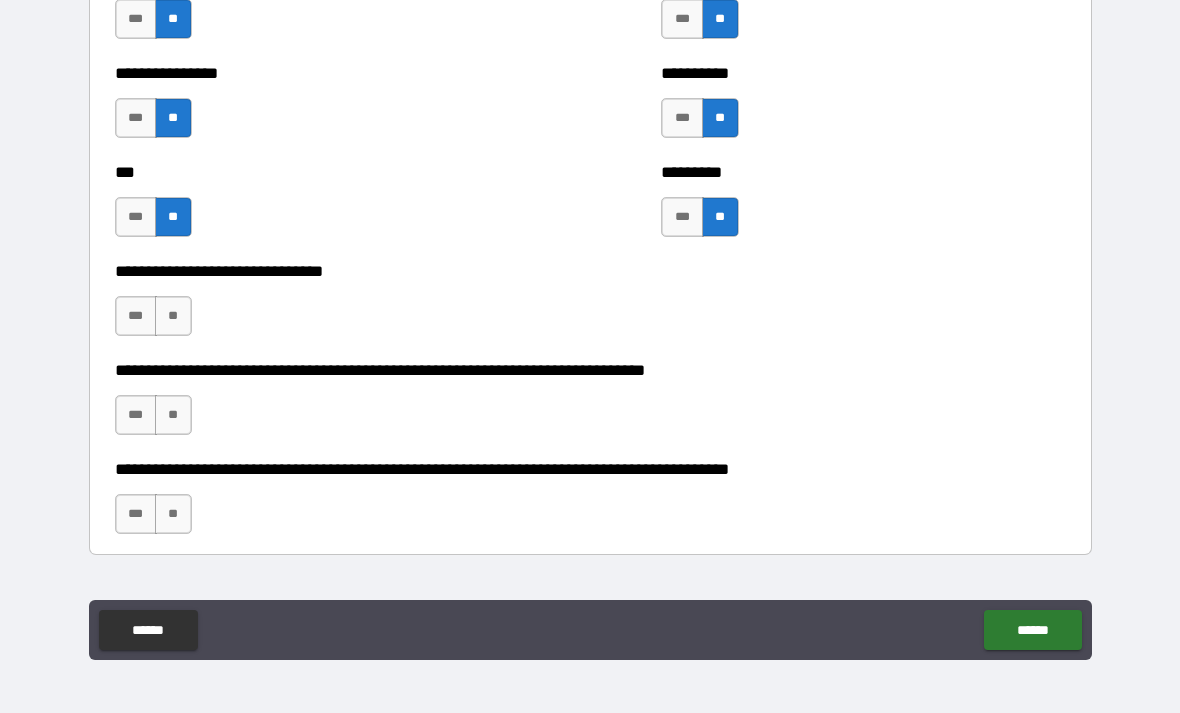 click on "**" at bounding box center (173, 316) 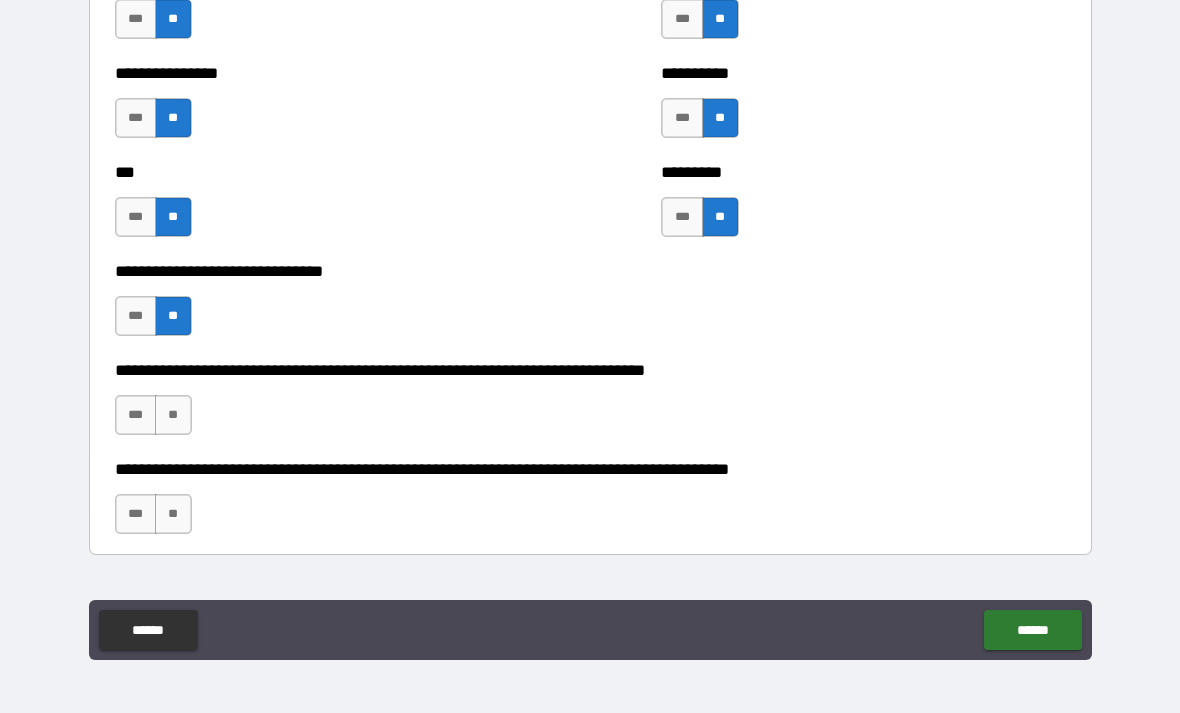 click on "**" at bounding box center [173, 415] 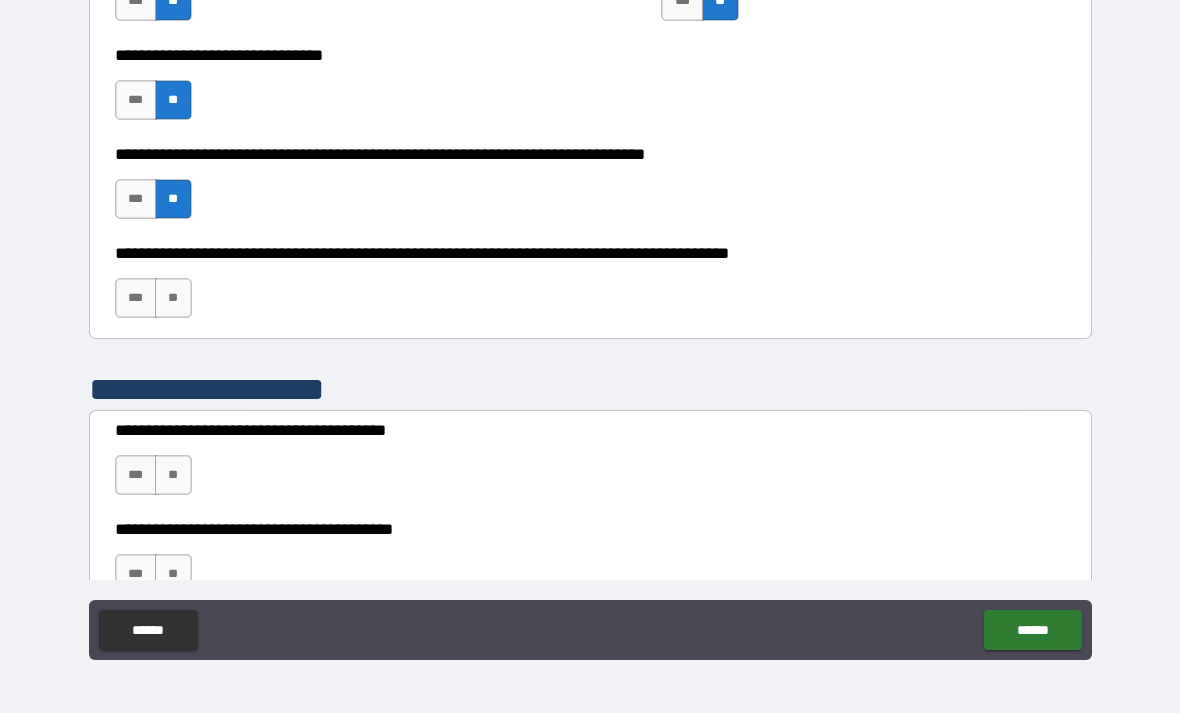 scroll, scrollTop: 4951, scrollLeft: 0, axis: vertical 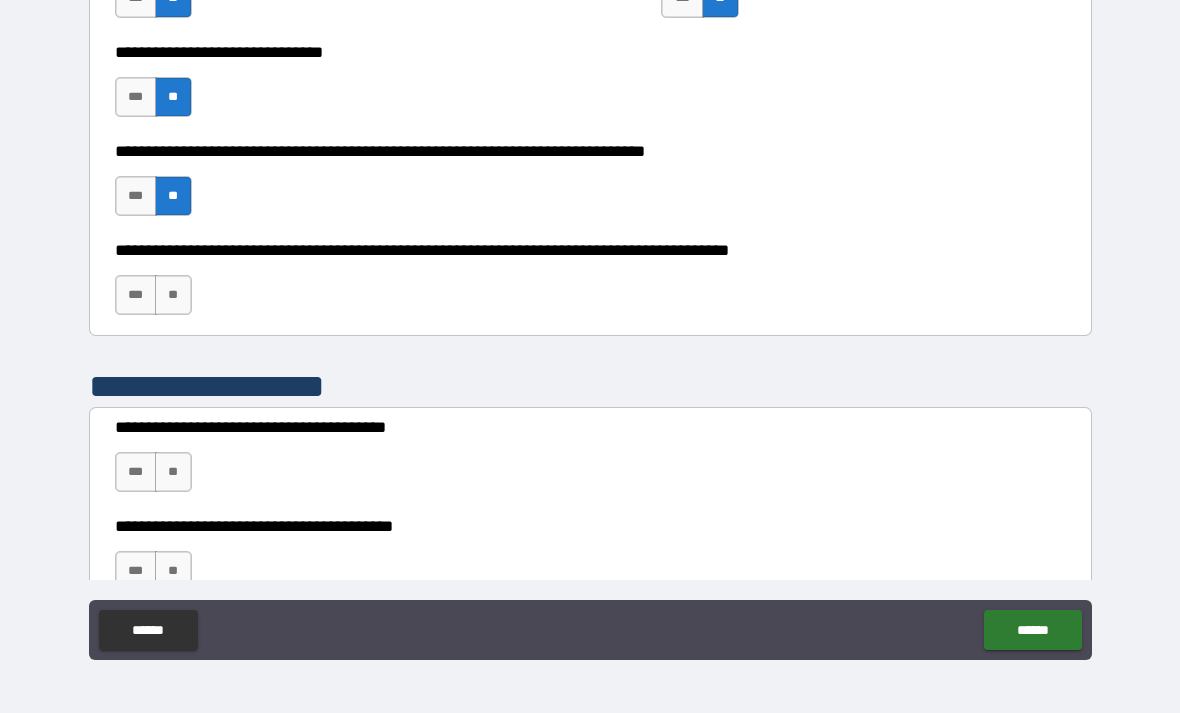 click on "**" at bounding box center [173, 295] 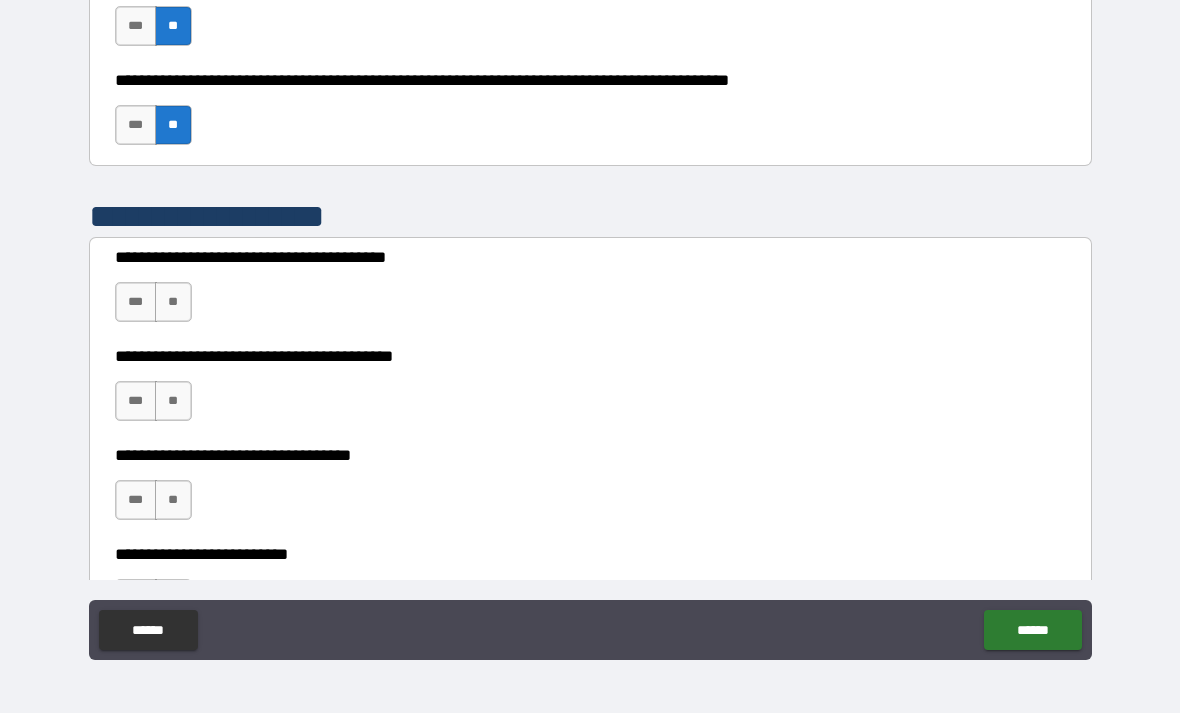 scroll, scrollTop: 5122, scrollLeft: 0, axis: vertical 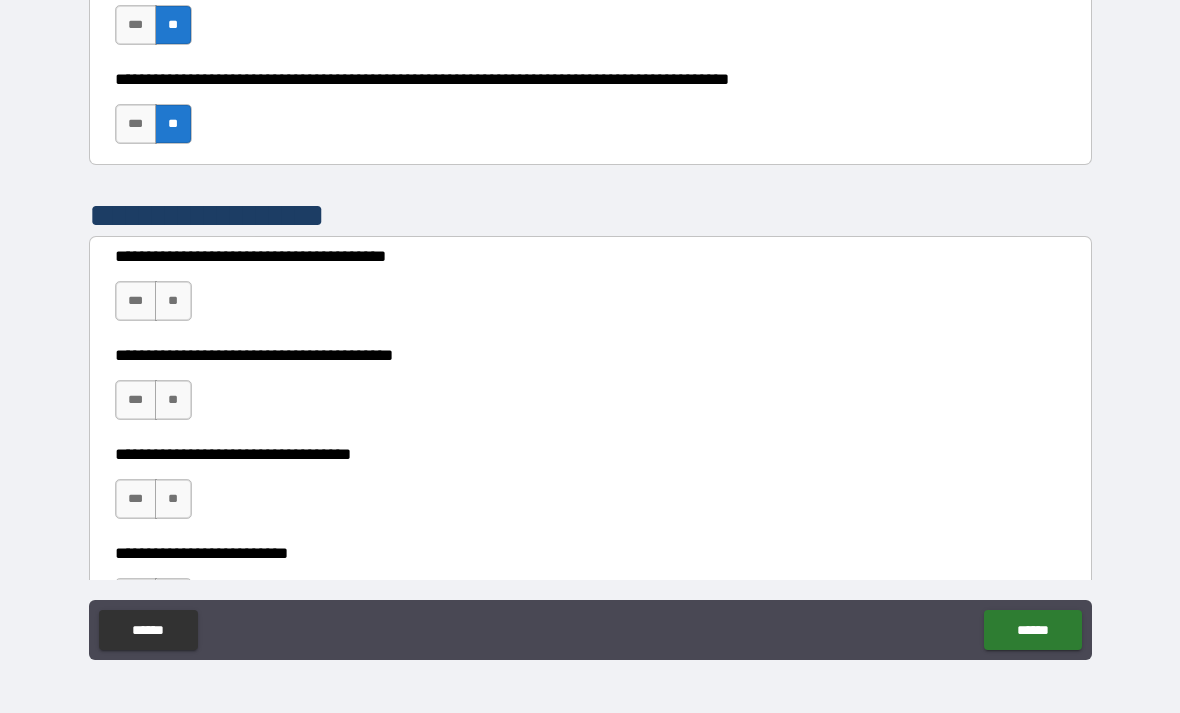 click on "***" at bounding box center (136, 301) 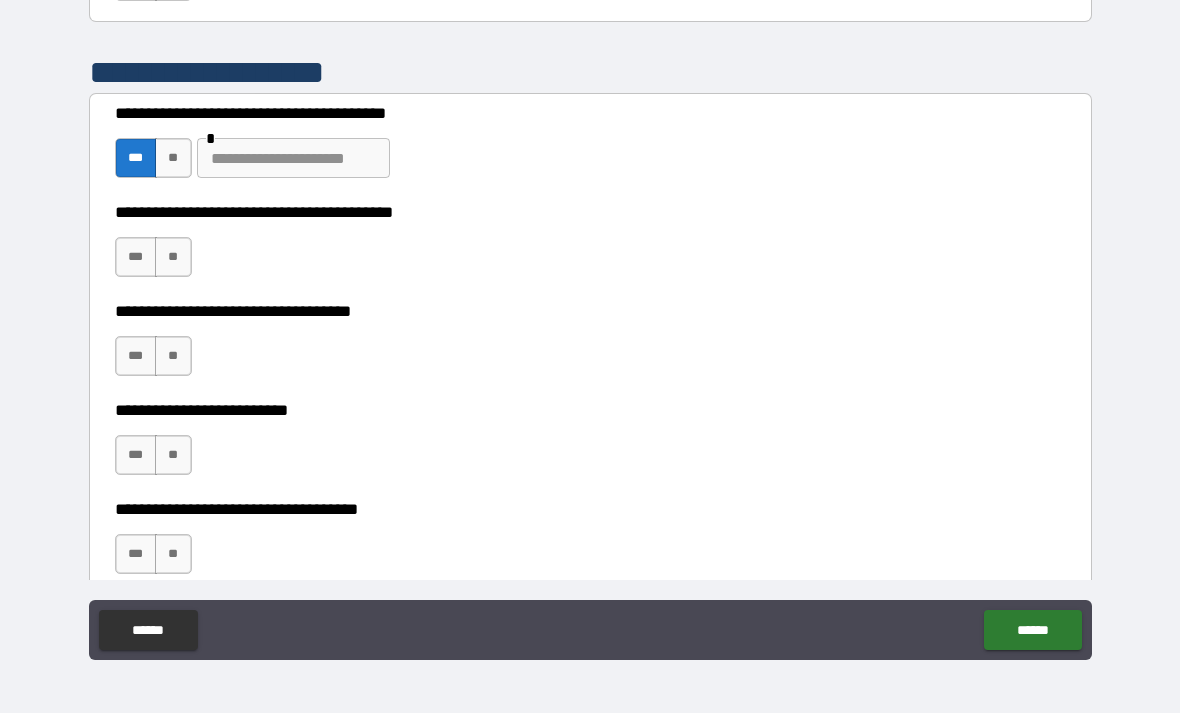 scroll, scrollTop: 5380, scrollLeft: 0, axis: vertical 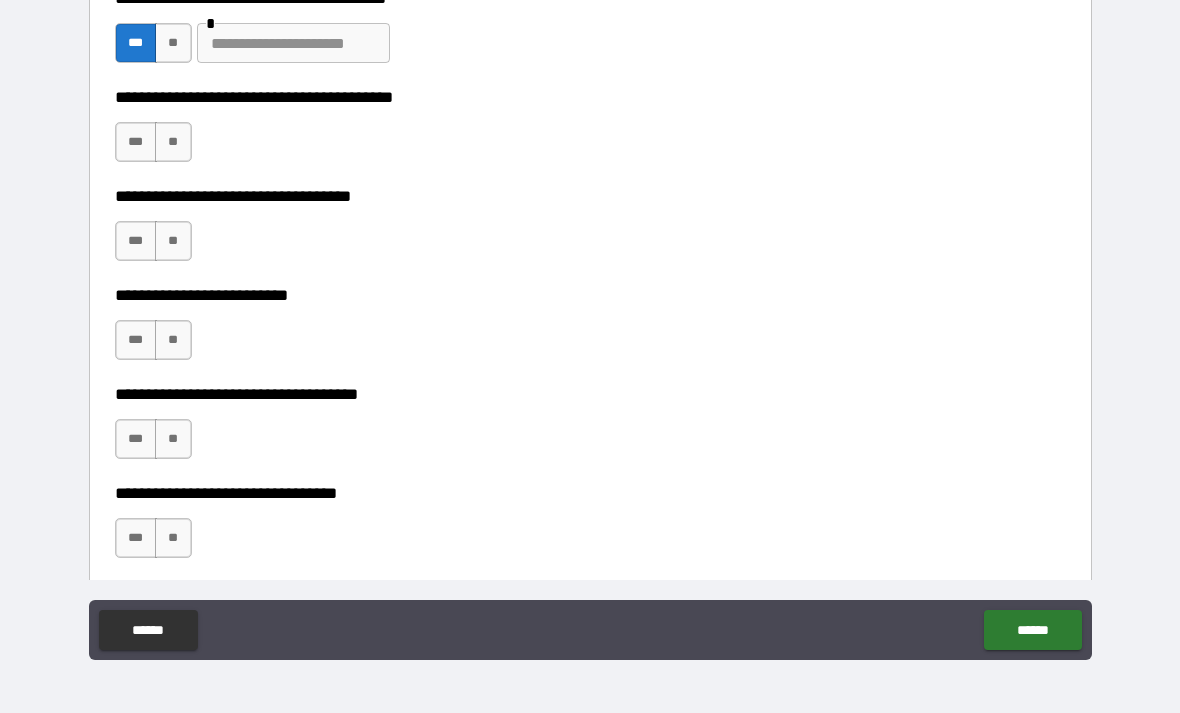 click on "**" at bounding box center [173, 142] 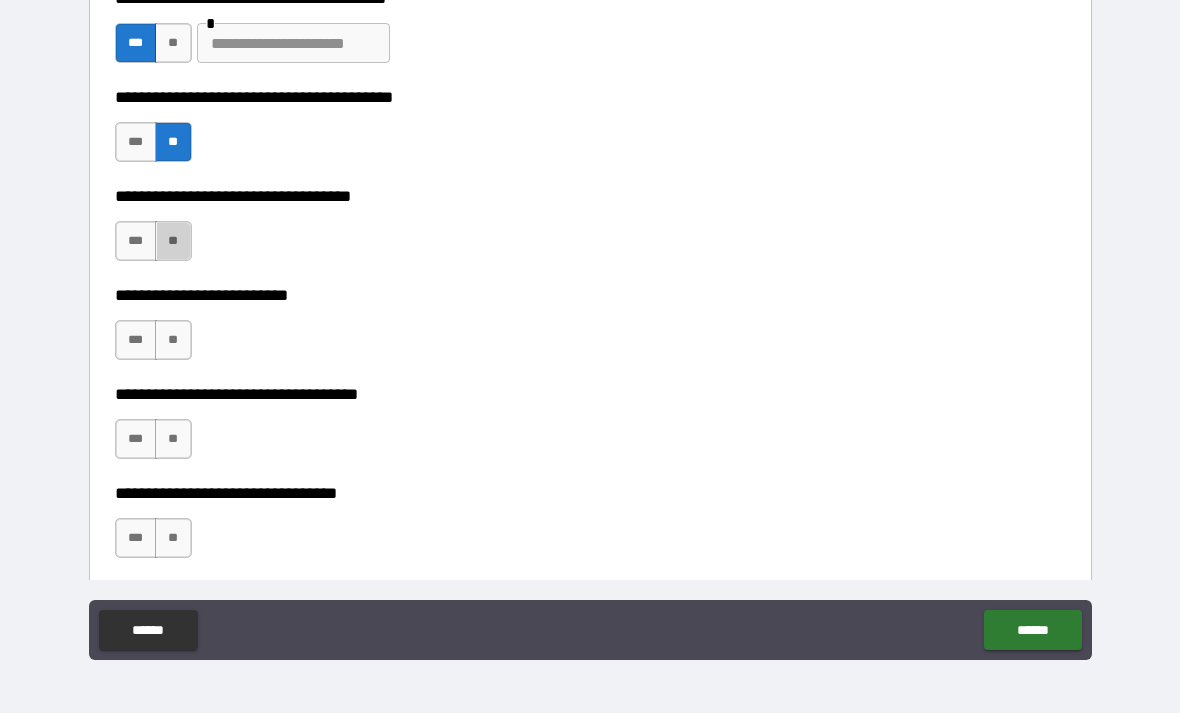 click on "**" at bounding box center (173, 241) 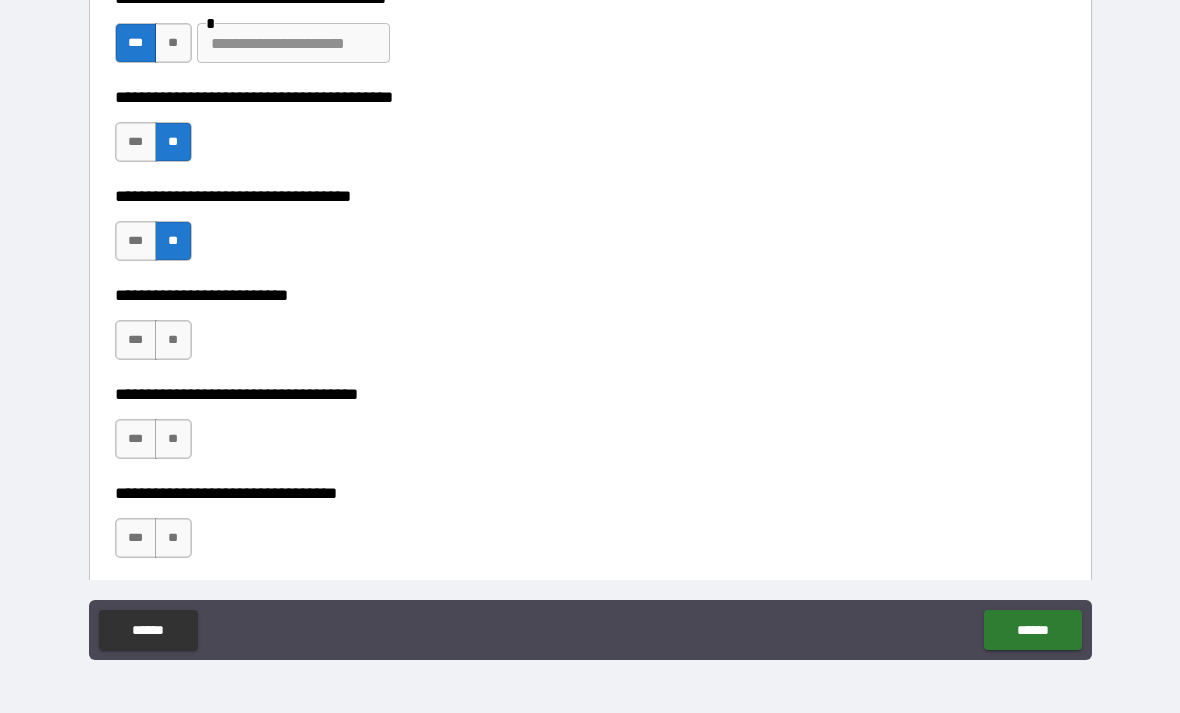 click on "**" at bounding box center (173, 340) 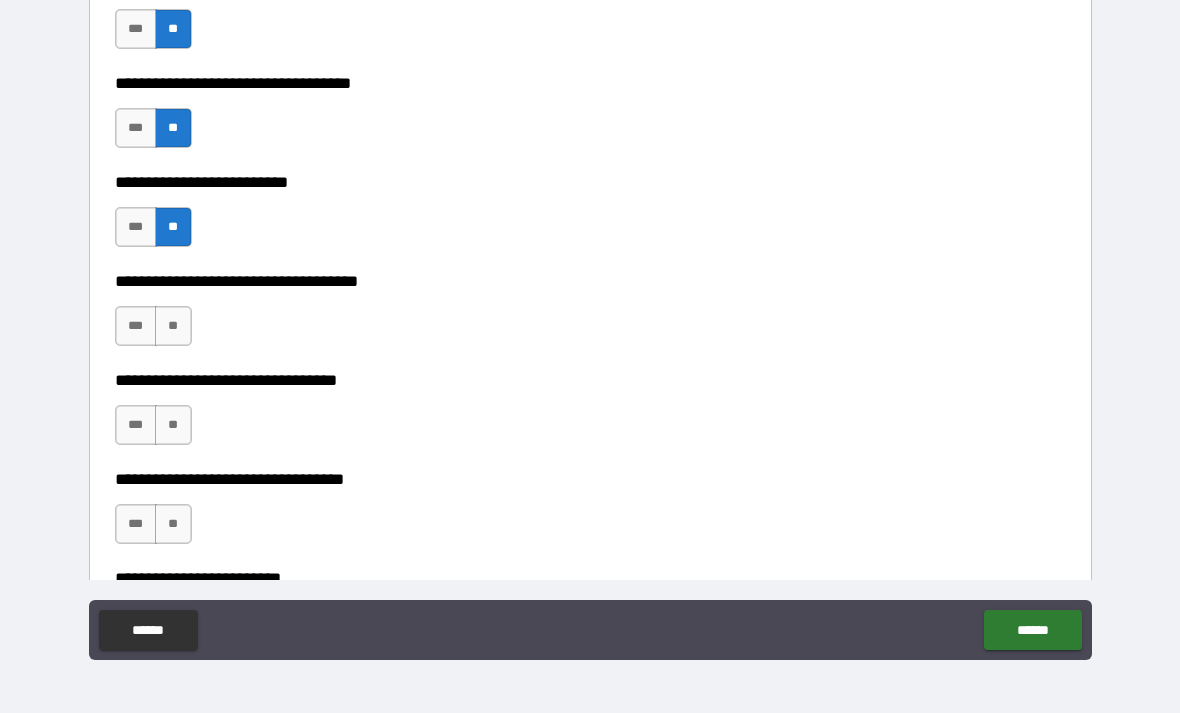 scroll, scrollTop: 5639, scrollLeft: 0, axis: vertical 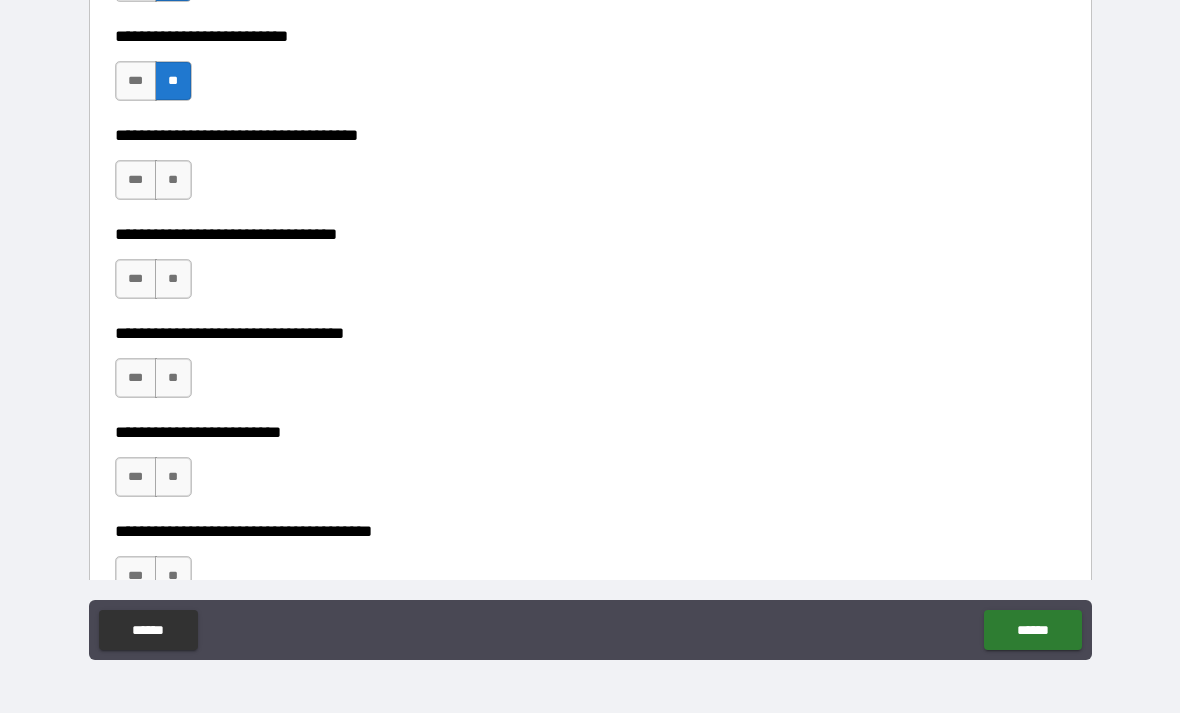 click on "**" at bounding box center [173, 180] 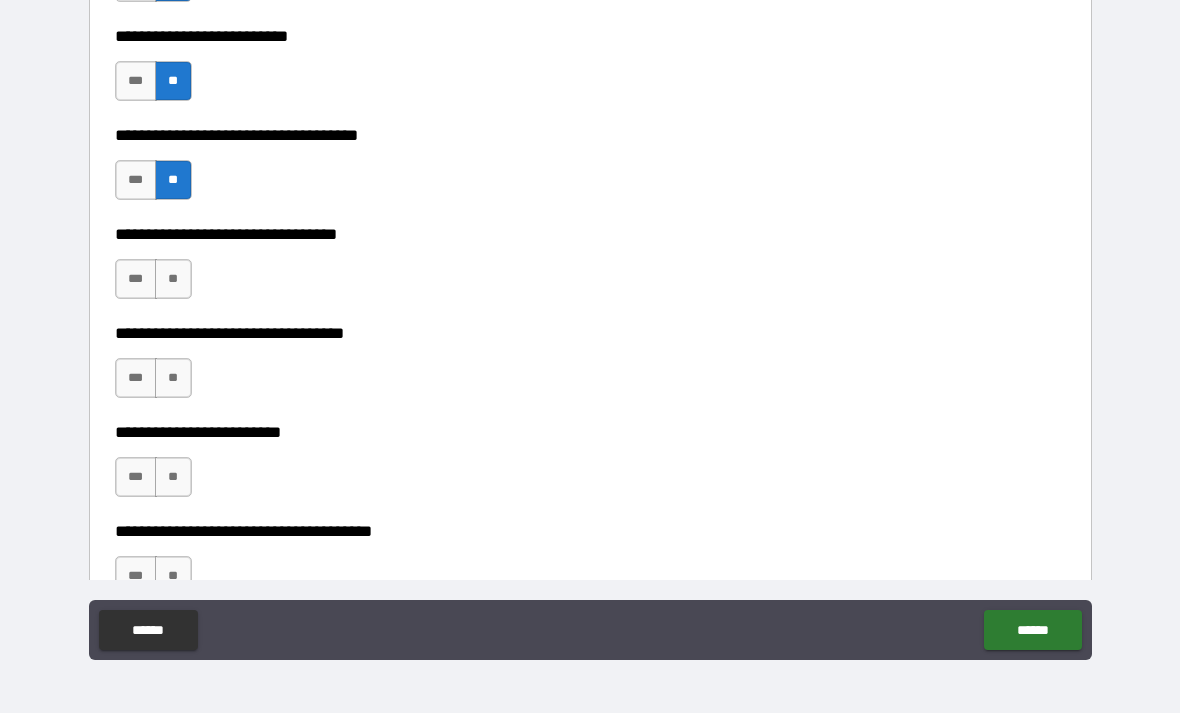 click on "***" at bounding box center (136, 279) 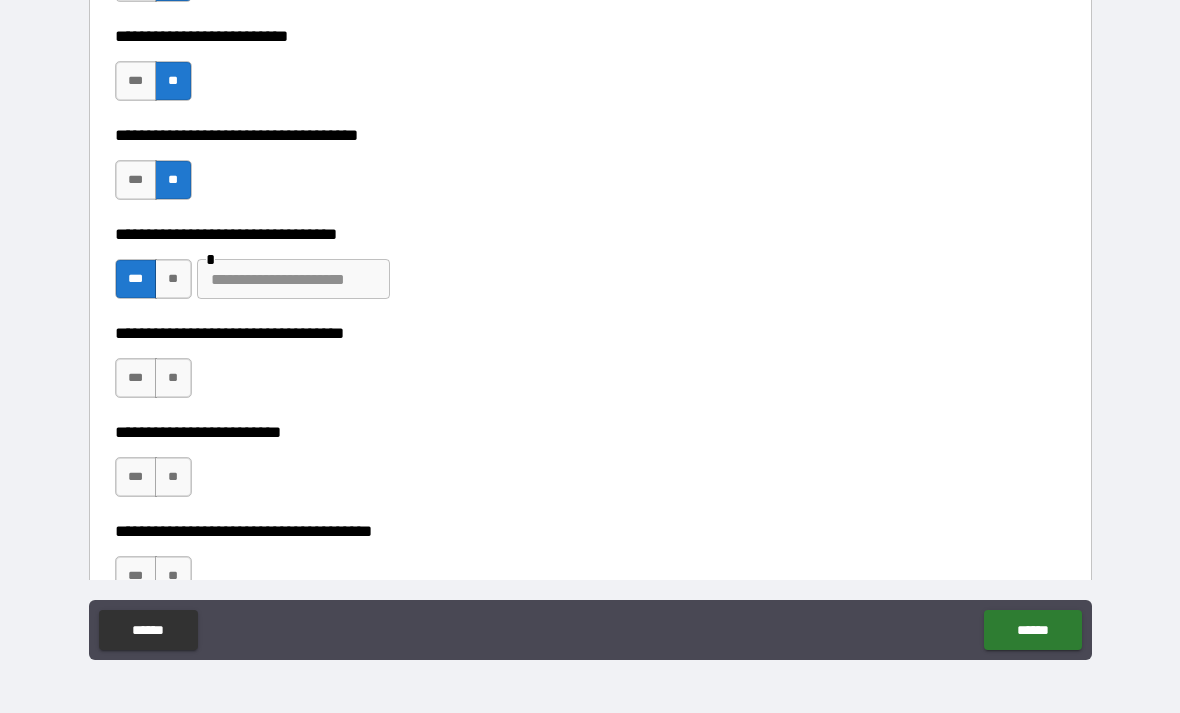 scroll, scrollTop: 5645, scrollLeft: 0, axis: vertical 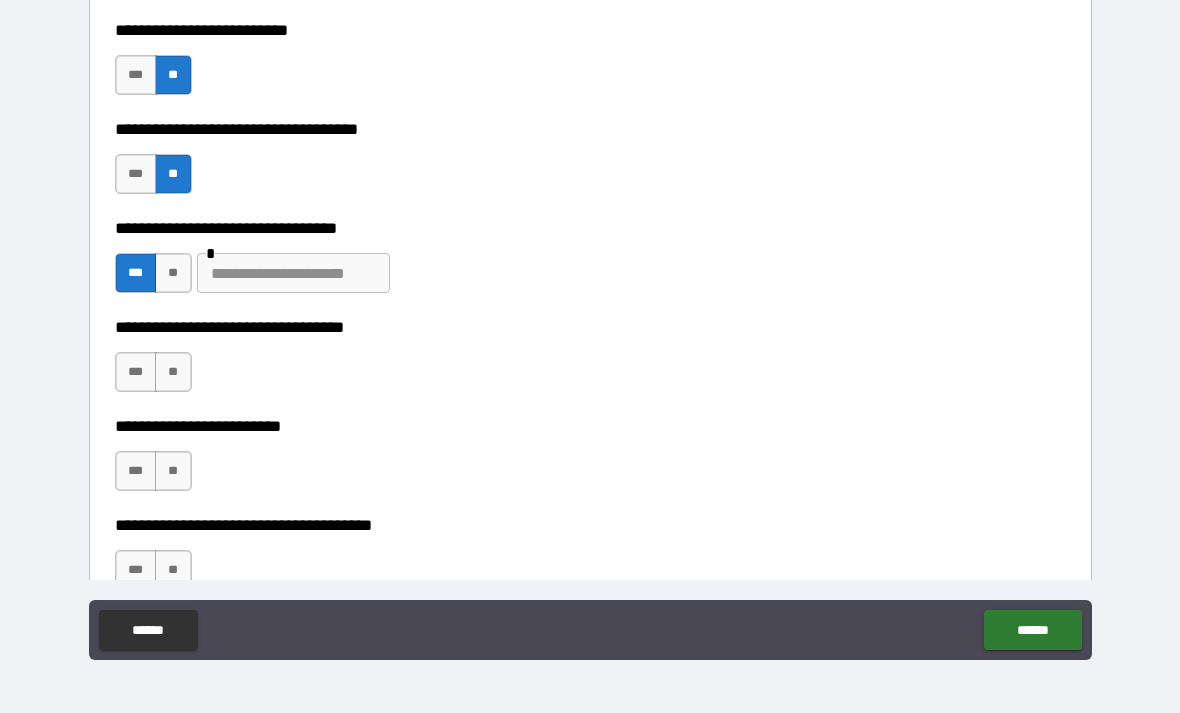 click at bounding box center (293, 273) 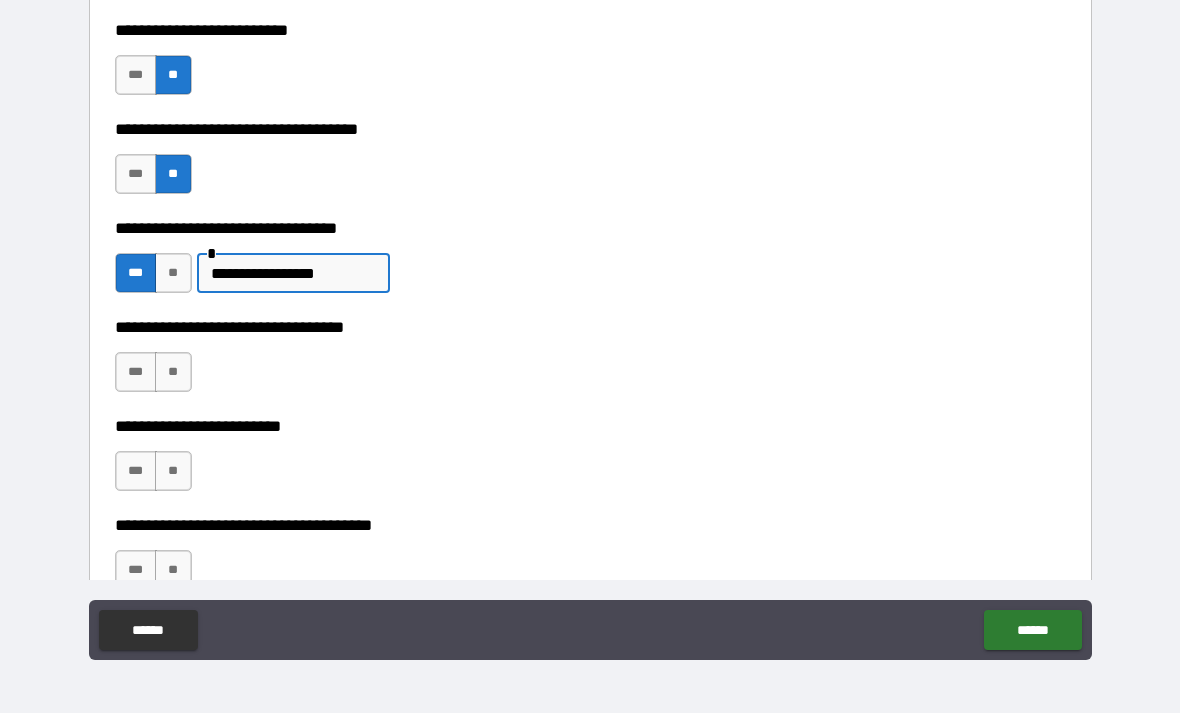 type on "**********" 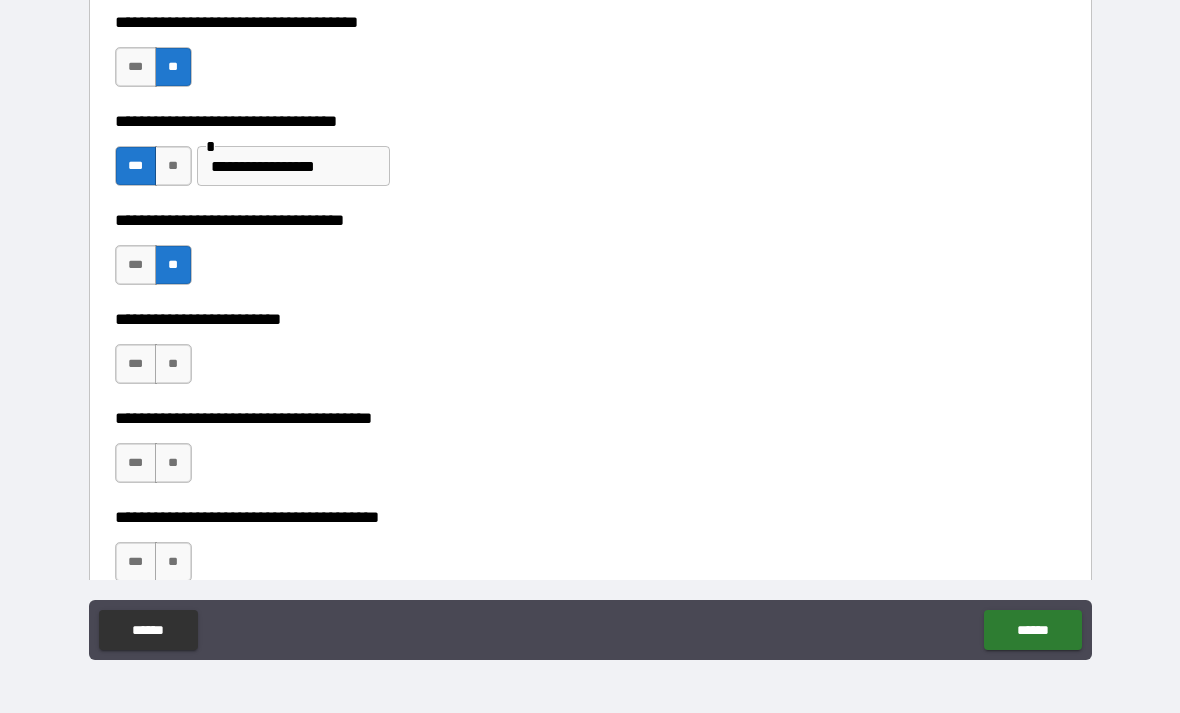 scroll, scrollTop: 5881, scrollLeft: 0, axis: vertical 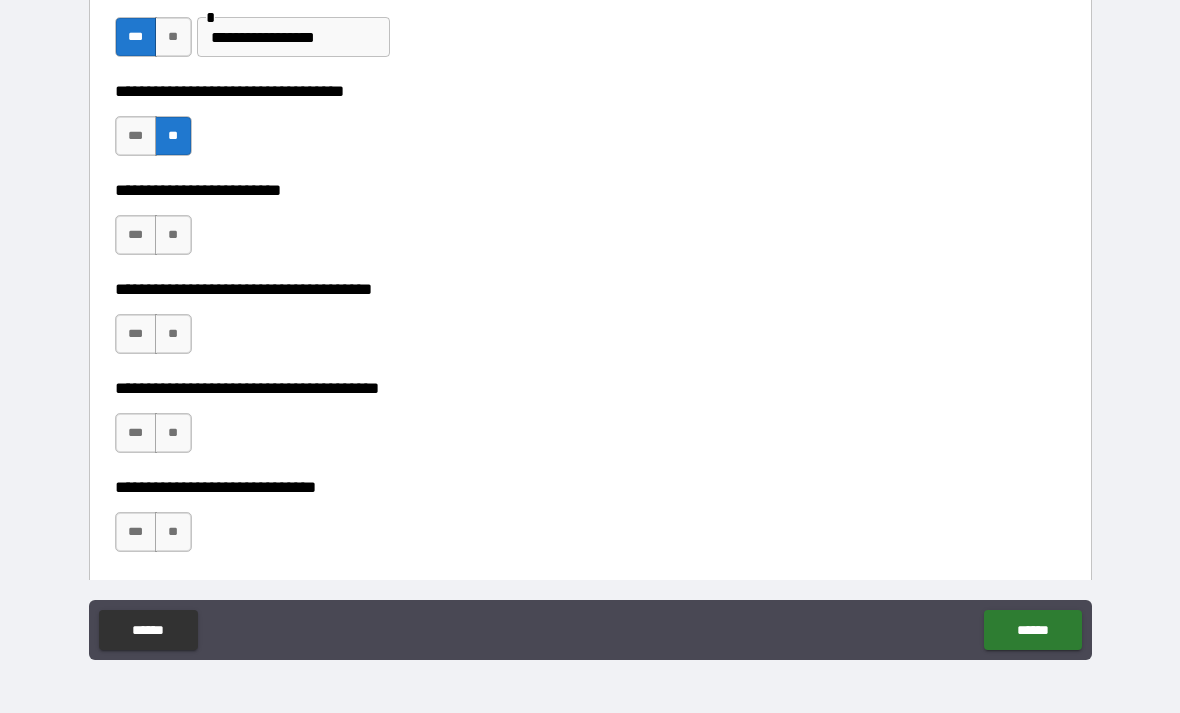 click on "**" at bounding box center [173, 235] 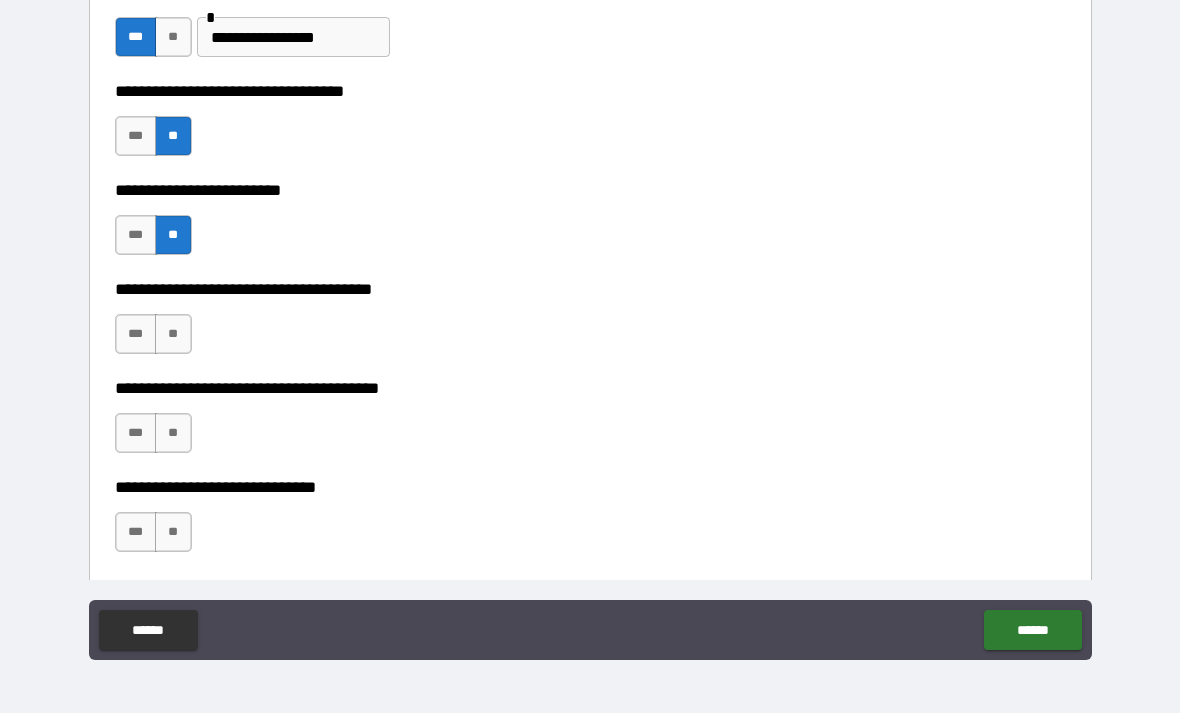 click on "**" at bounding box center [173, 334] 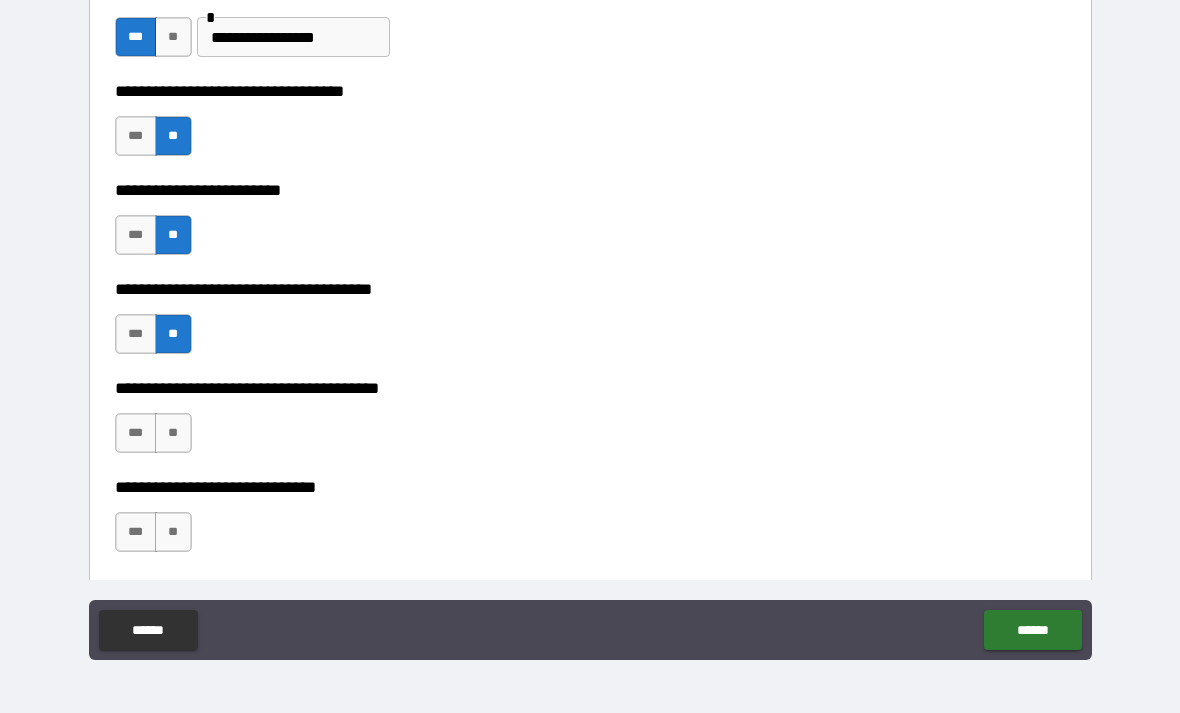 click on "**" at bounding box center [173, 433] 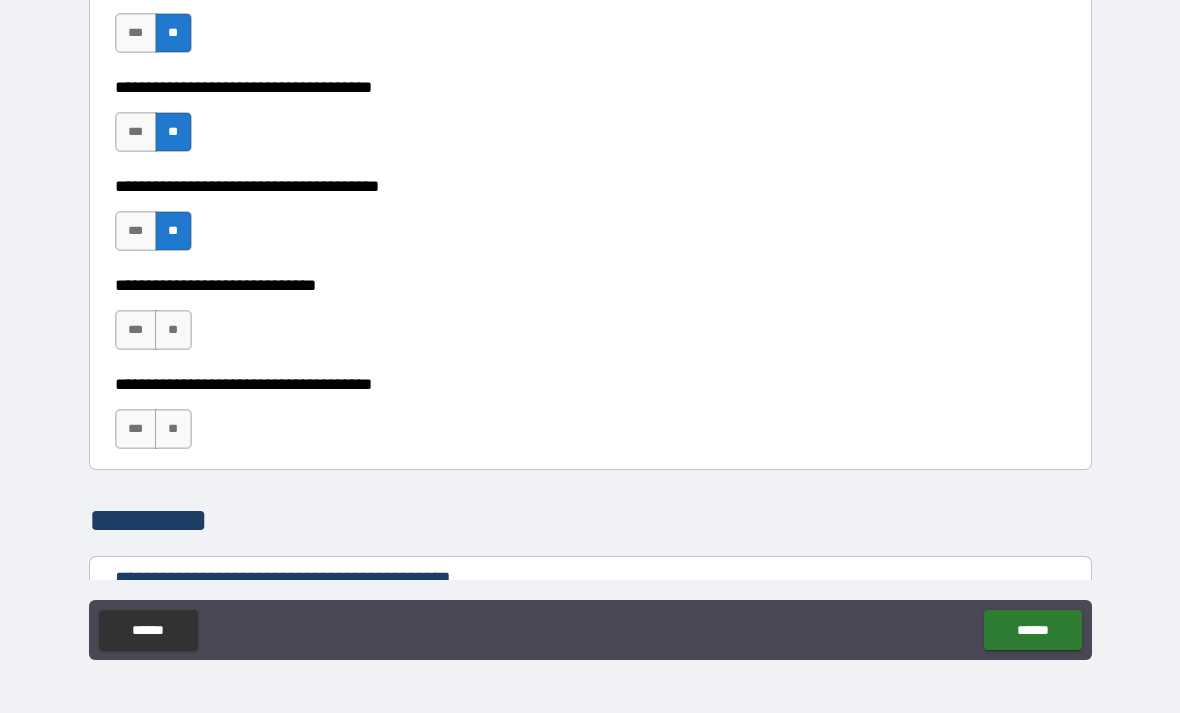 scroll, scrollTop: 6137, scrollLeft: 0, axis: vertical 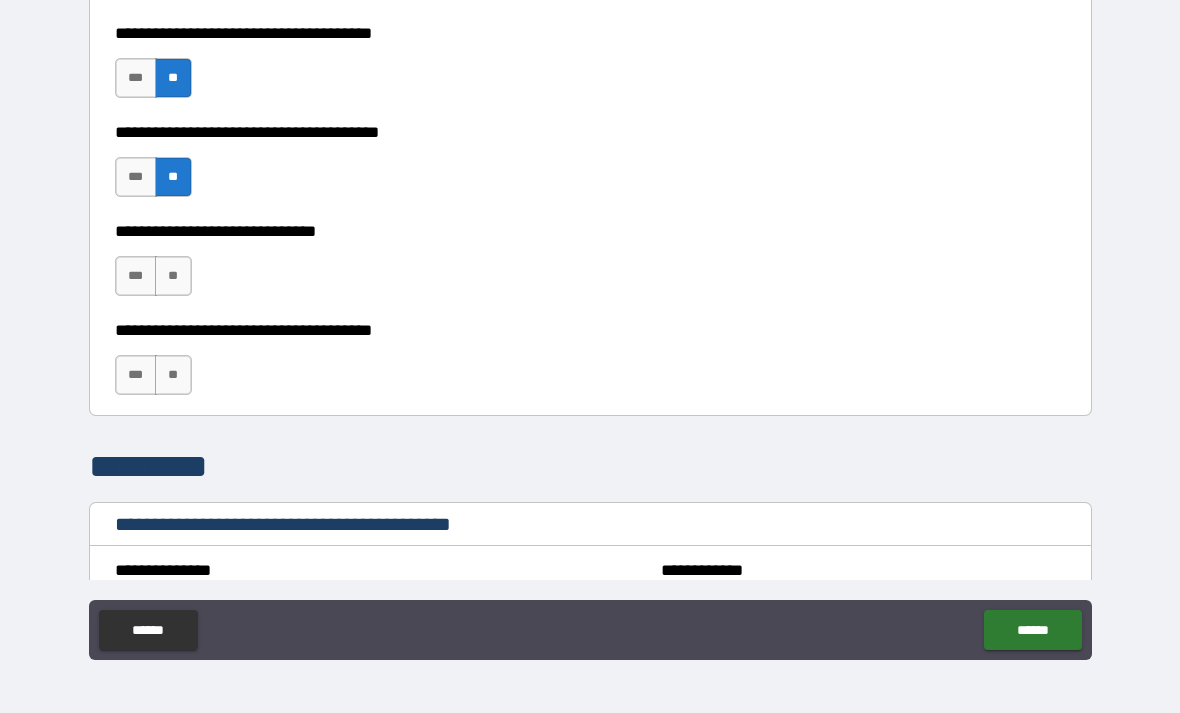 click on "**" at bounding box center (173, 276) 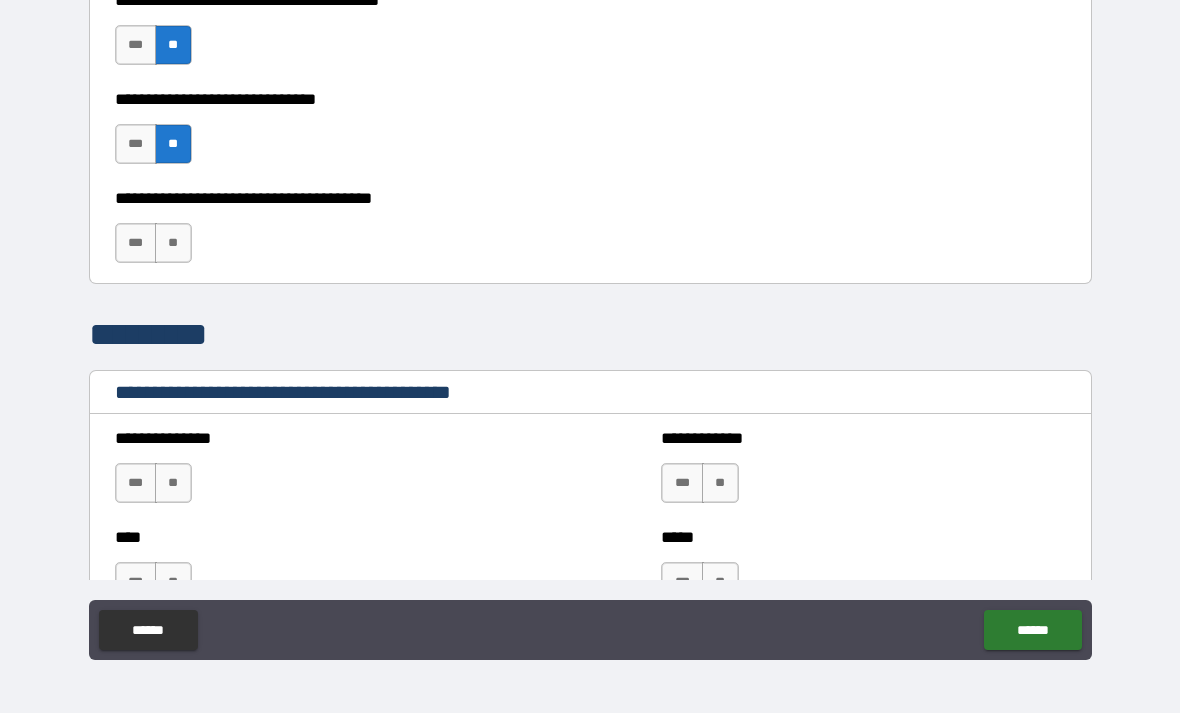scroll, scrollTop: 6270, scrollLeft: 0, axis: vertical 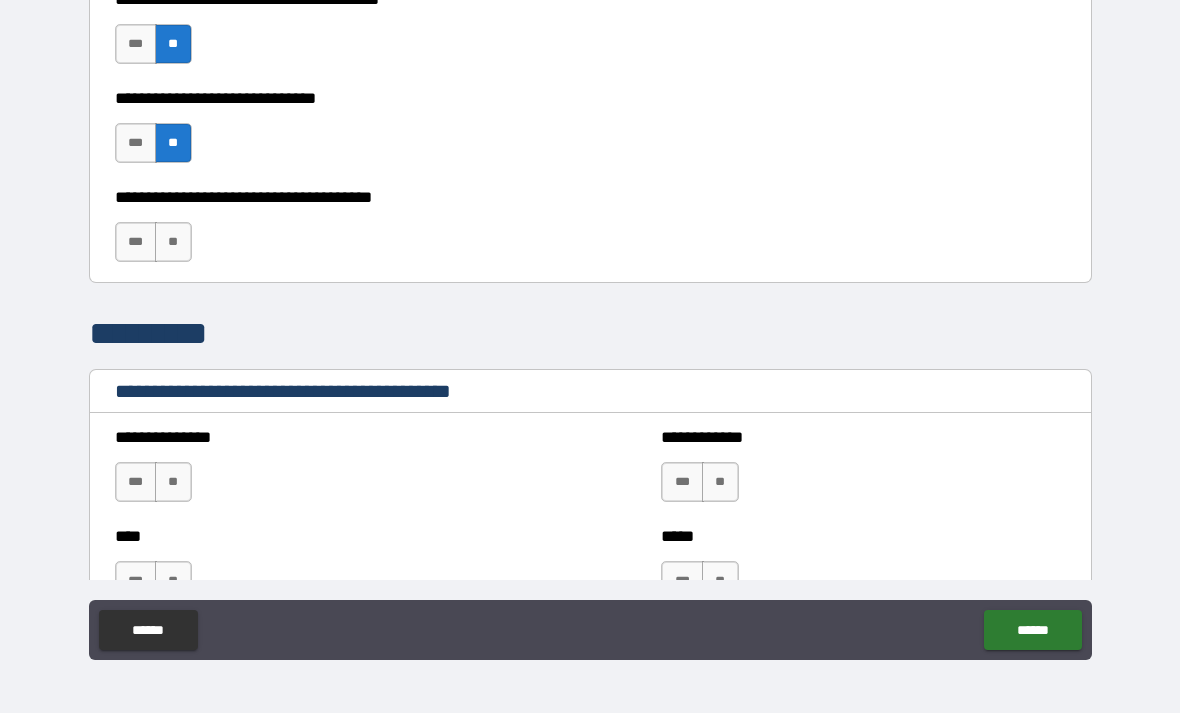 click on "**" at bounding box center [173, 242] 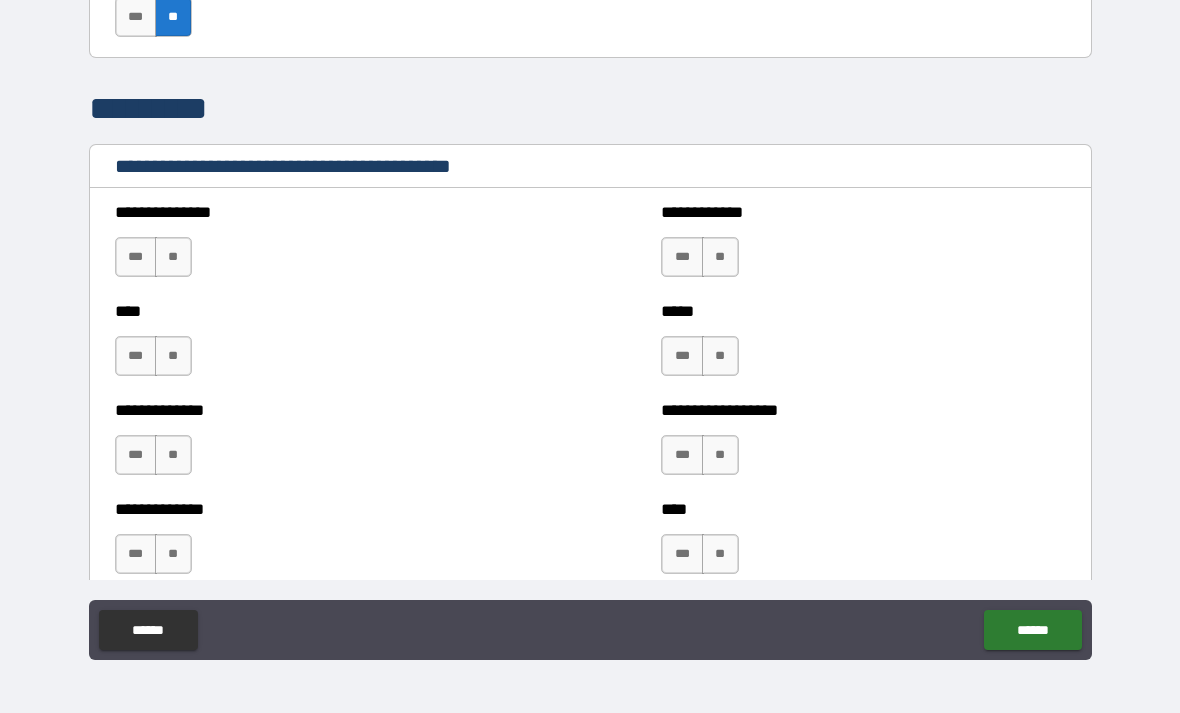 scroll, scrollTop: 6496, scrollLeft: 0, axis: vertical 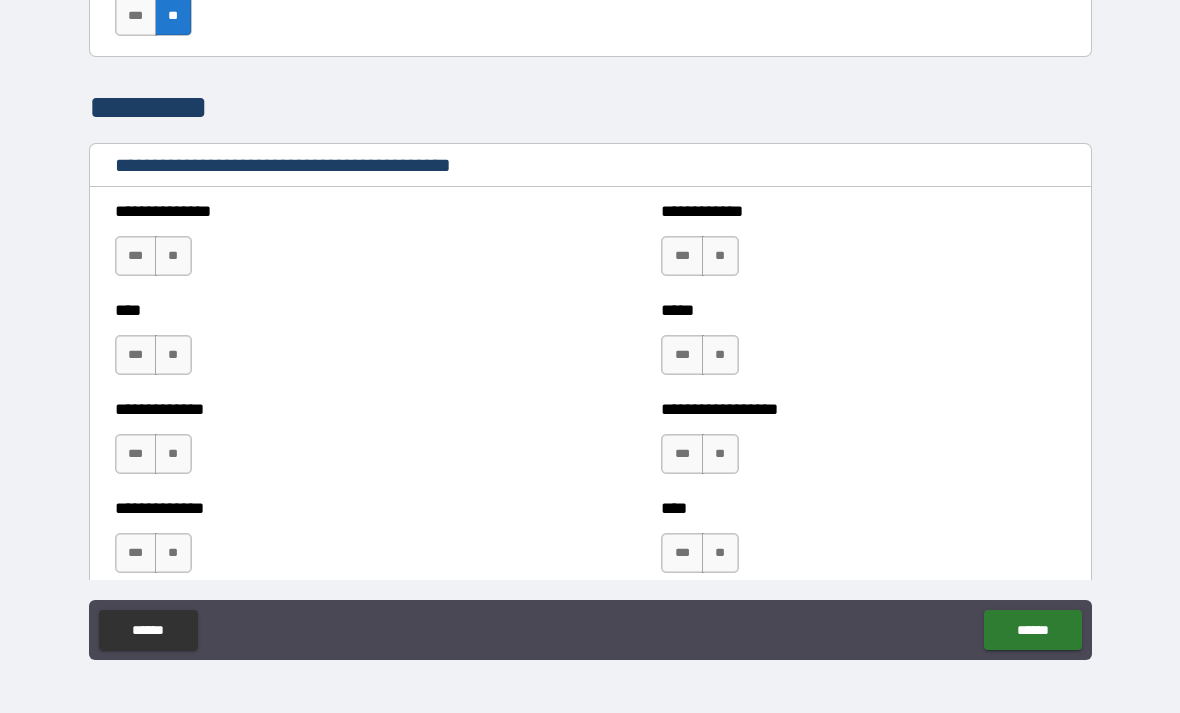 click on "***" at bounding box center (136, 256) 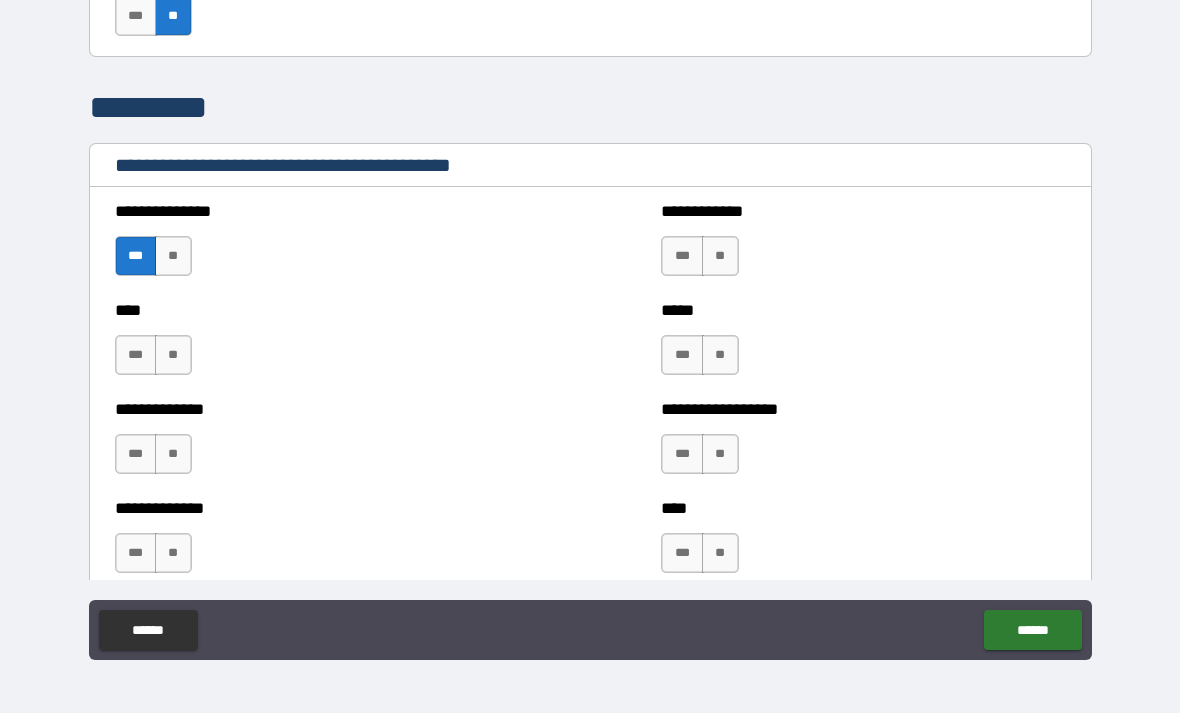click on "***" at bounding box center [136, 454] 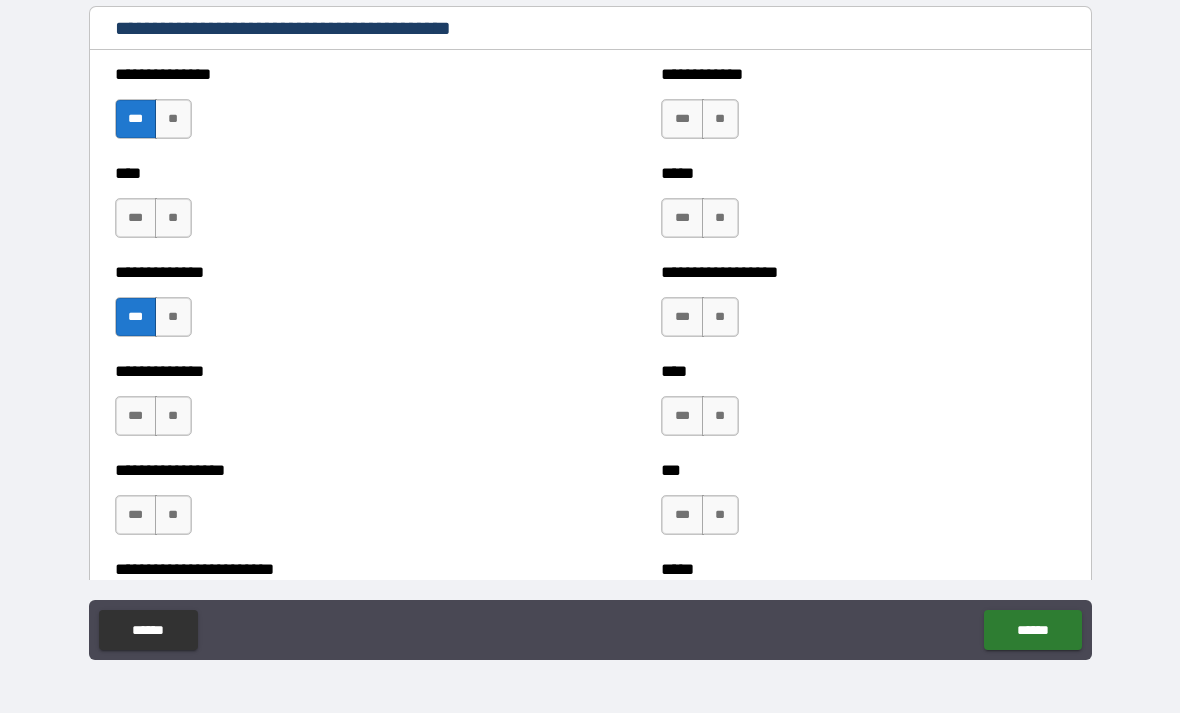 scroll, scrollTop: 6639, scrollLeft: 0, axis: vertical 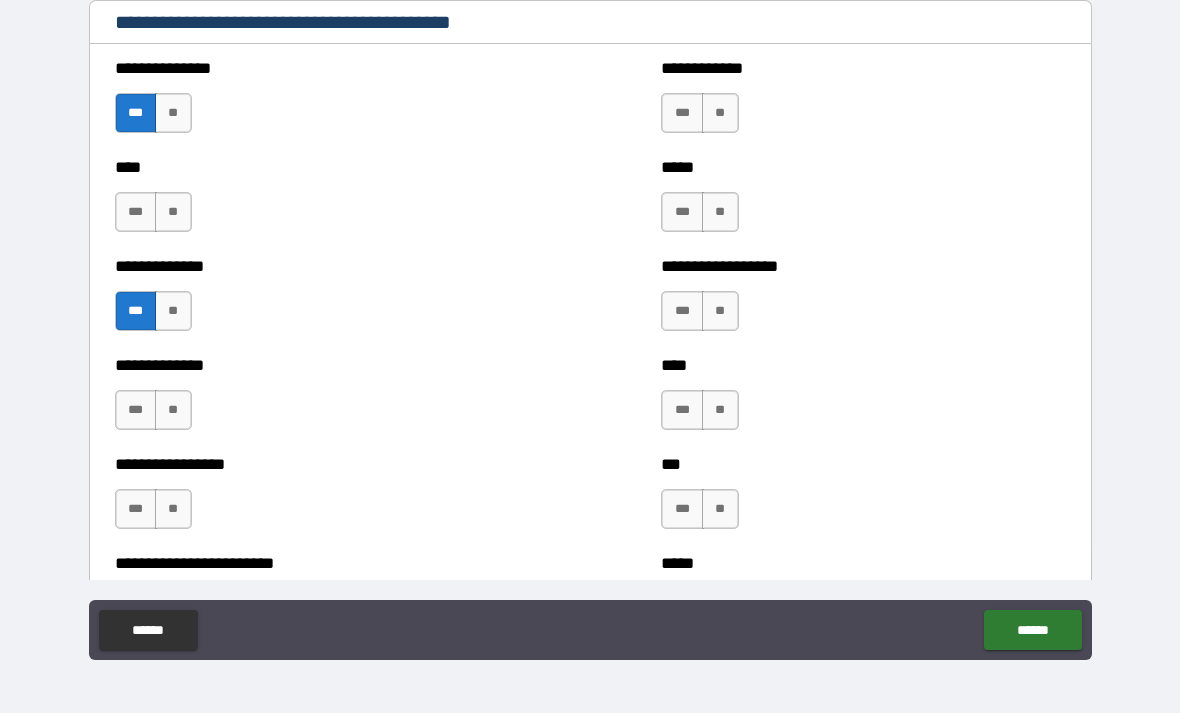 click on "**" at bounding box center [173, 212] 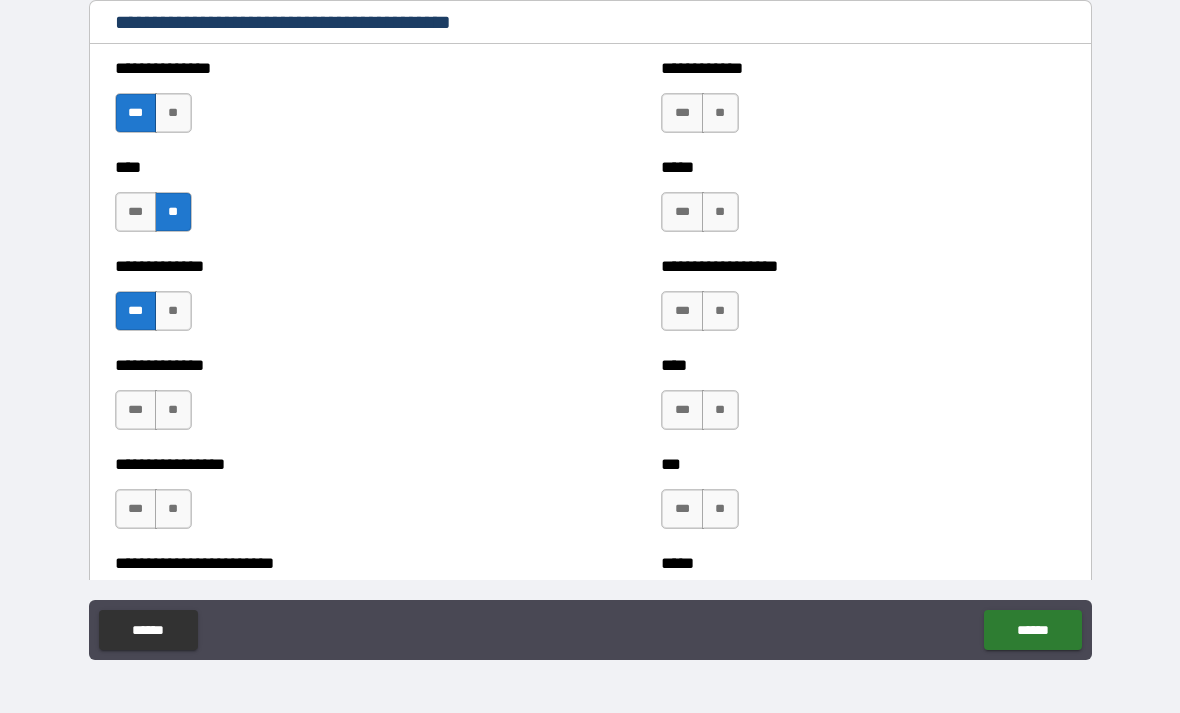 click on "**" at bounding box center [173, 410] 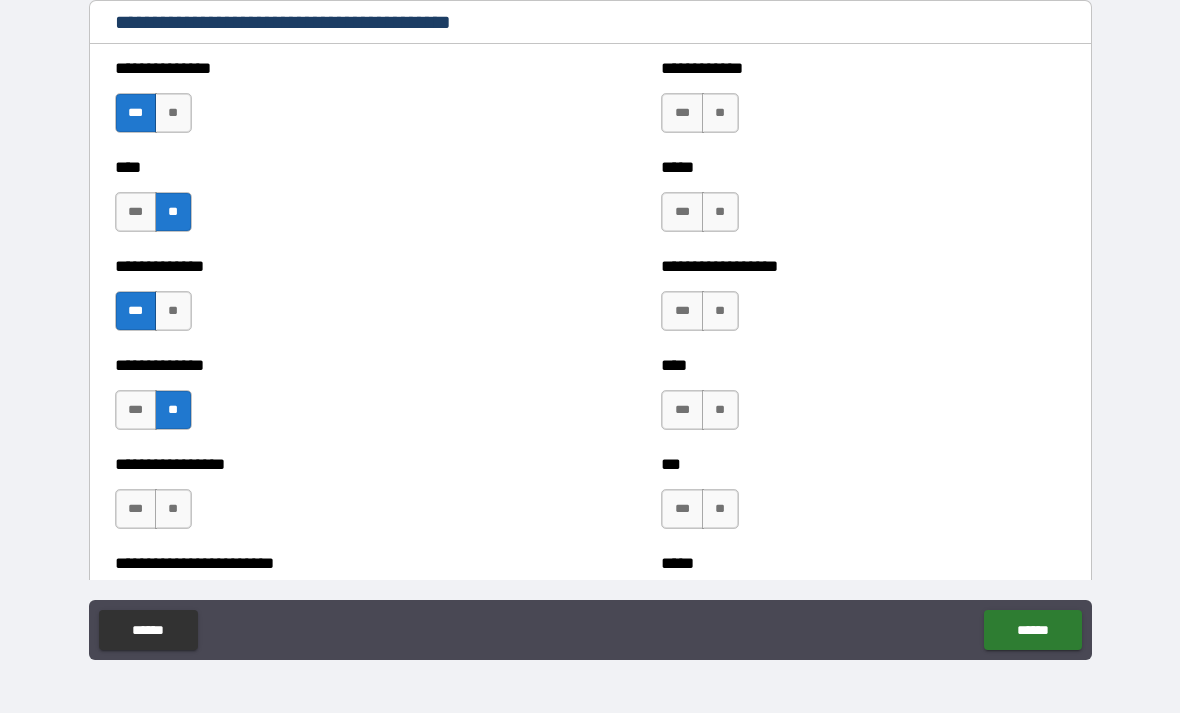 click on "**" at bounding box center [173, 509] 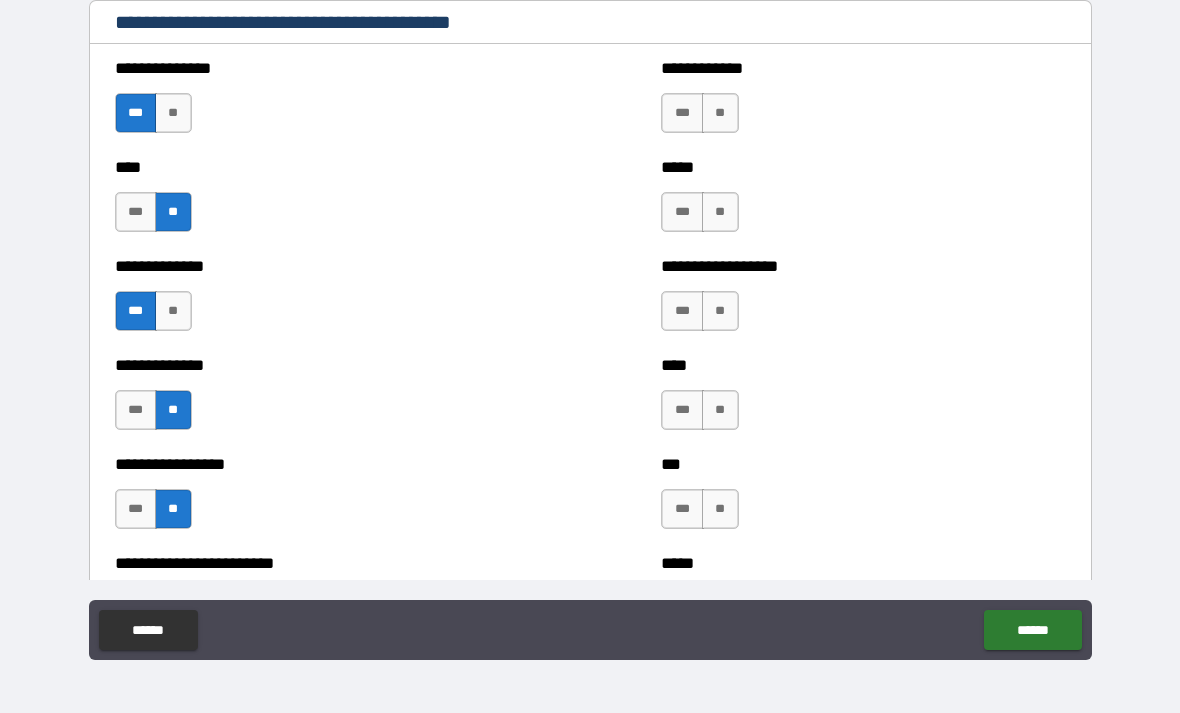 click on "***" at bounding box center (682, 113) 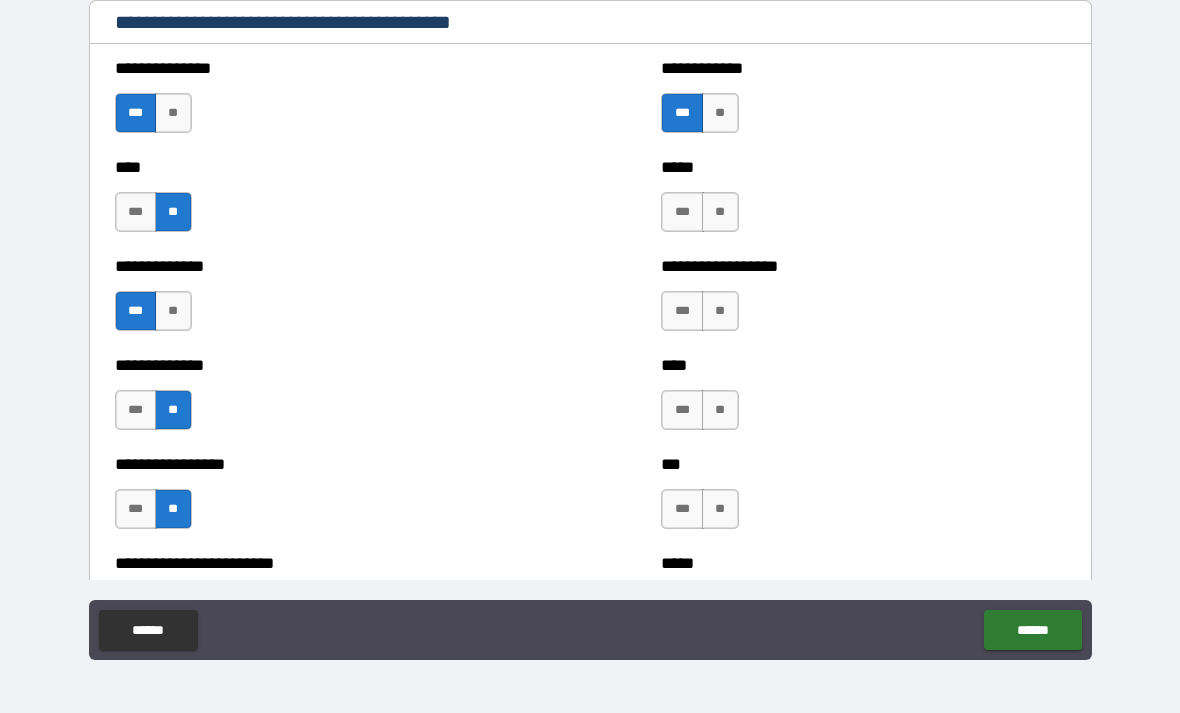 click on "***" at bounding box center [682, 212] 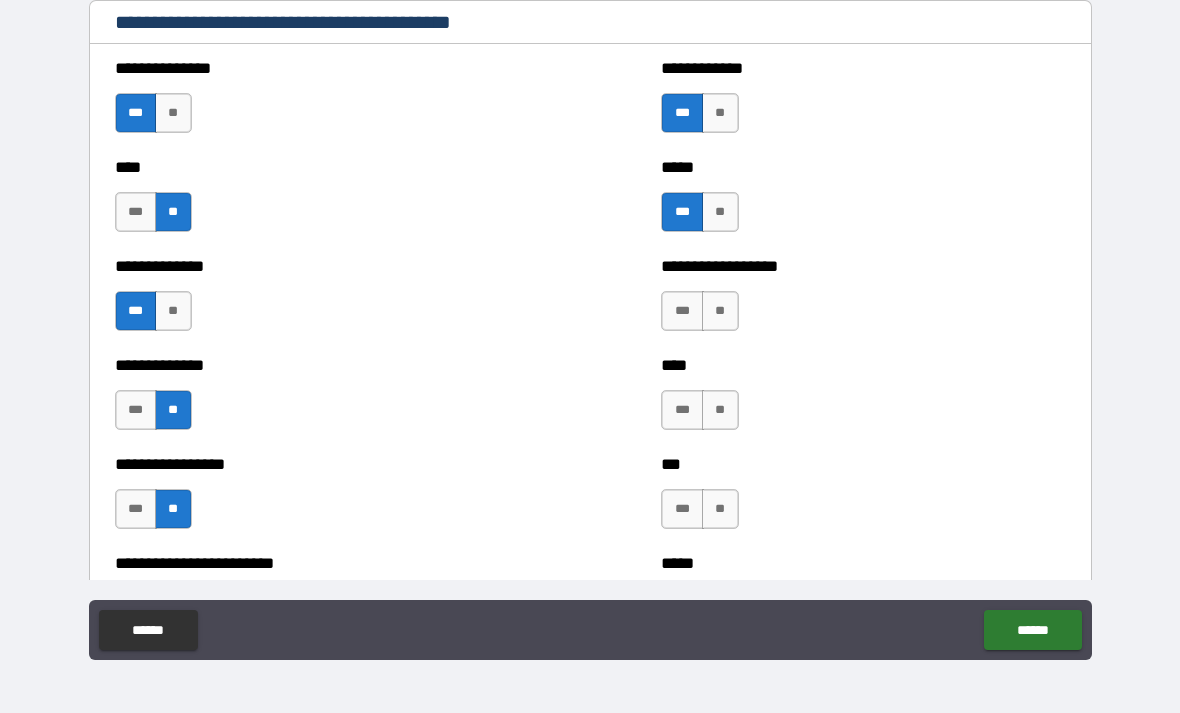 click on "**" at bounding box center (720, 311) 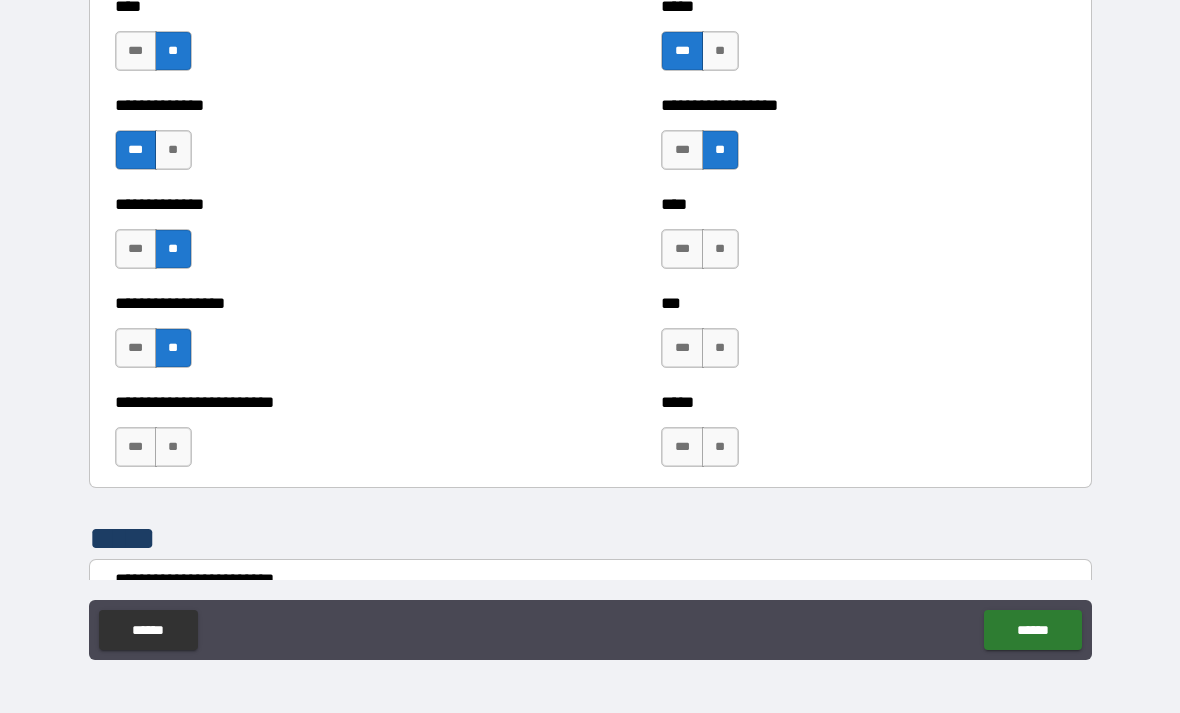 scroll, scrollTop: 6807, scrollLeft: 0, axis: vertical 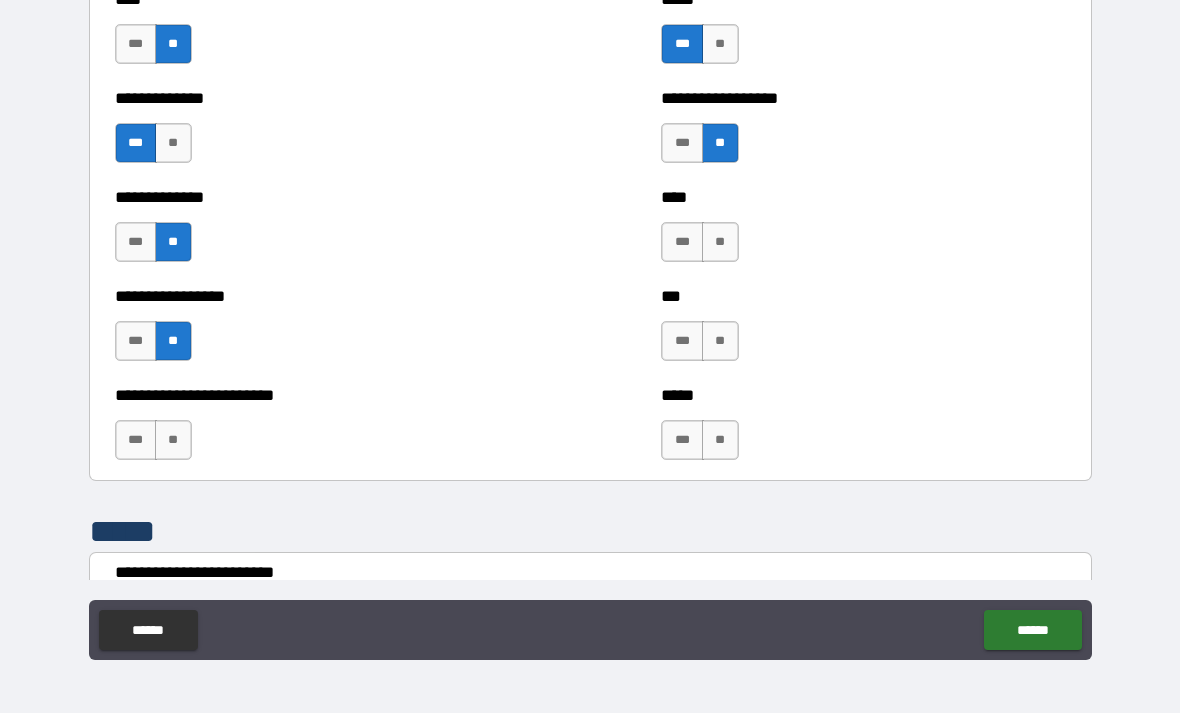 click on "**" at bounding box center (720, 242) 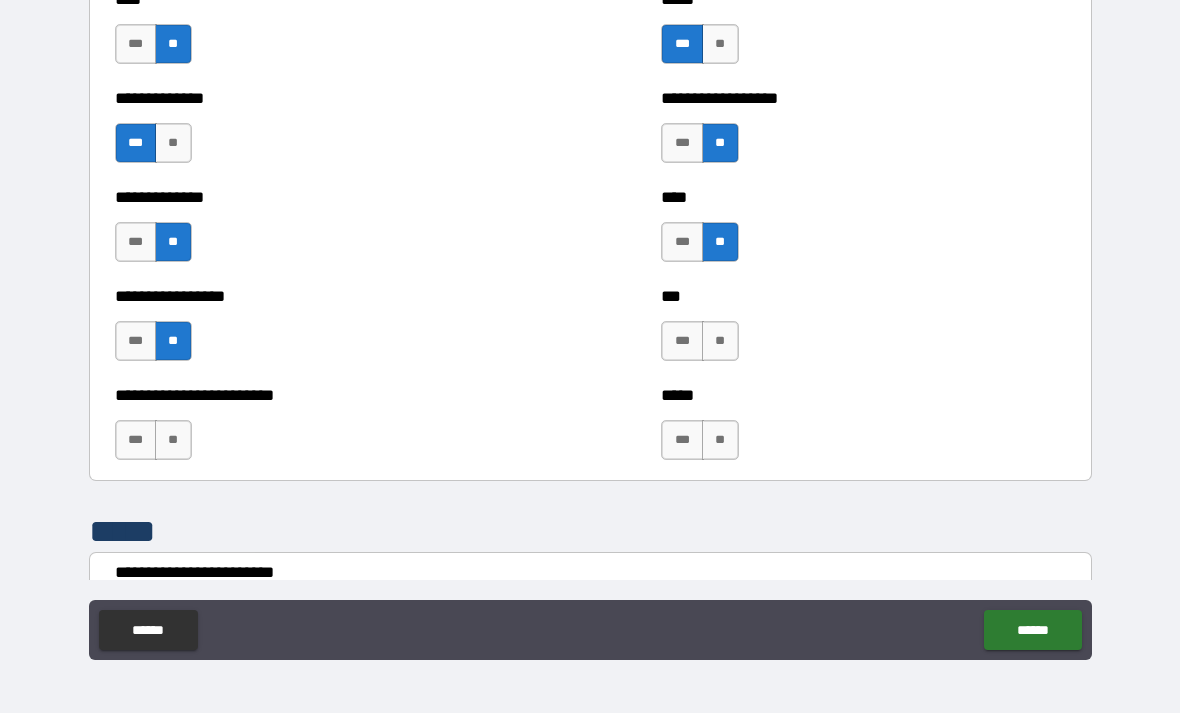 click on "**" at bounding box center [720, 341] 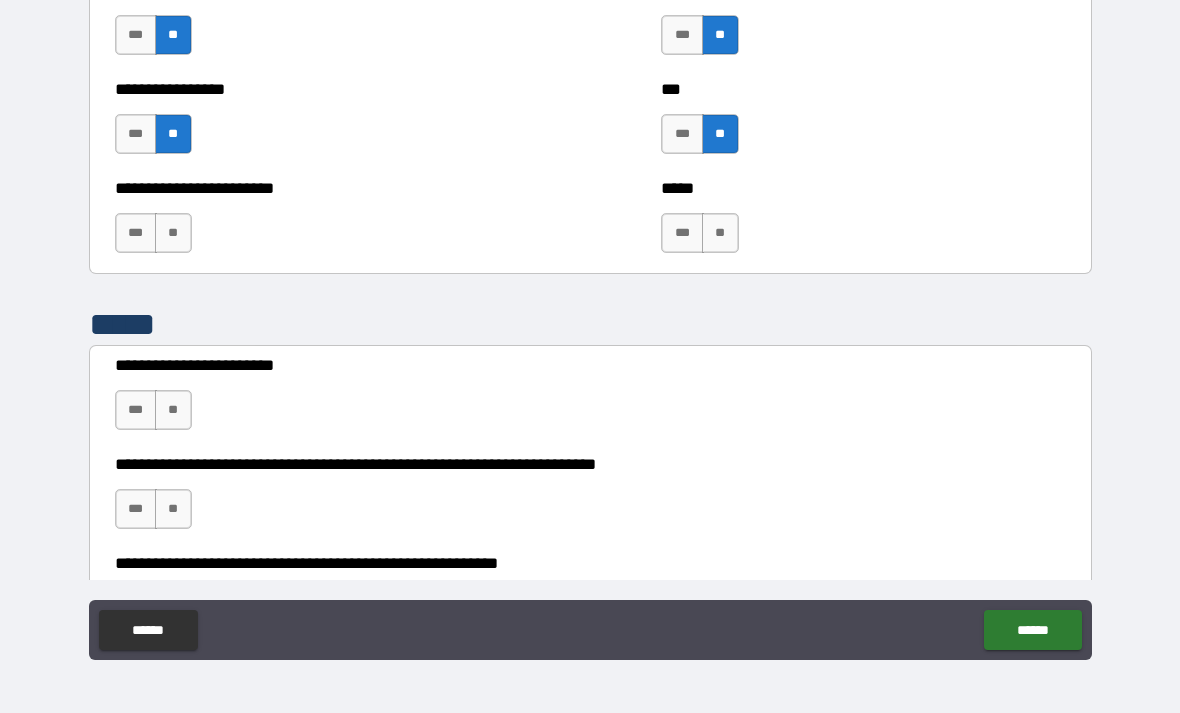 scroll, scrollTop: 7015, scrollLeft: 0, axis: vertical 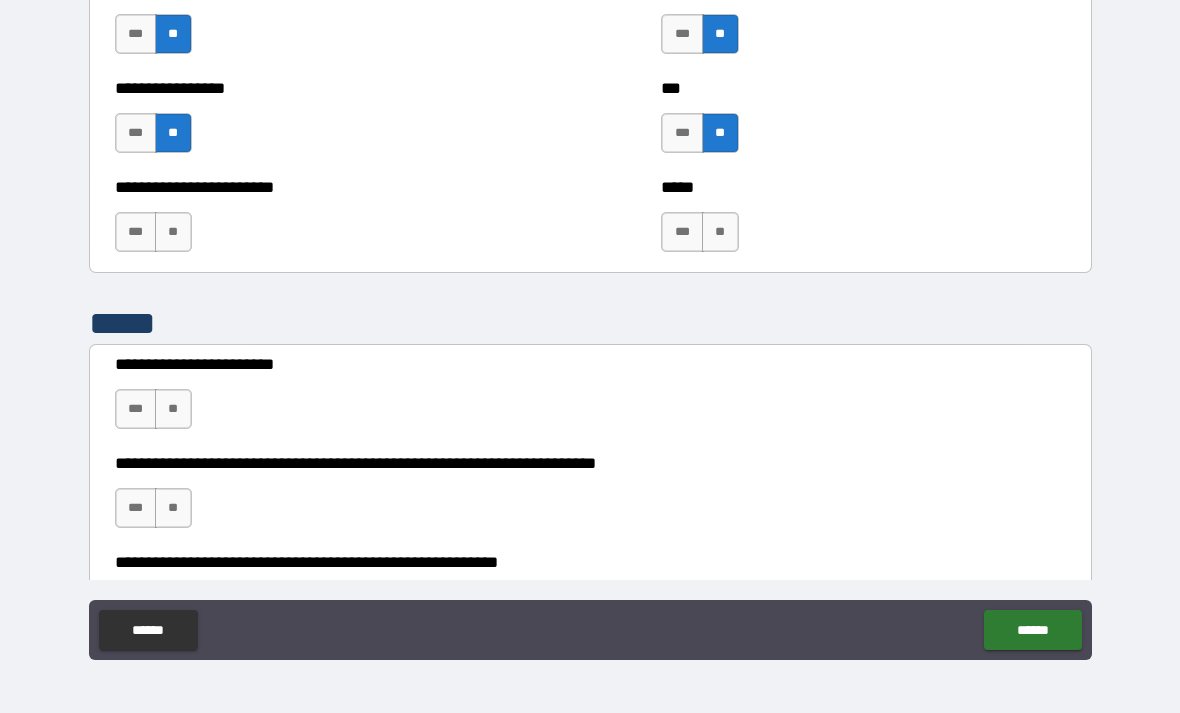 click on "**" at bounding box center [173, 232] 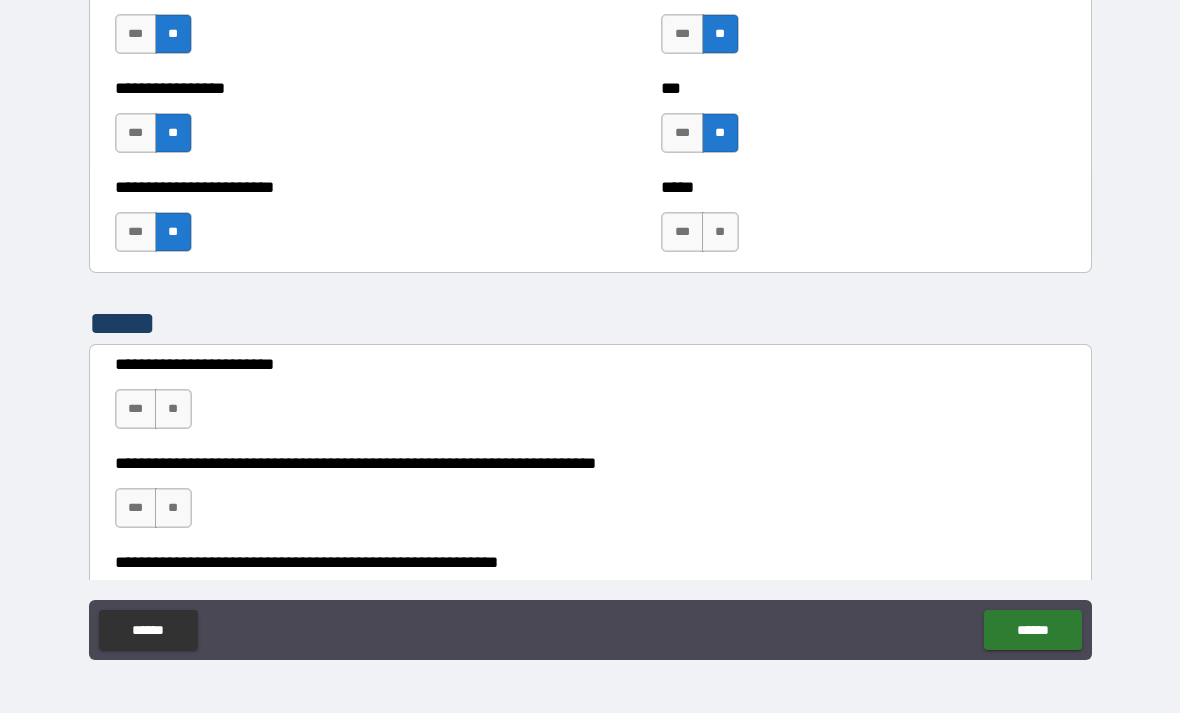 click on "**" at bounding box center (720, 232) 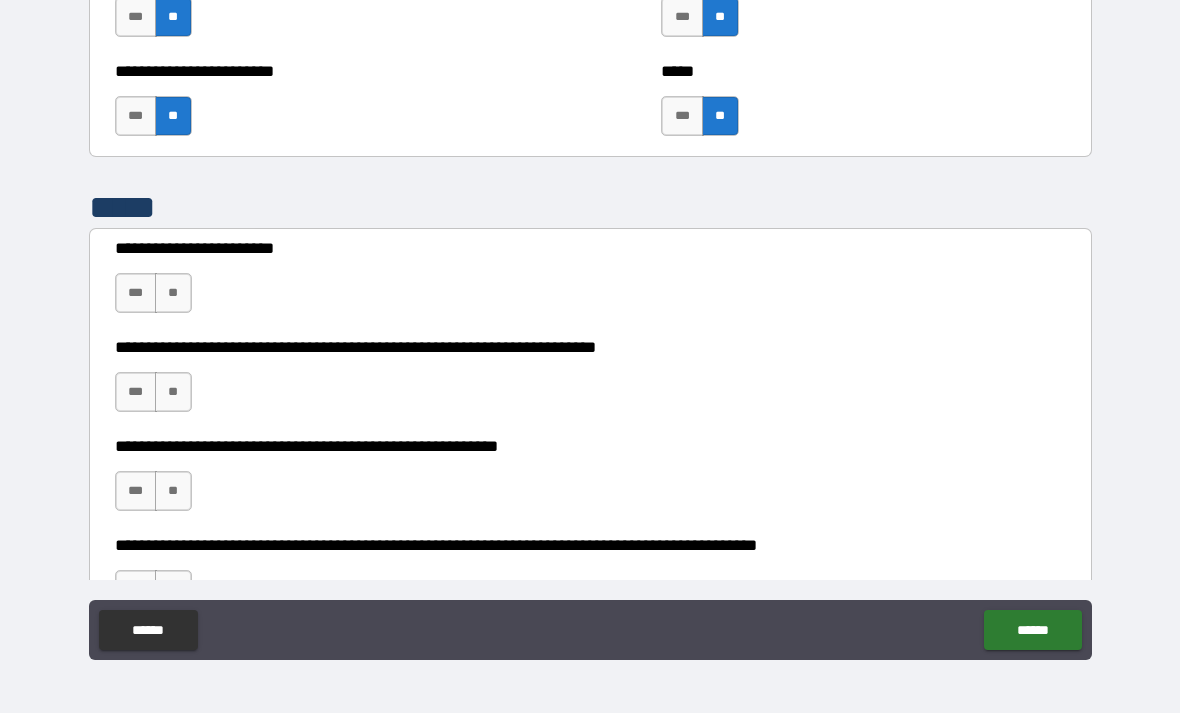 scroll, scrollTop: 7180, scrollLeft: 0, axis: vertical 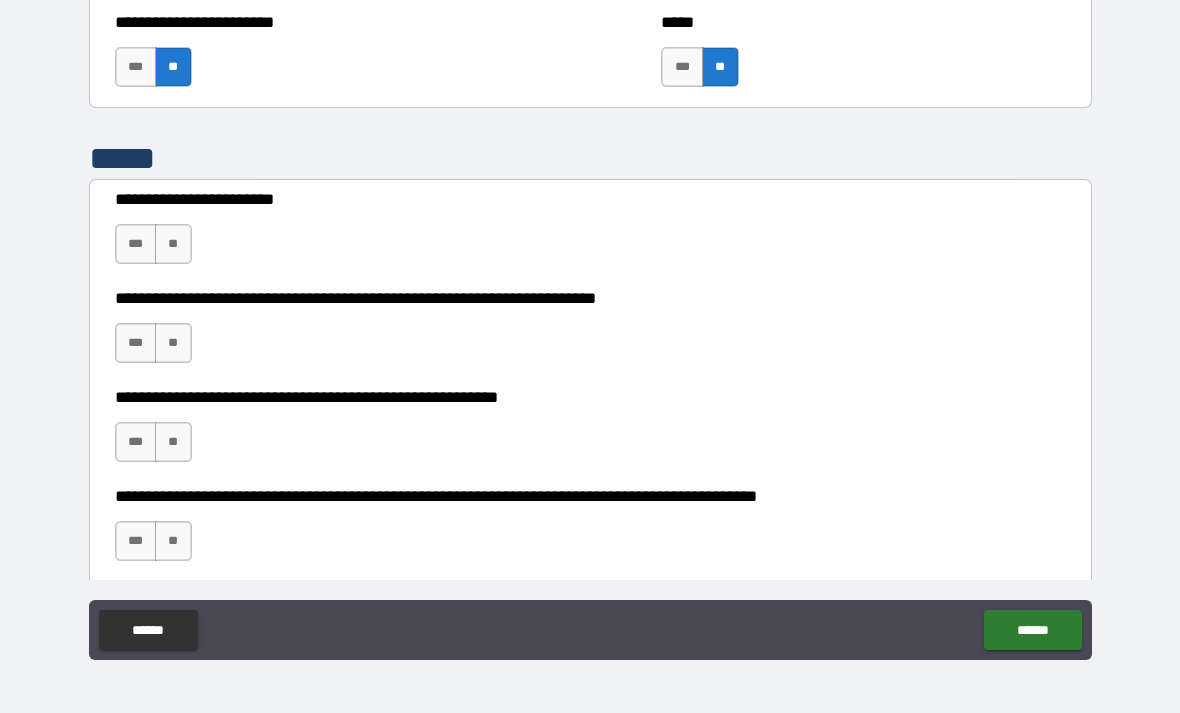click on "***" at bounding box center [136, 244] 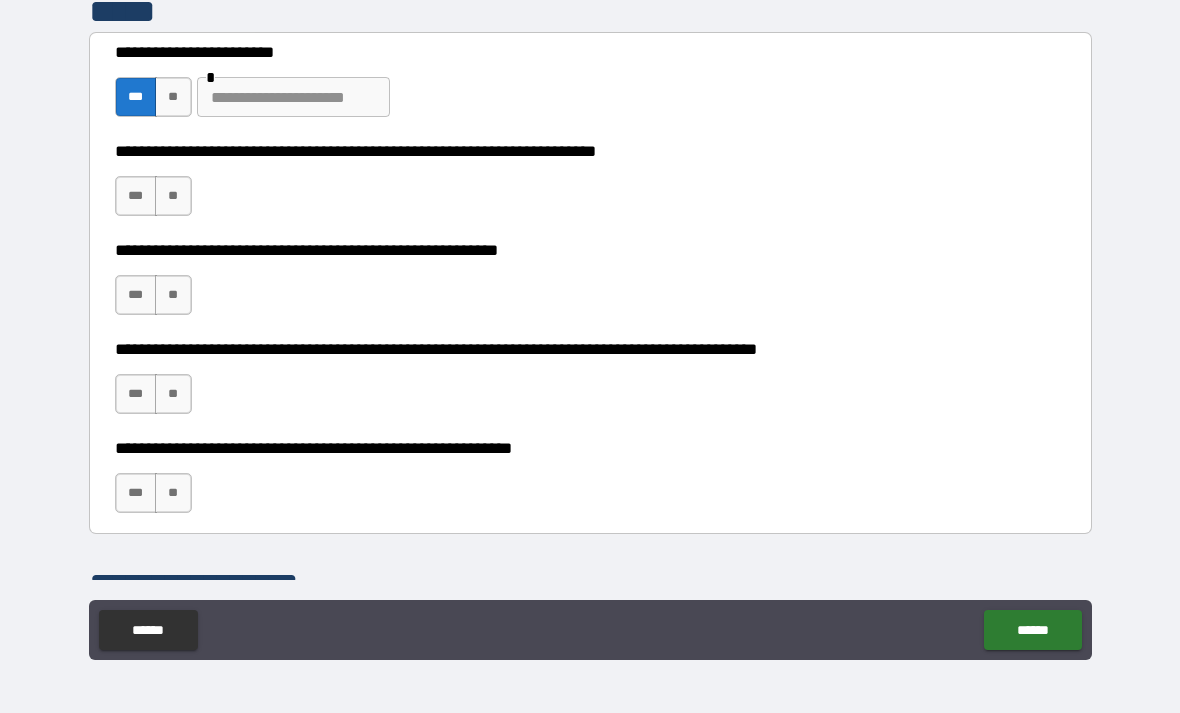 scroll, scrollTop: 7347, scrollLeft: 0, axis: vertical 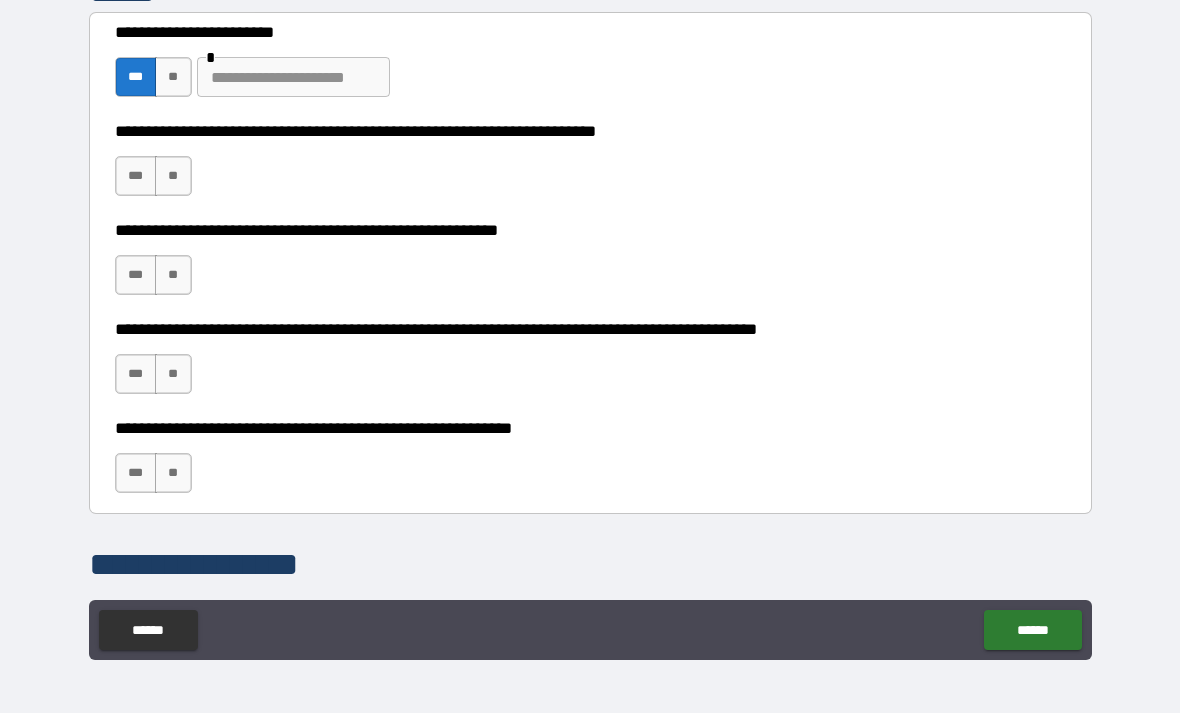 click on "**" at bounding box center [173, 176] 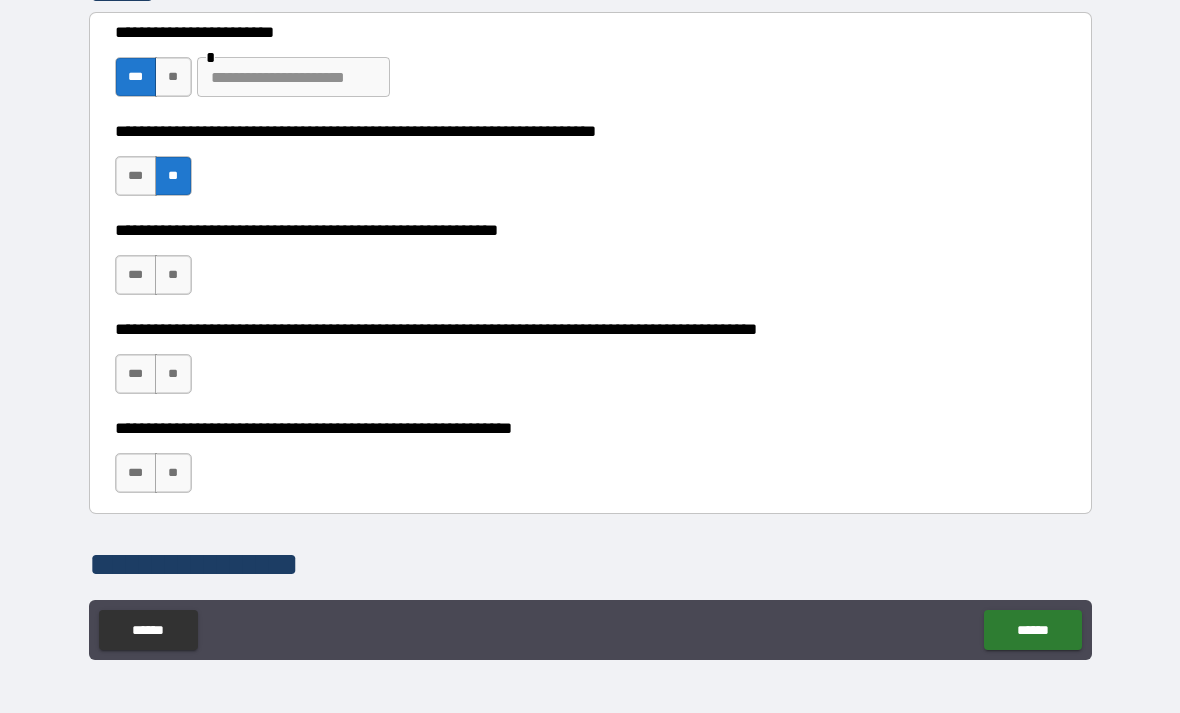 click on "**" at bounding box center [173, 275] 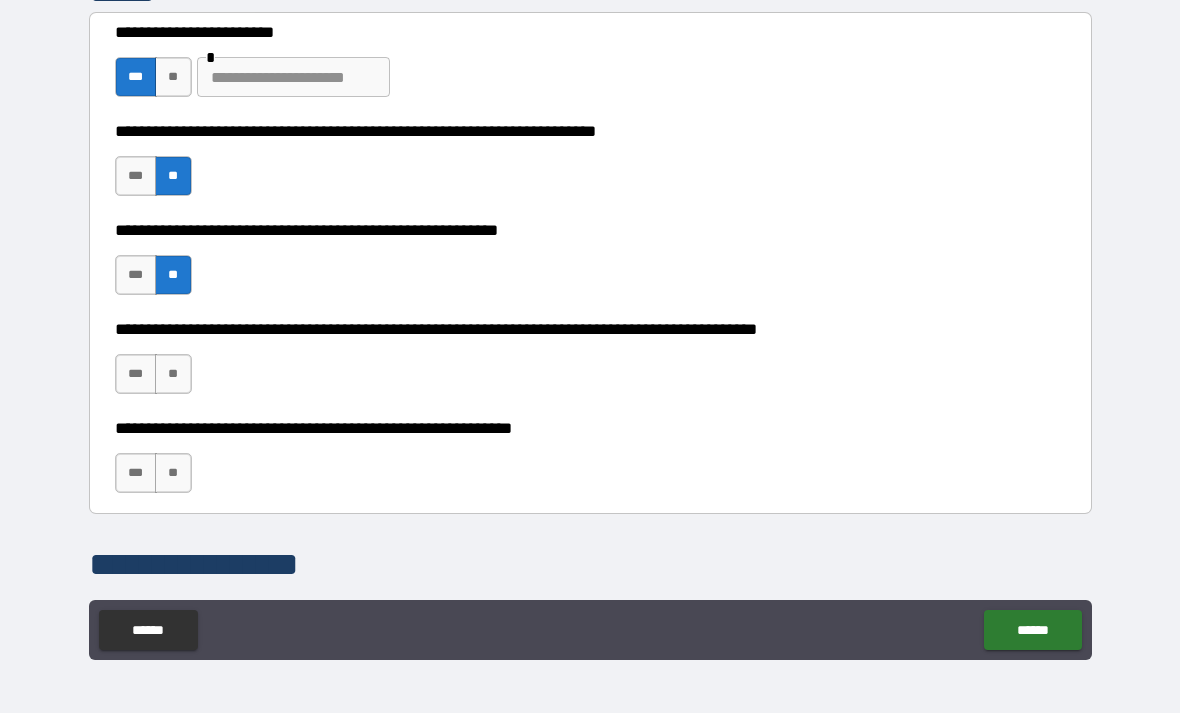 click on "**" at bounding box center (173, 374) 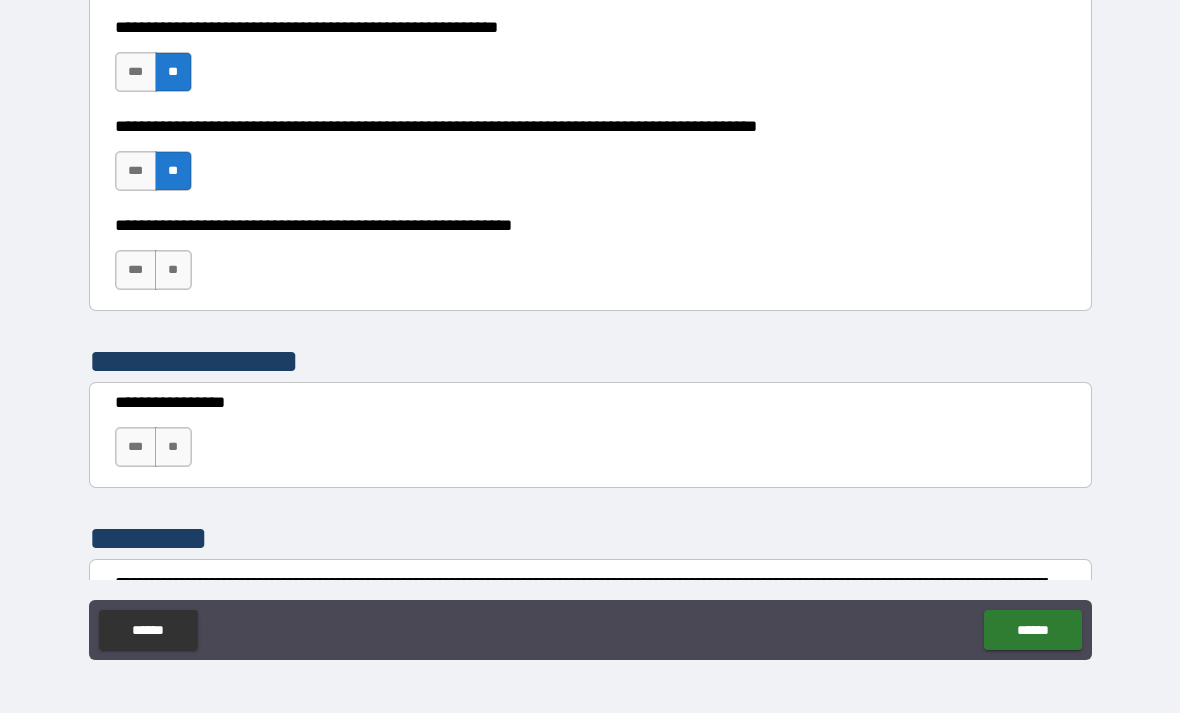 scroll, scrollTop: 7574, scrollLeft: 0, axis: vertical 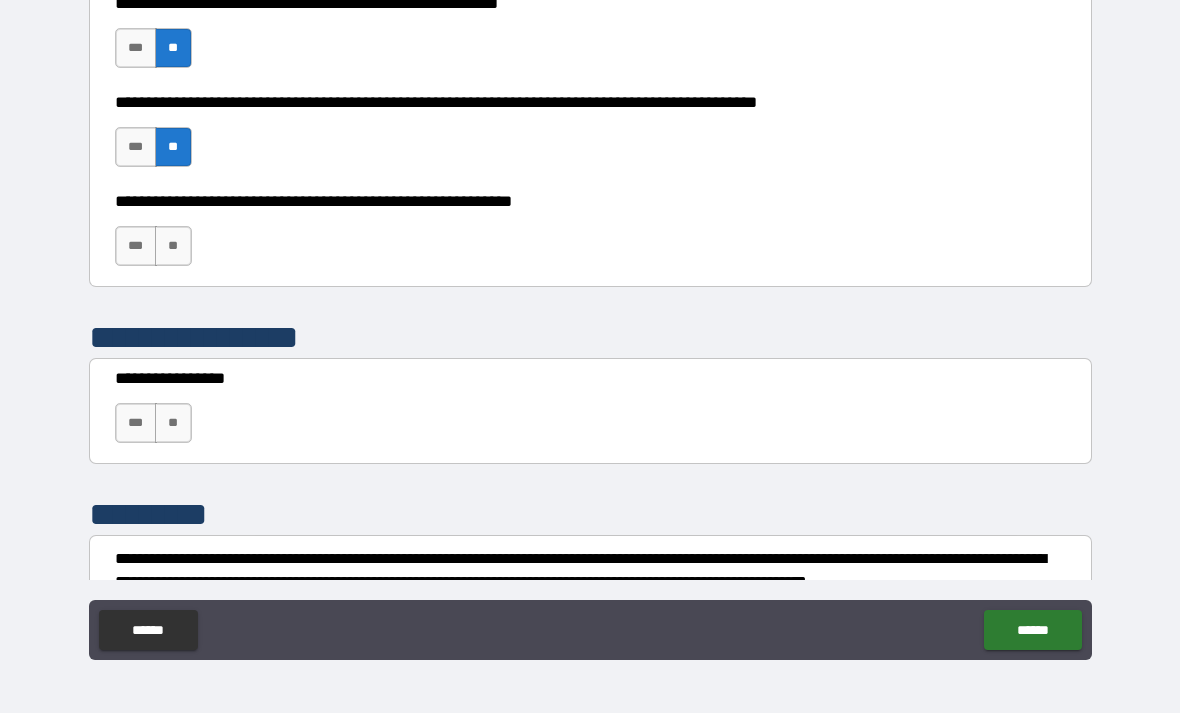 click on "**" at bounding box center (173, 246) 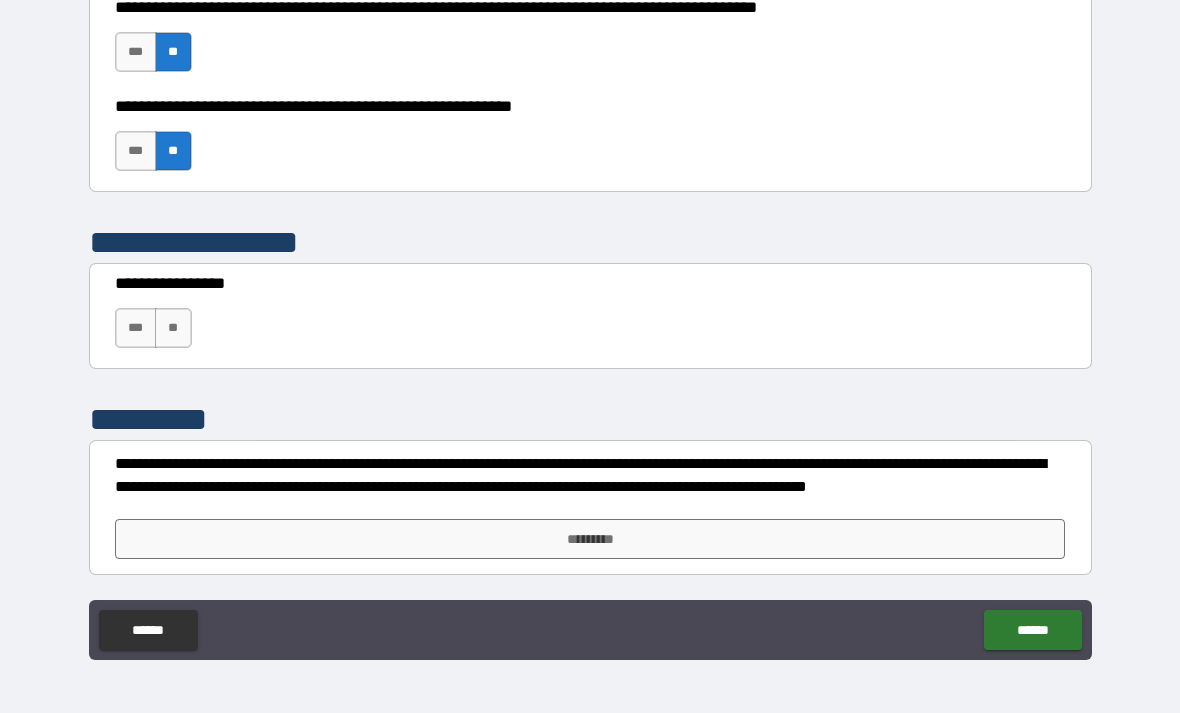 scroll, scrollTop: 7669, scrollLeft: 0, axis: vertical 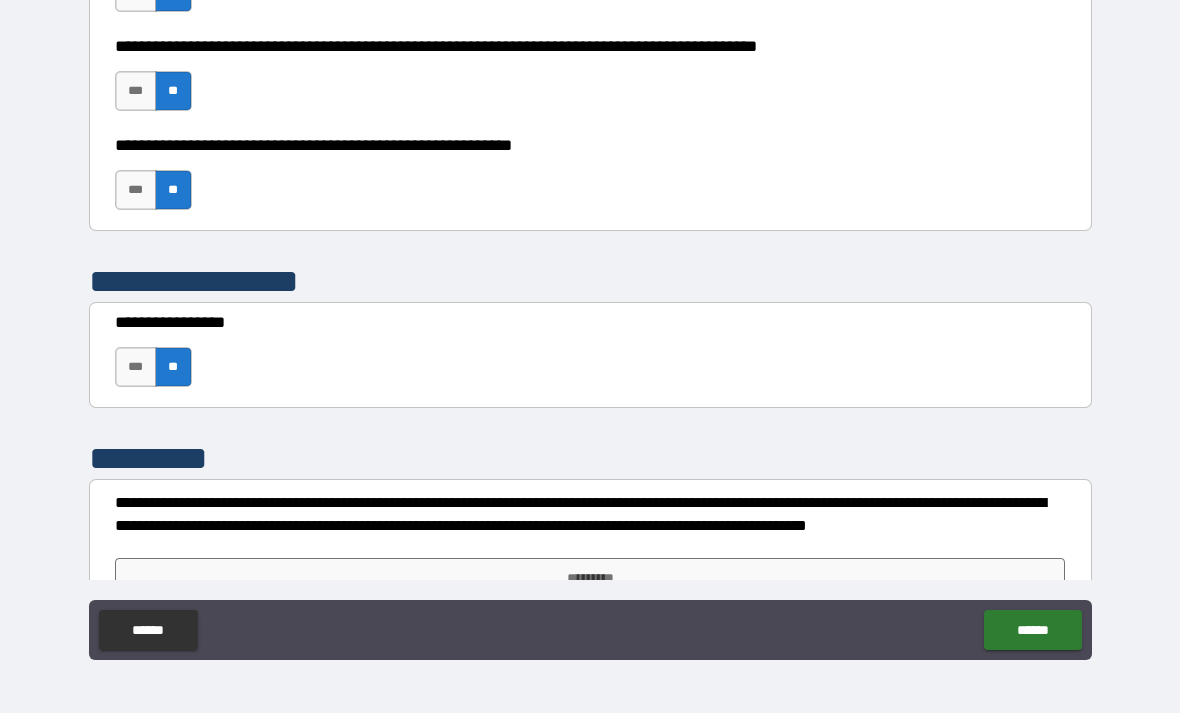 click on "**********" at bounding box center [590, 525] 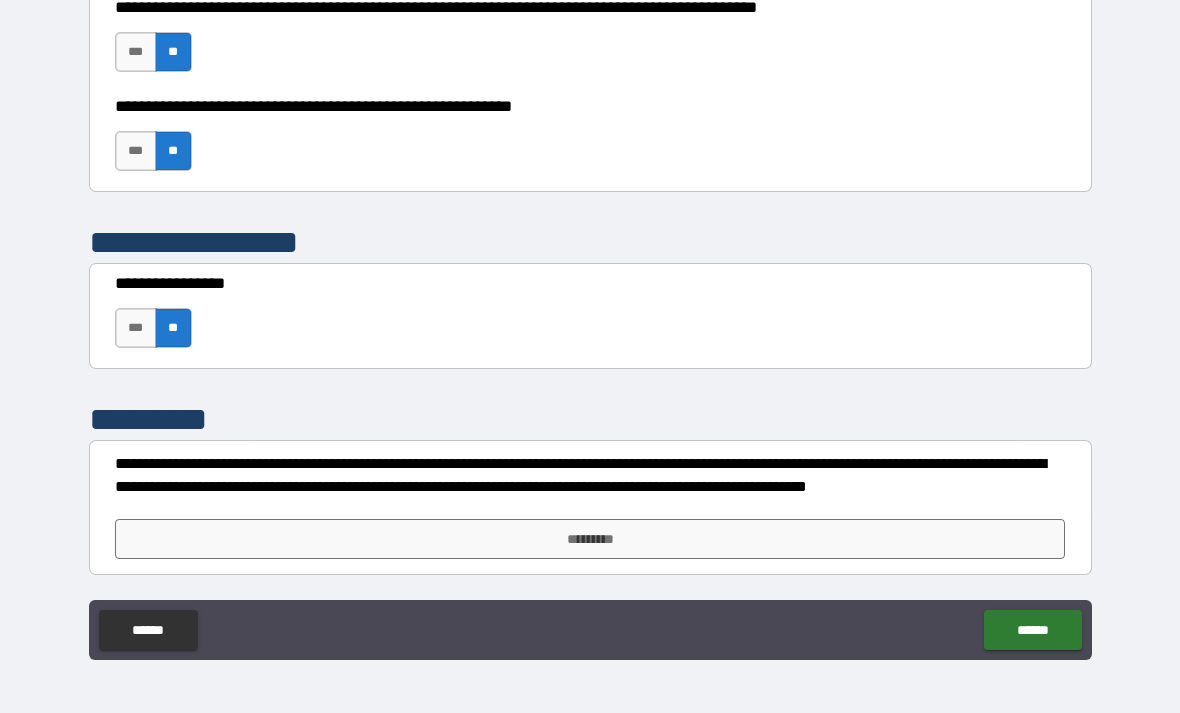 scroll, scrollTop: 7669, scrollLeft: 0, axis: vertical 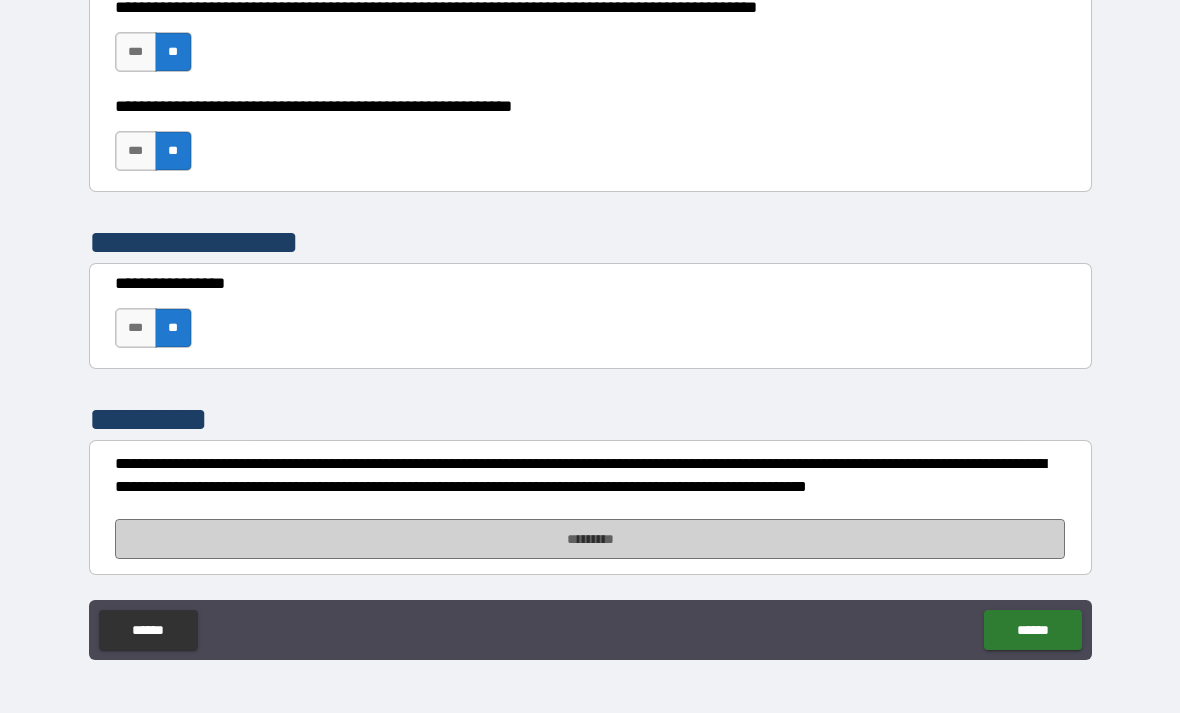 click on "*********" at bounding box center [590, 539] 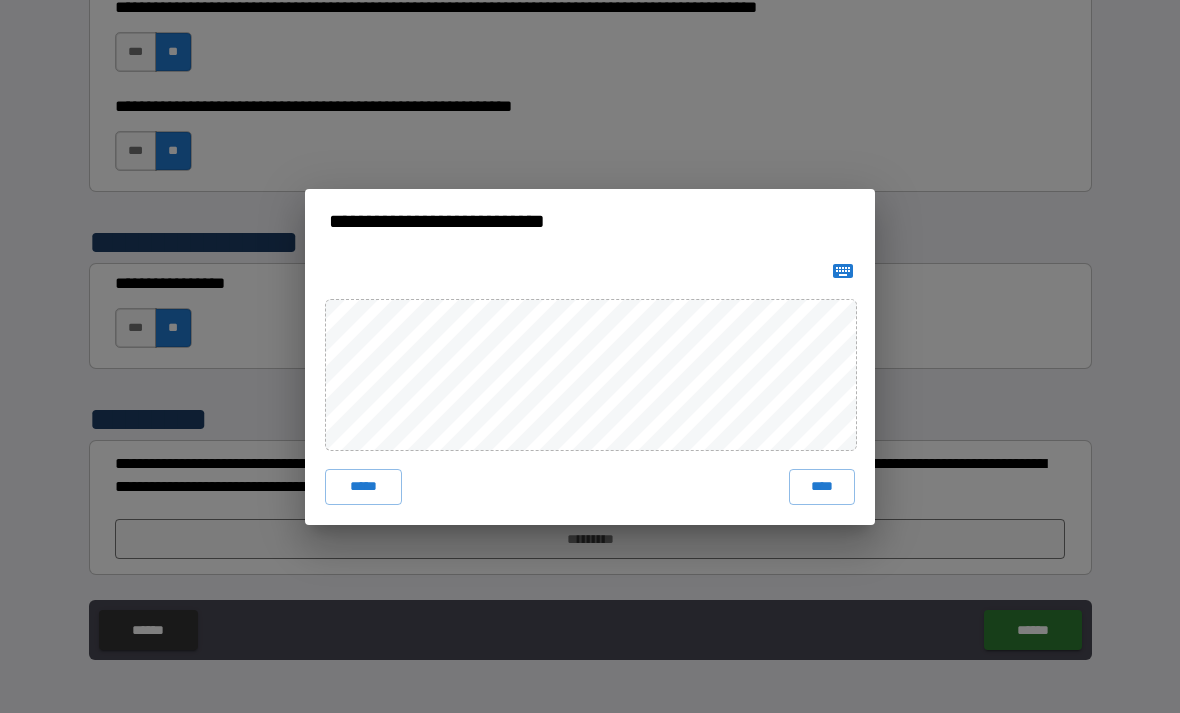 click on "****" at bounding box center (822, 487) 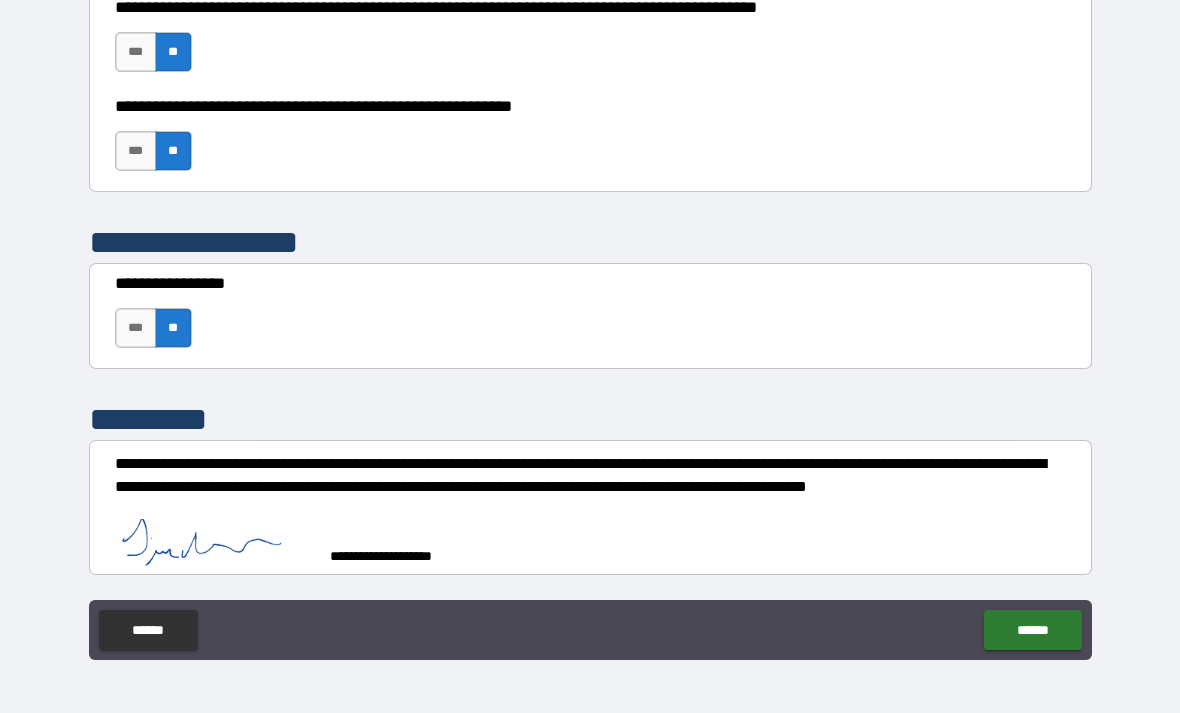 scroll, scrollTop: 7659, scrollLeft: 0, axis: vertical 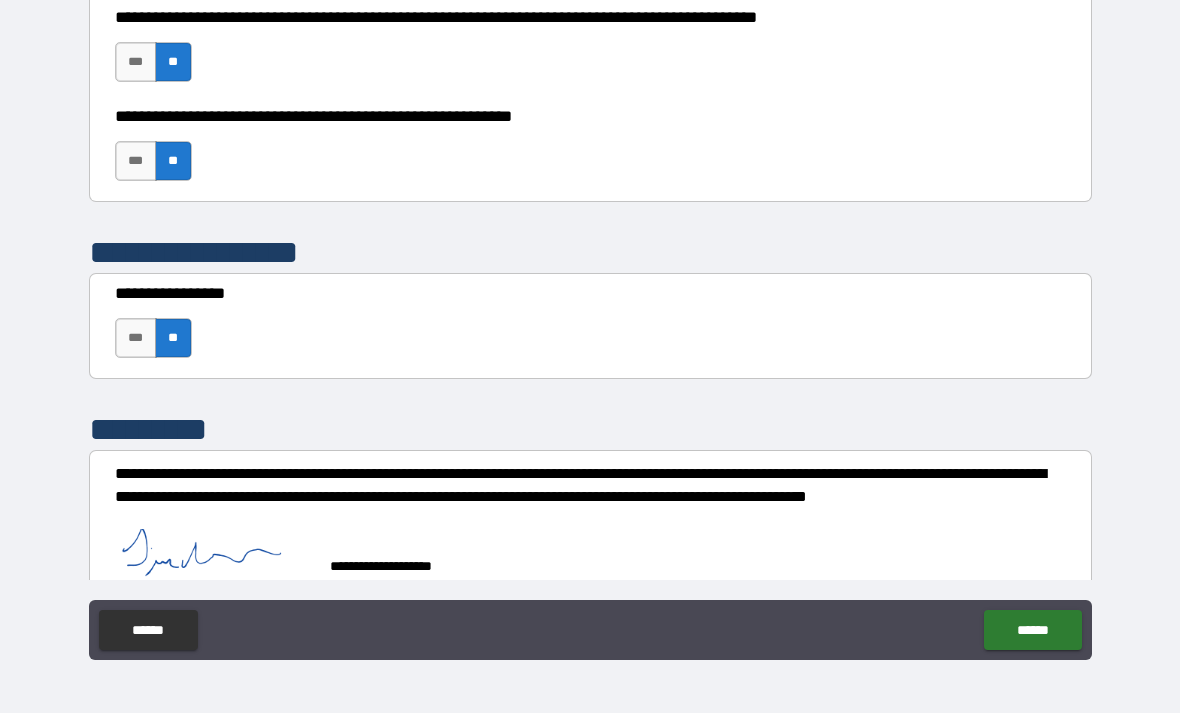click on "******" at bounding box center (1032, 630) 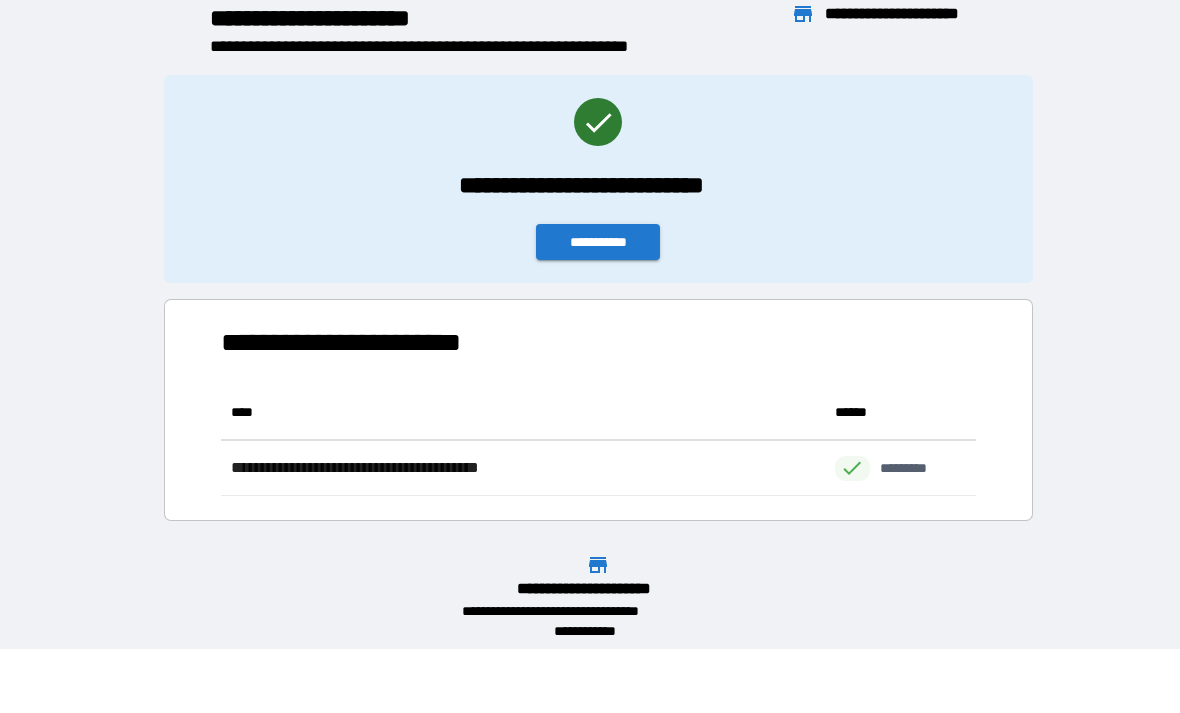 scroll, scrollTop: 111, scrollLeft: 755, axis: both 